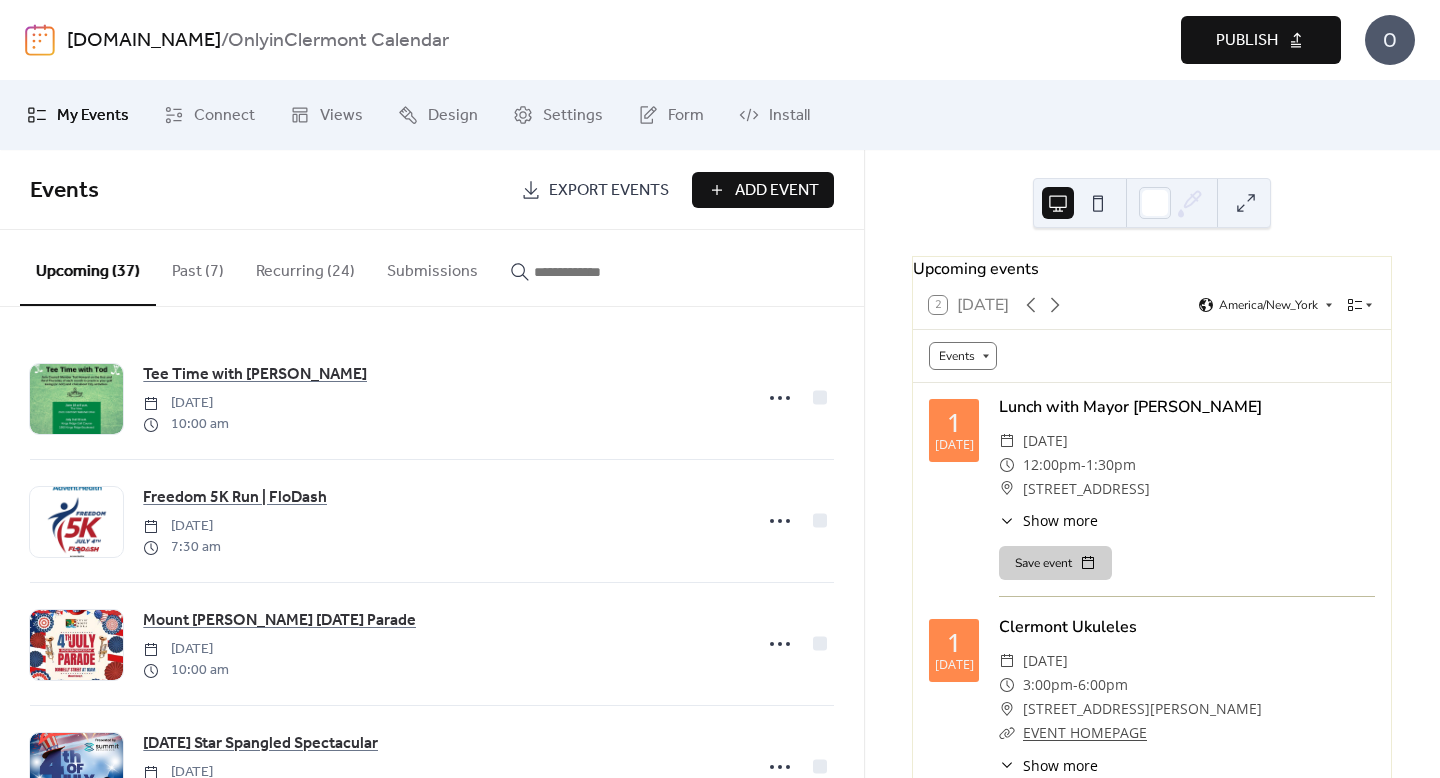 scroll, scrollTop: 0, scrollLeft: 0, axis: both 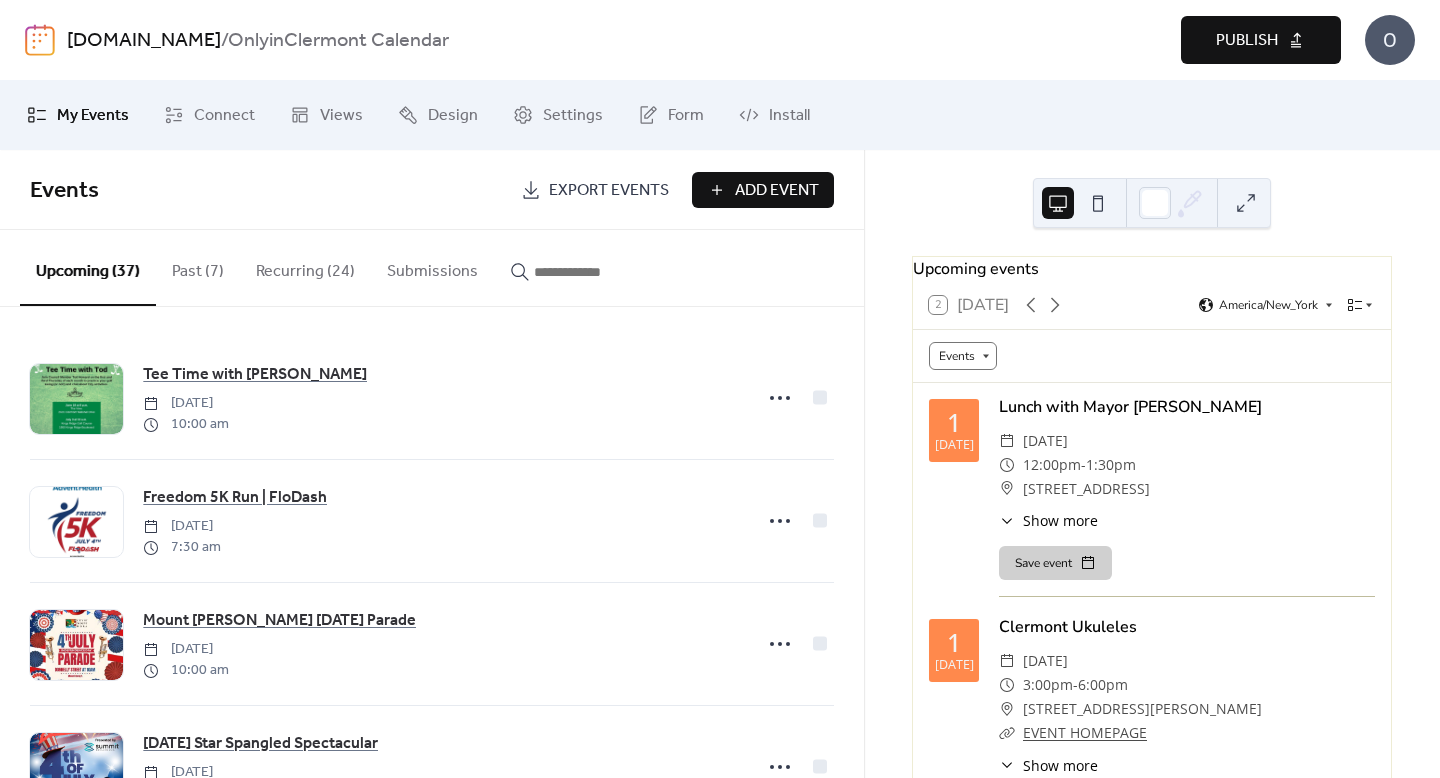 click at bounding box center [584, 272] 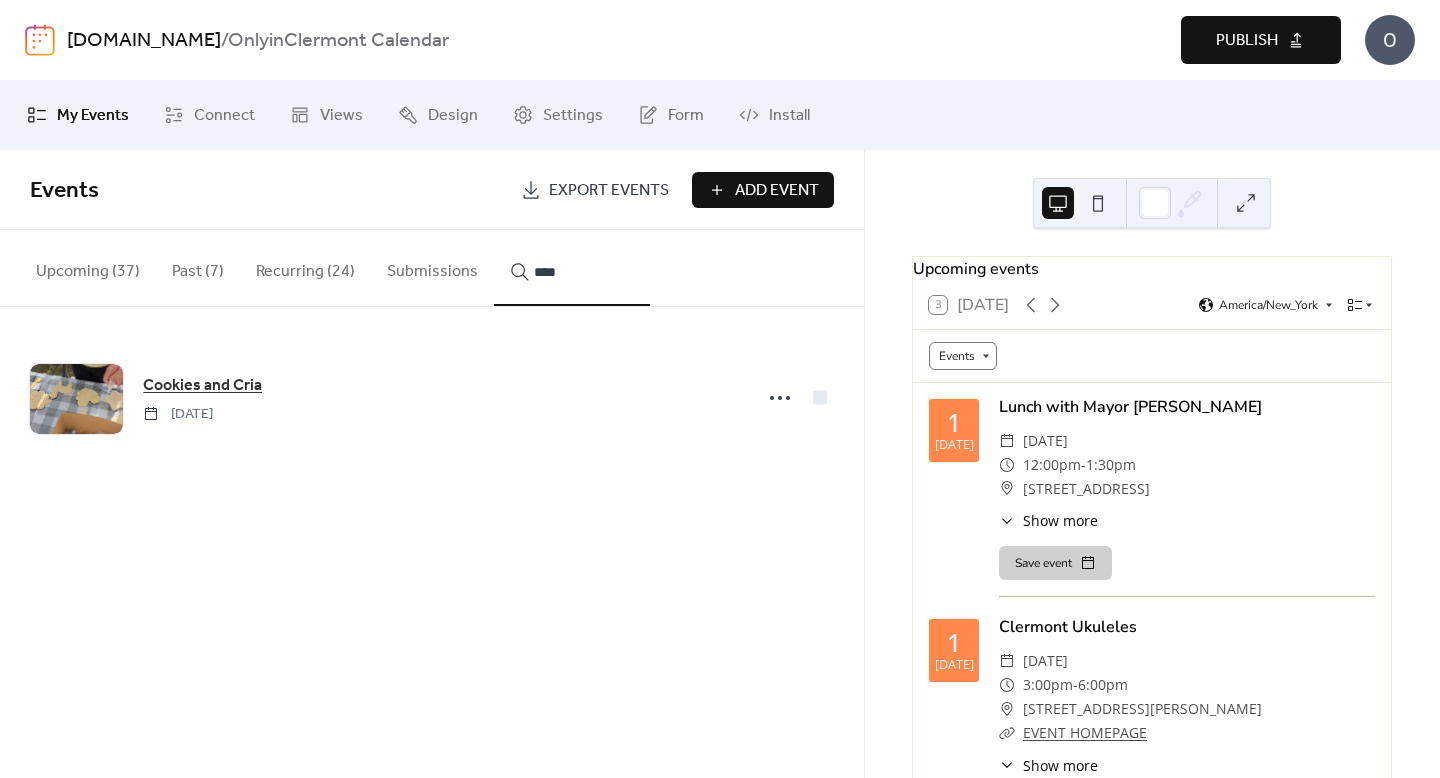 type on "****" 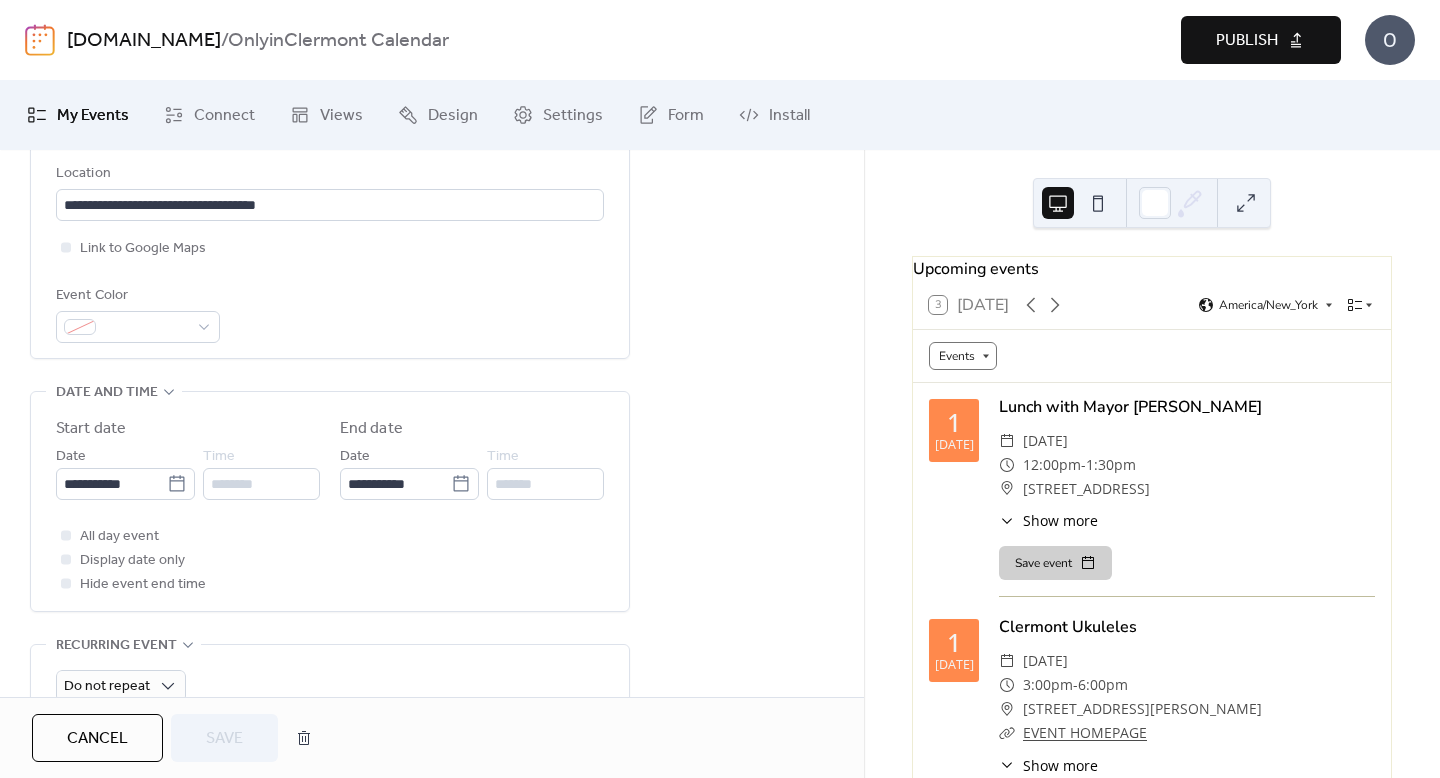 scroll, scrollTop: 454, scrollLeft: 0, axis: vertical 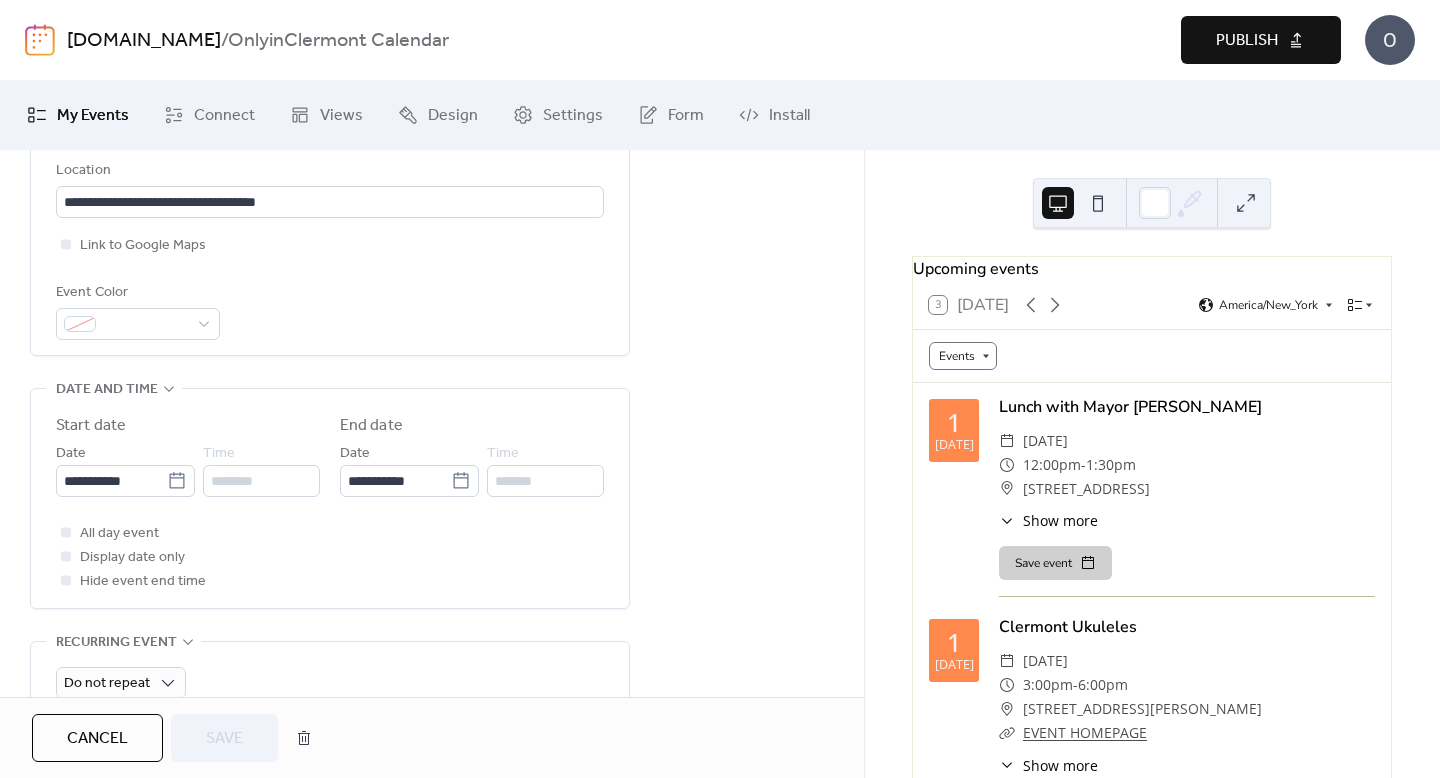 click on "**********" at bounding box center [330, 503] 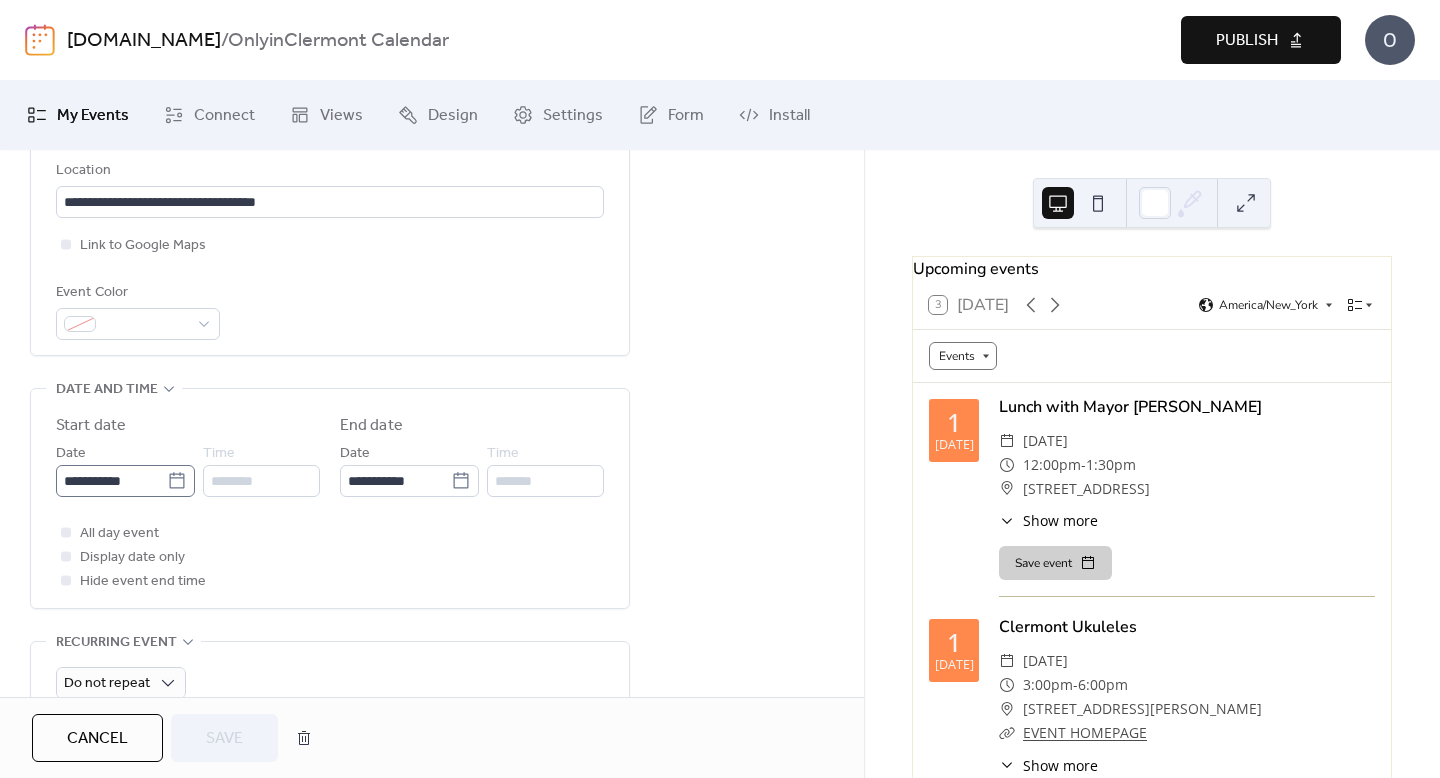 click on "**********" at bounding box center (125, 481) 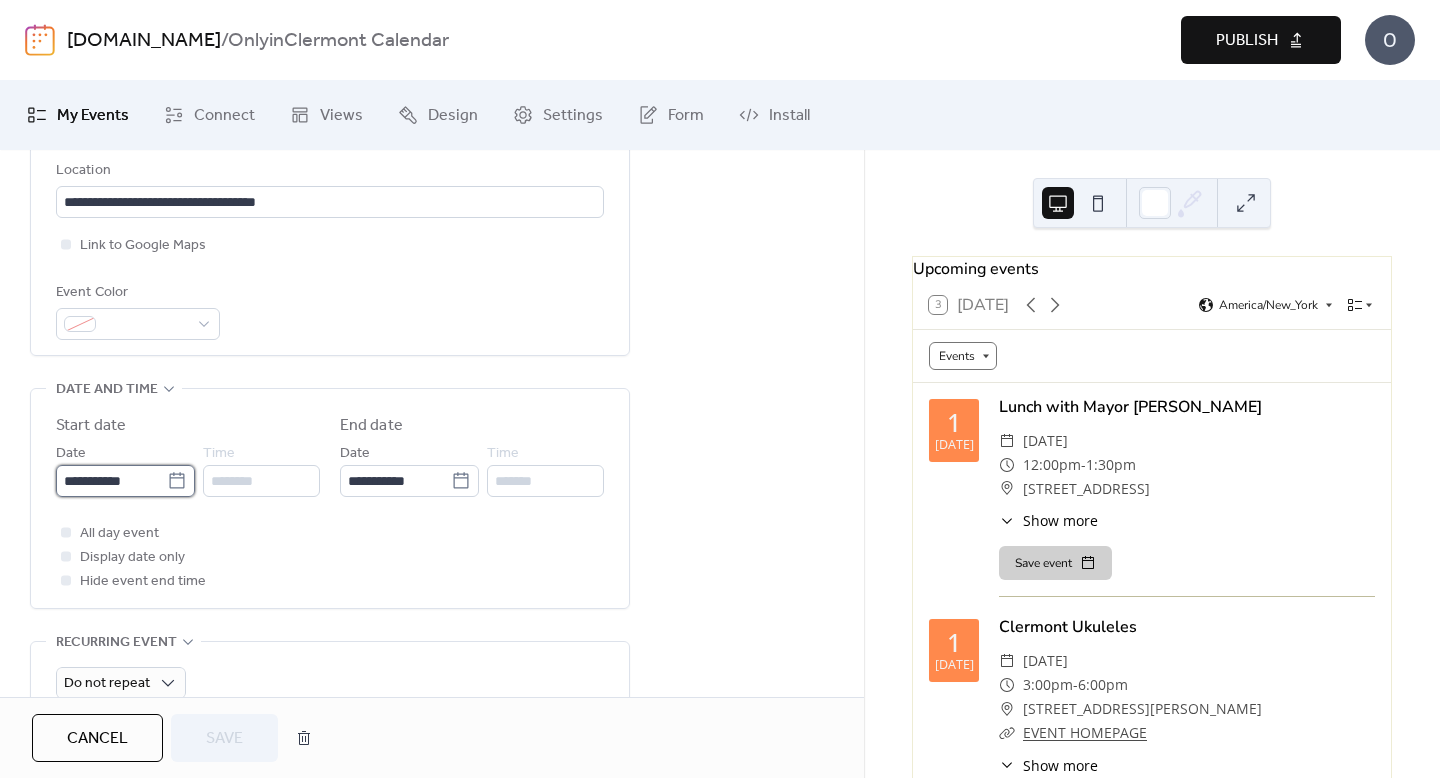 click on "**********" at bounding box center [111, 481] 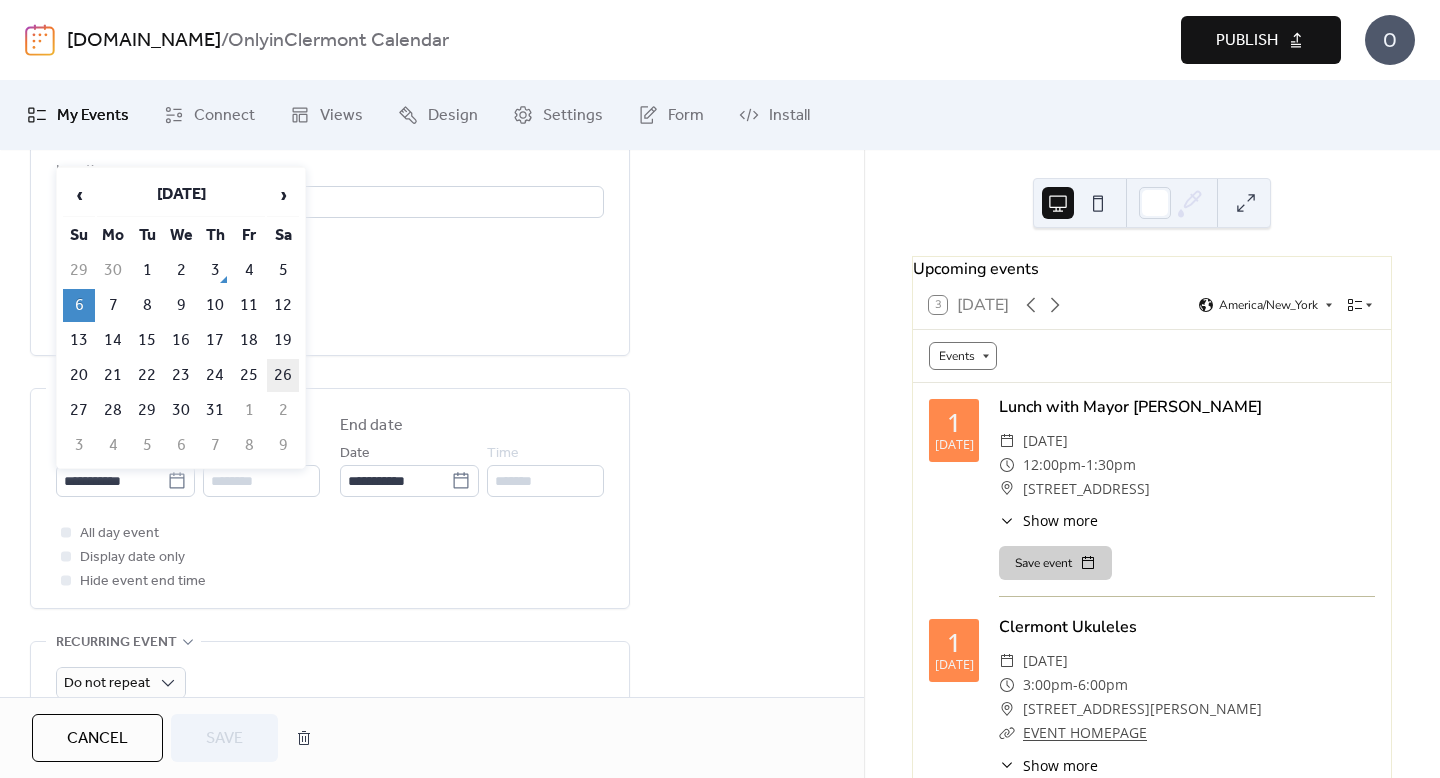 click on "26" at bounding box center (283, 375) 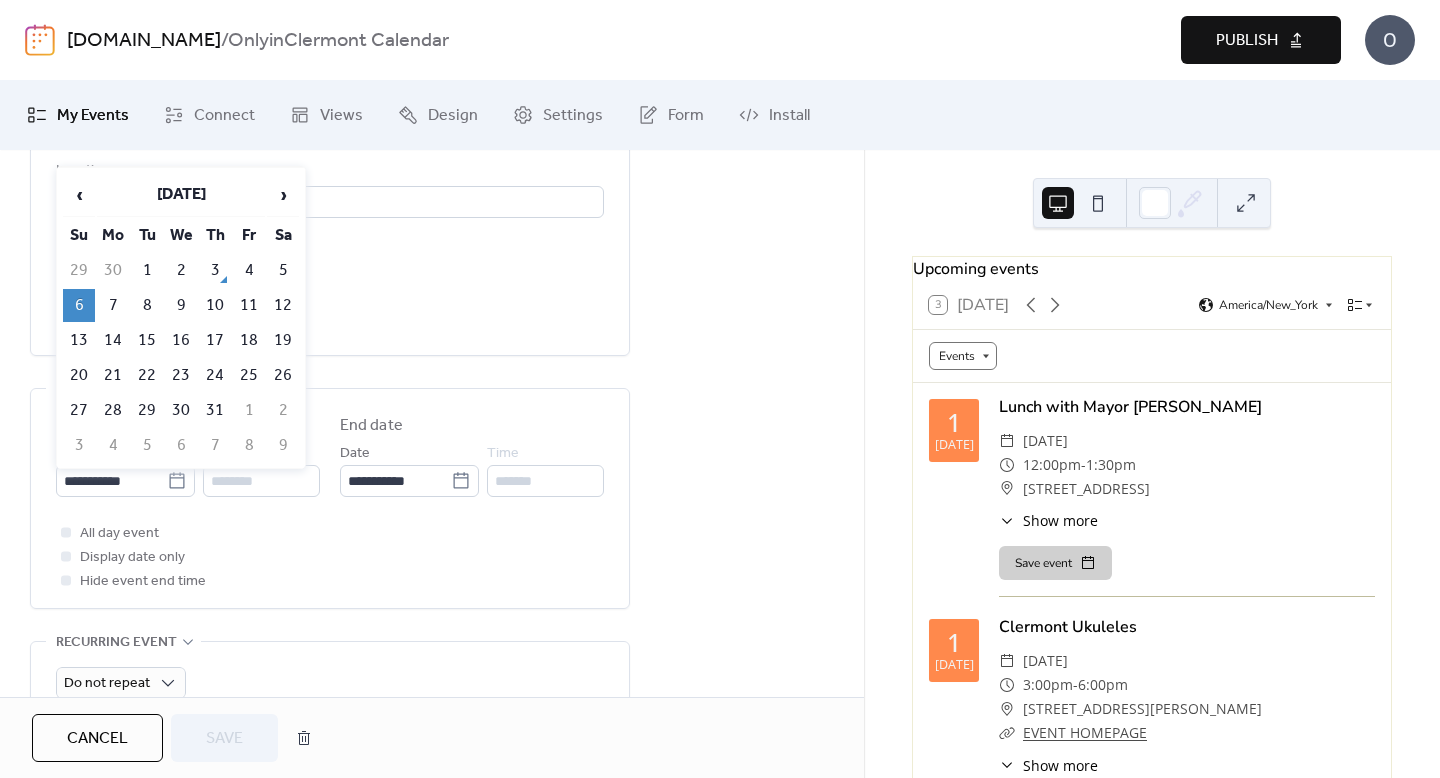 type on "**********" 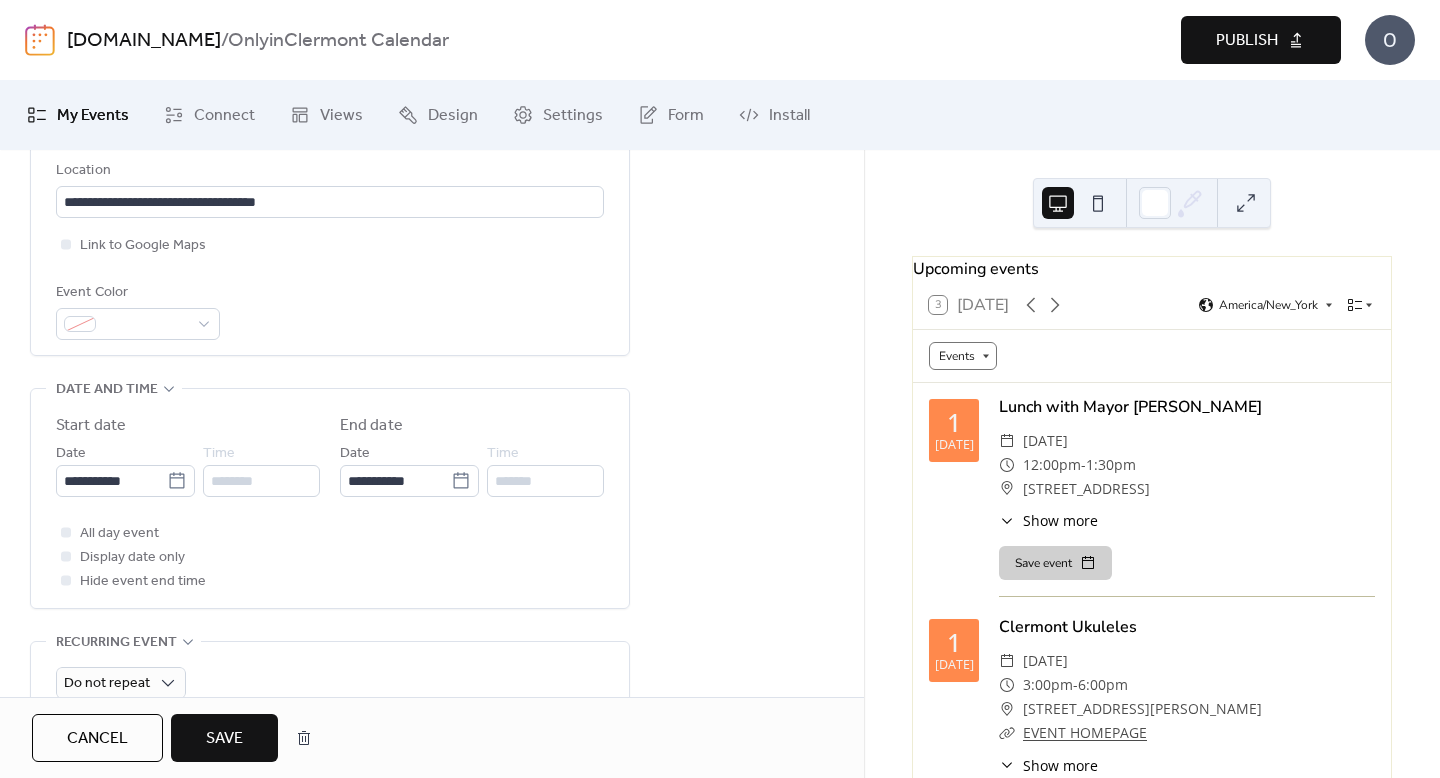 click on "Save" at bounding box center [224, 738] 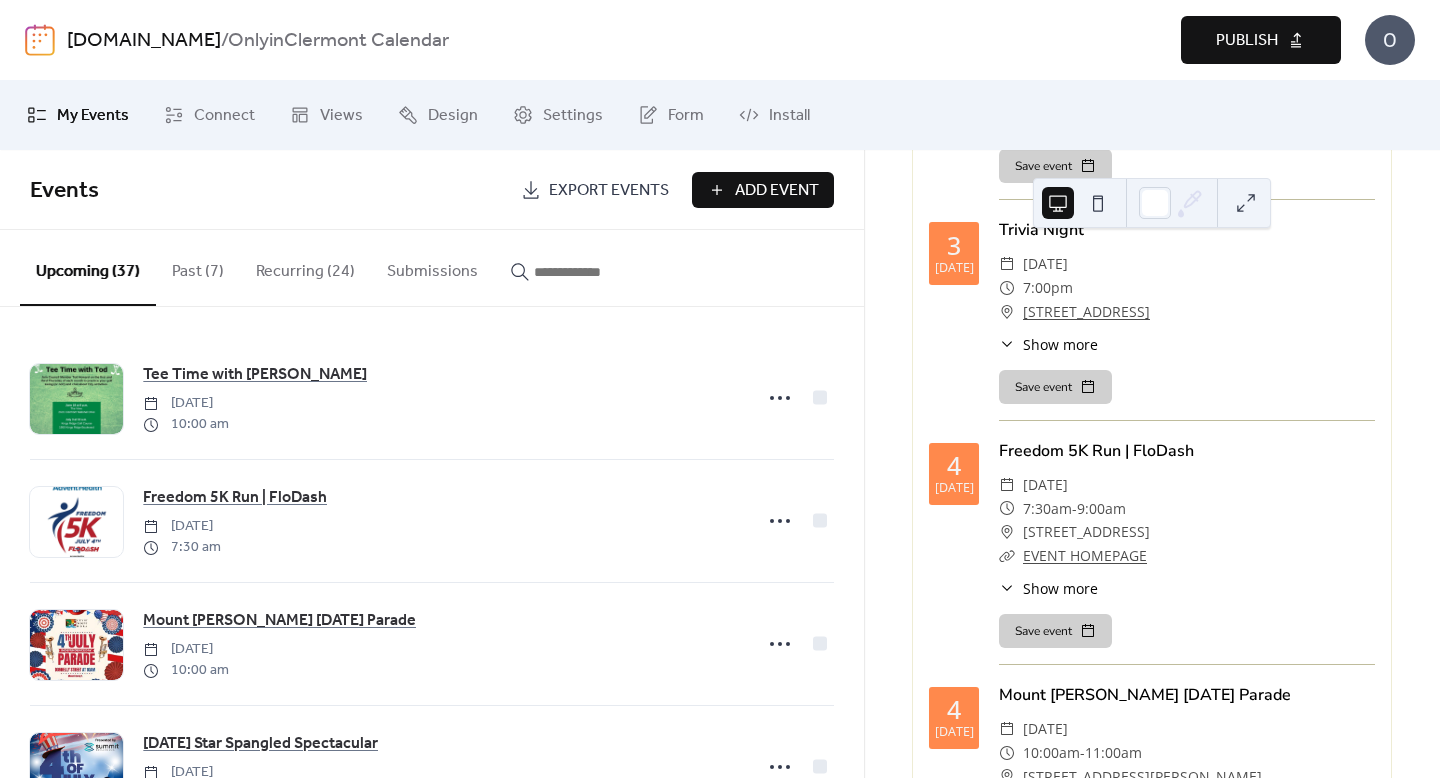 scroll, scrollTop: 0, scrollLeft: 0, axis: both 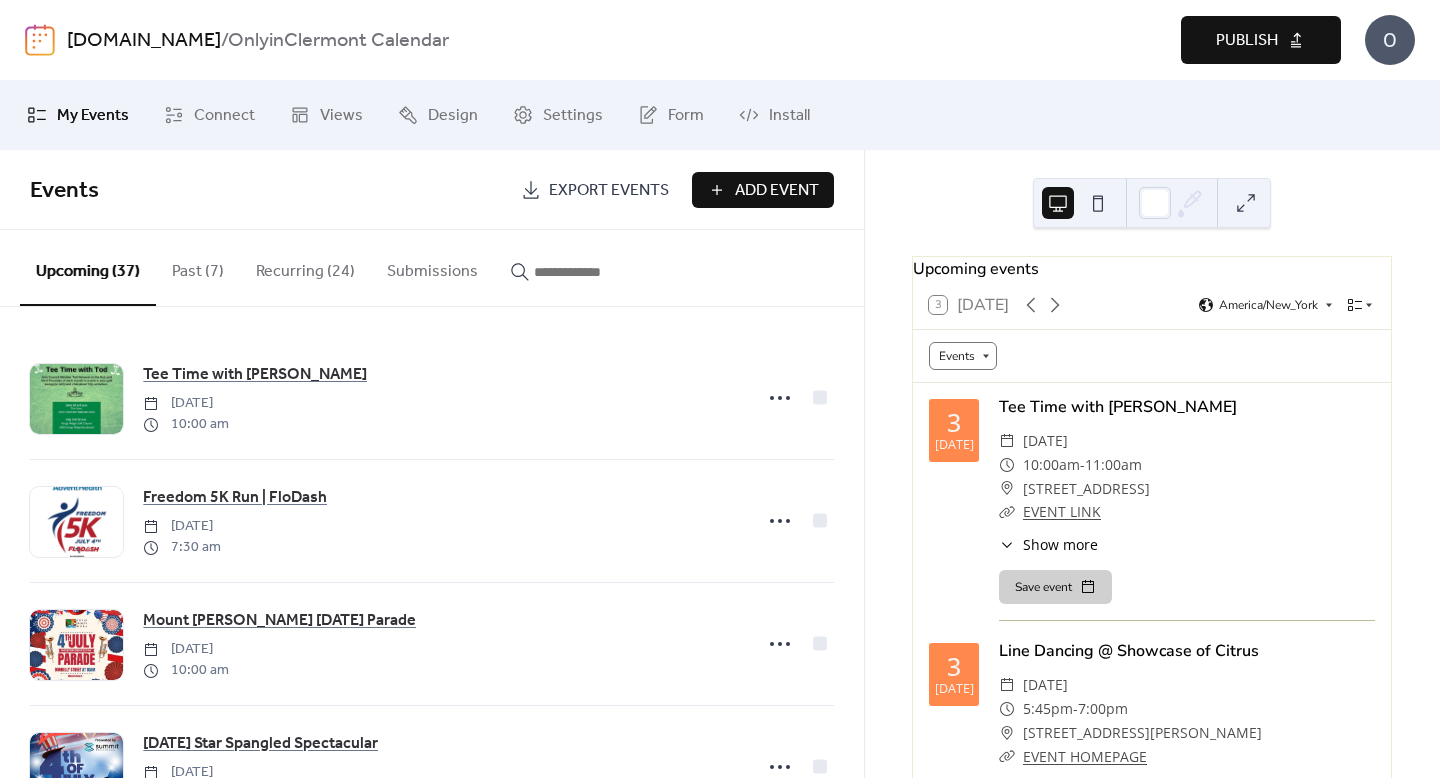 click on "Upcoming events 3 [DATE] America/New_York Events [DATE] Tee Time with [PERSON_NAME] ​ [DATE] ​ 10:00am - 11:00am ​ [STREET_ADDRESS] ​ EVENT LINK ​ Show more Join Council Member [PERSON_NAME] for "Tee Time with [PERSON_NAME]" to practice your golf swing (or not!) and chat about City updates. The location rotates between [GEOGRAPHIC_DATA] and The View at [GEOGRAPHIC_DATA]. Save event [DATE] Line Dancing @ Showcase of Citrus ​ [DATE] ​ 5:45pm - 7:00pm ​ [STREET_ADDRESS][PERSON_NAME] ​ EVENT HOMEPAGE ​ Show more Every [DATE], 5:45-7:00pm Join us for line dancing and lessons with certified dance instructor, [PERSON_NAME]. Dancing takes place under the Big Red Barn for $10 per person. Arrive early to grab a snack or drink beforehand. RSVP to [EMAIL_ADDRESS][DOMAIN_NAME] to be included in raffles and giveaways! Save event [DATE] Trivia Night ​ [DATE] ​ 7:00pm ​ [STREET_ADDRESS] ​ Show more [DATE] -" at bounding box center (1152, 464) 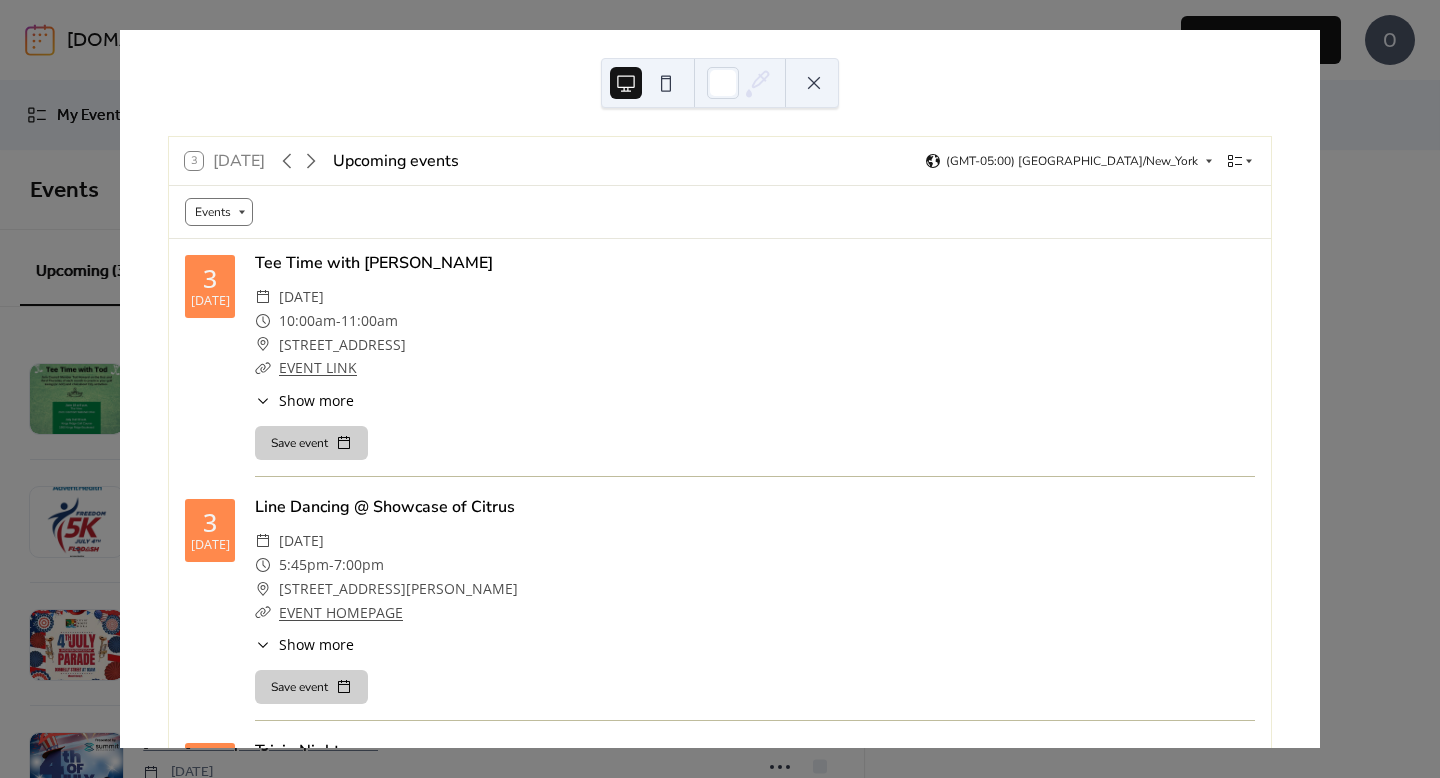 click on "3 [DATE] Upcoming events (GMT-05:00) [GEOGRAPHIC_DATA]/New_York Events [DATE] Tee Time with [PERSON_NAME] ​ [DATE] ​ 10:00am - 11:00am ​ [STREET_ADDRESS] ​ EVENT LINK ​ Show more Join Council Member [PERSON_NAME] for "Tee Time with [PERSON_NAME]" to practice your golf swing (or not!) and chat about City updates. The location rotates between [GEOGRAPHIC_DATA] and The View at [GEOGRAPHIC_DATA]. Save event [DATE] Line Dancing @ Showcase of Citrus ​ [DATE] ​ 5:45pm - 7:00pm ​ [STREET_ADDRESS][PERSON_NAME] ​ EVENT HOMEPAGE ​ Show more Every [DATE], 5:45-7:00pm Join us for line dancing and lessons with certified dance instructor, [PERSON_NAME]. Dancing takes place under the Big Red Barn for $10 per person. Arrive early to grab a snack or drink beforehand. RSVP to [EMAIL_ADDRESS][DOMAIN_NAME] to be included in raffles and giveaways! Save event [DATE] Trivia Night ​ [DATE] ​ 7:00pm ​ [STREET_ADDRESS] ​ [DATE]" at bounding box center [720, 389] 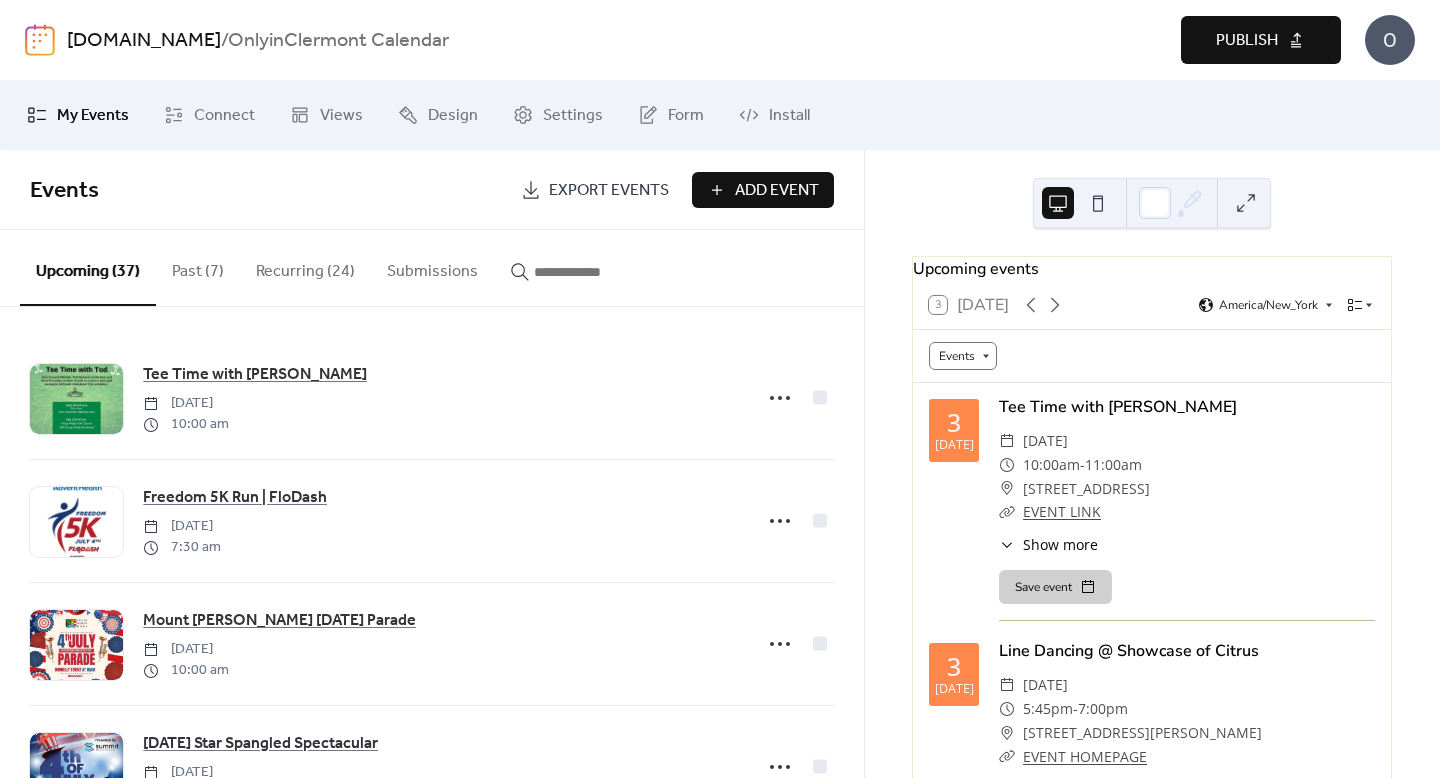 click on "3 [DATE] America/New_York" at bounding box center (1152, 305) 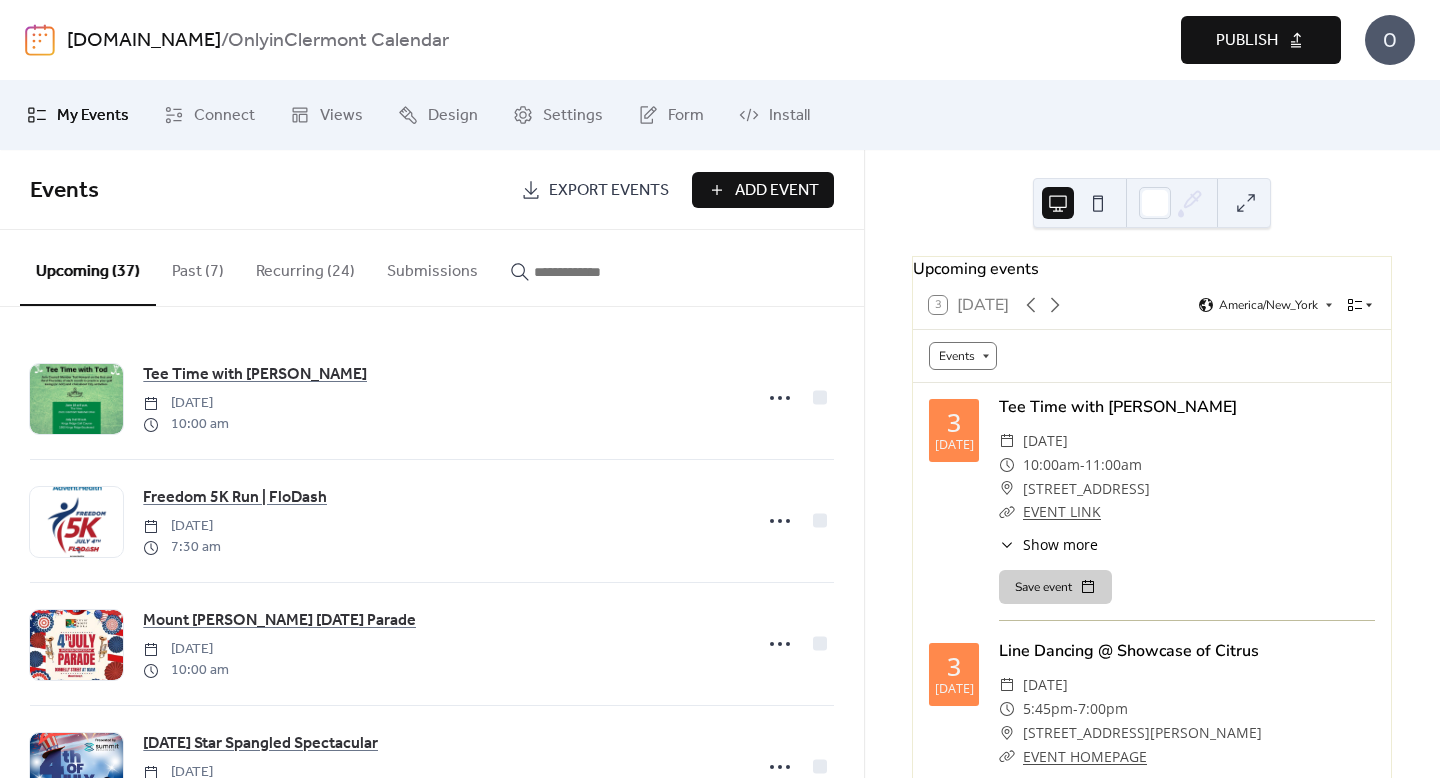 click 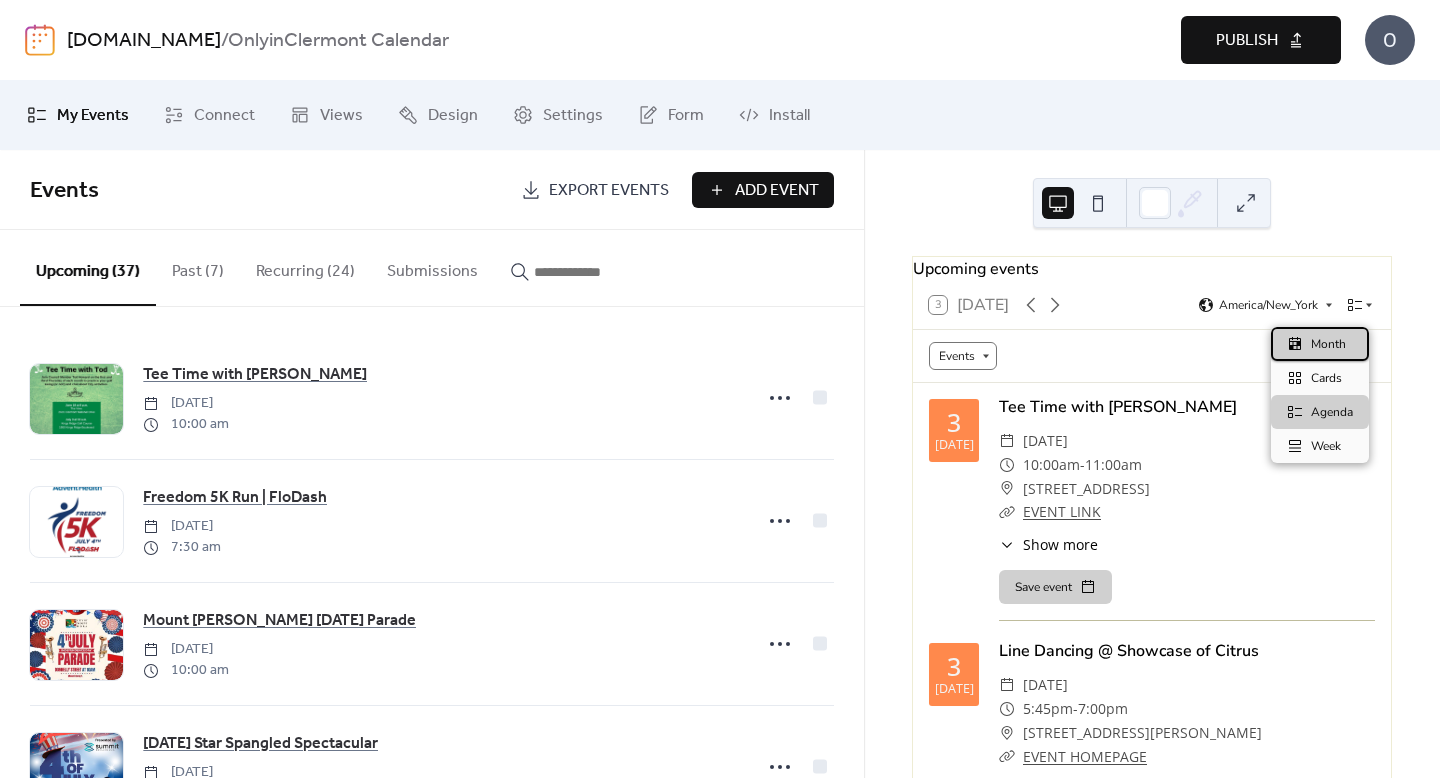 click on "Month" at bounding box center [1328, 344] 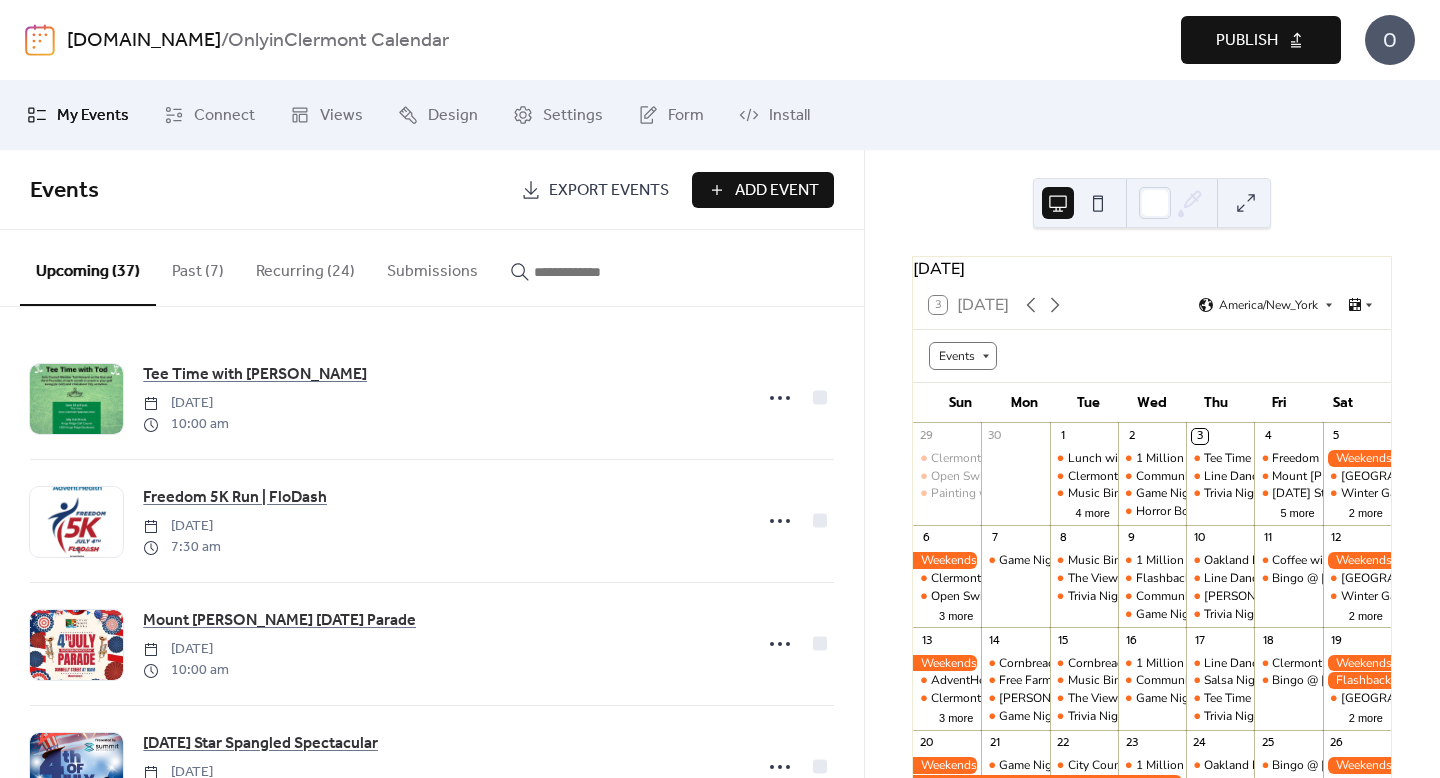 click on "Publish" at bounding box center [1261, 40] 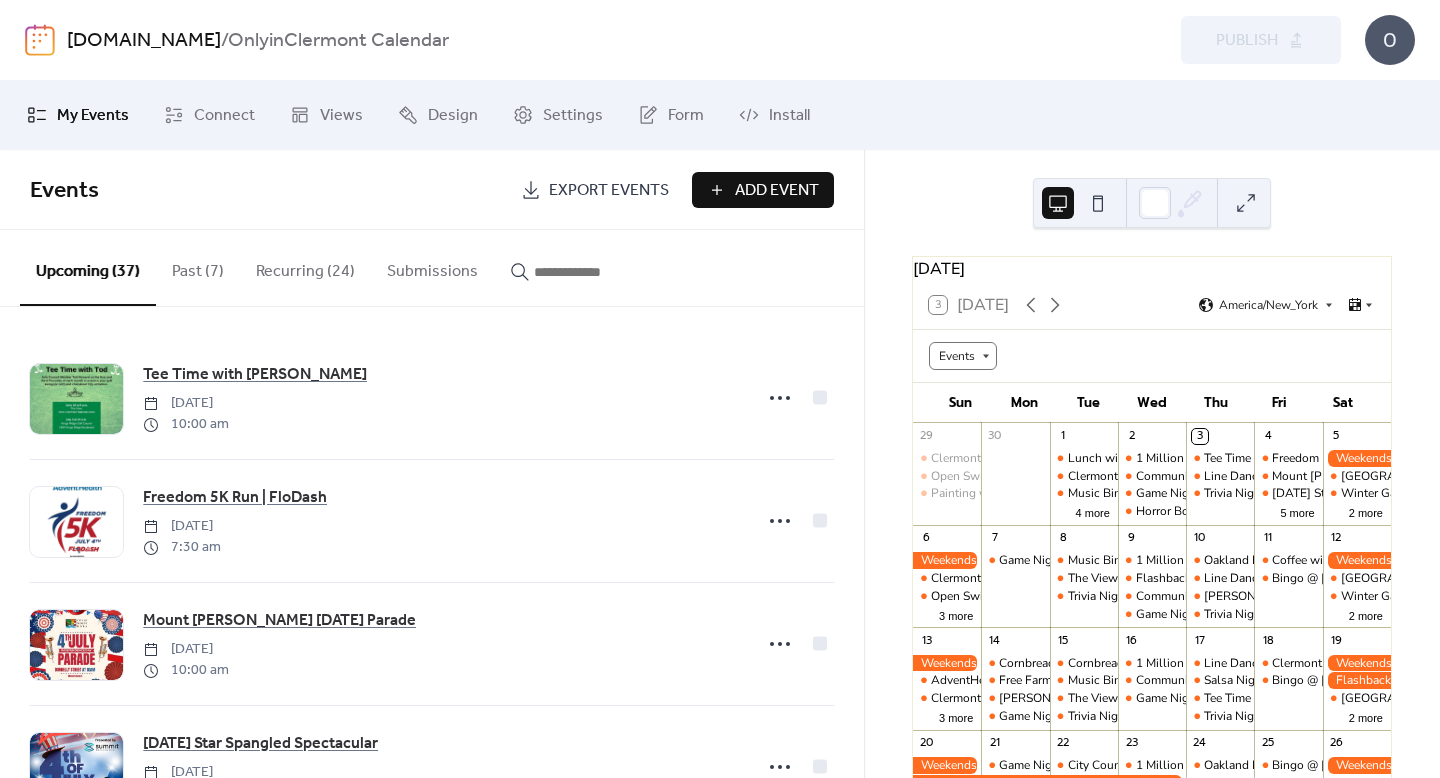 click at bounding box center (1246, 203) 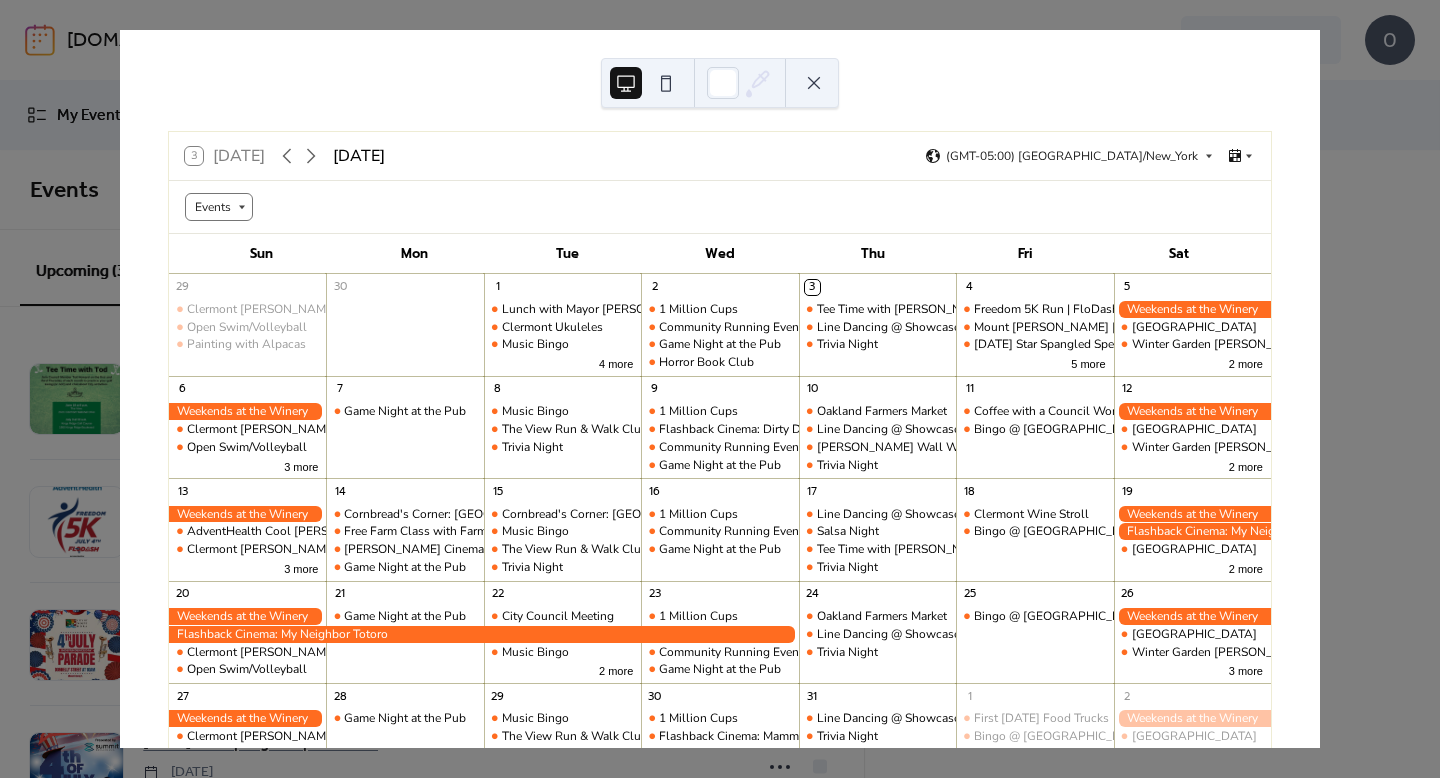 scroll, scrollTop: 13, scrollLeft: 0, axis: vertical 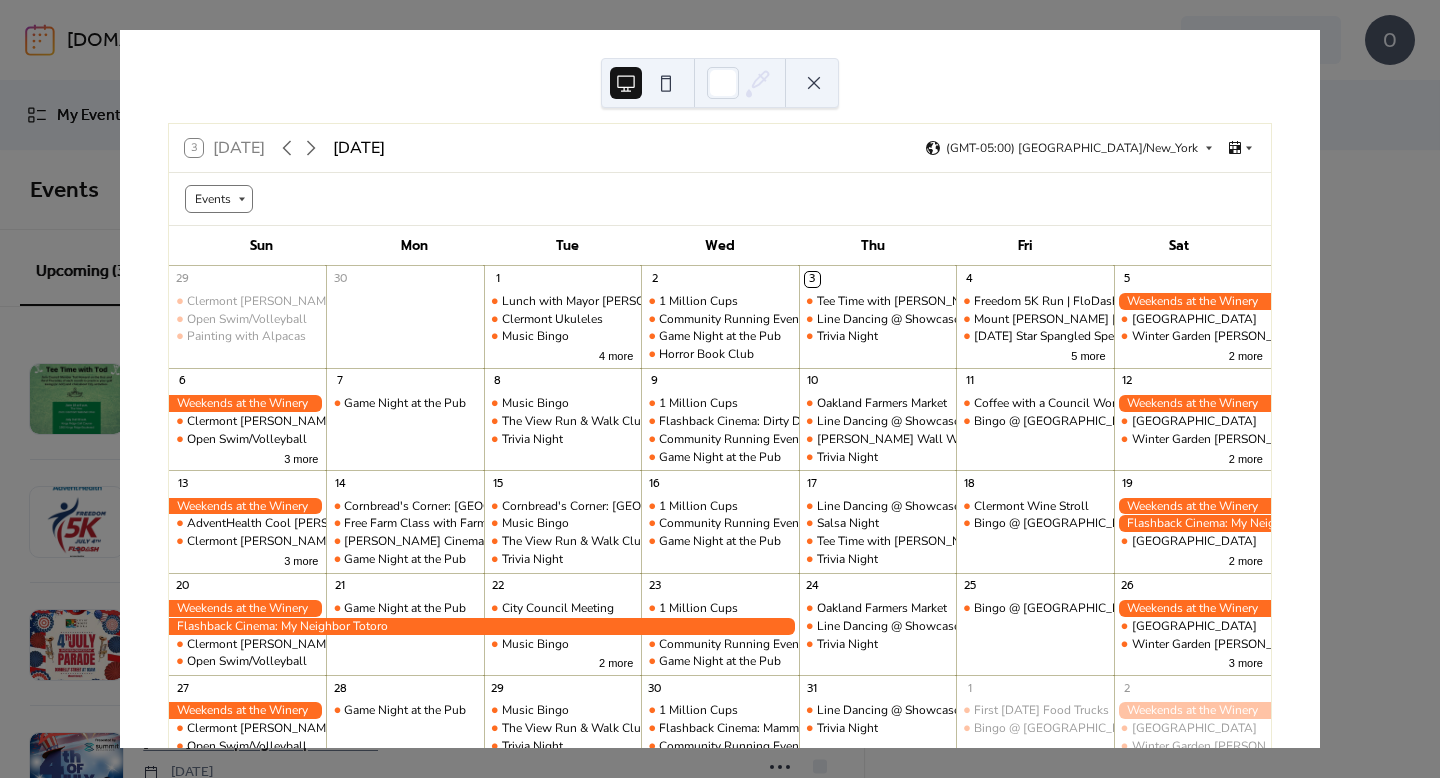 click at bounding box center (814, 83) 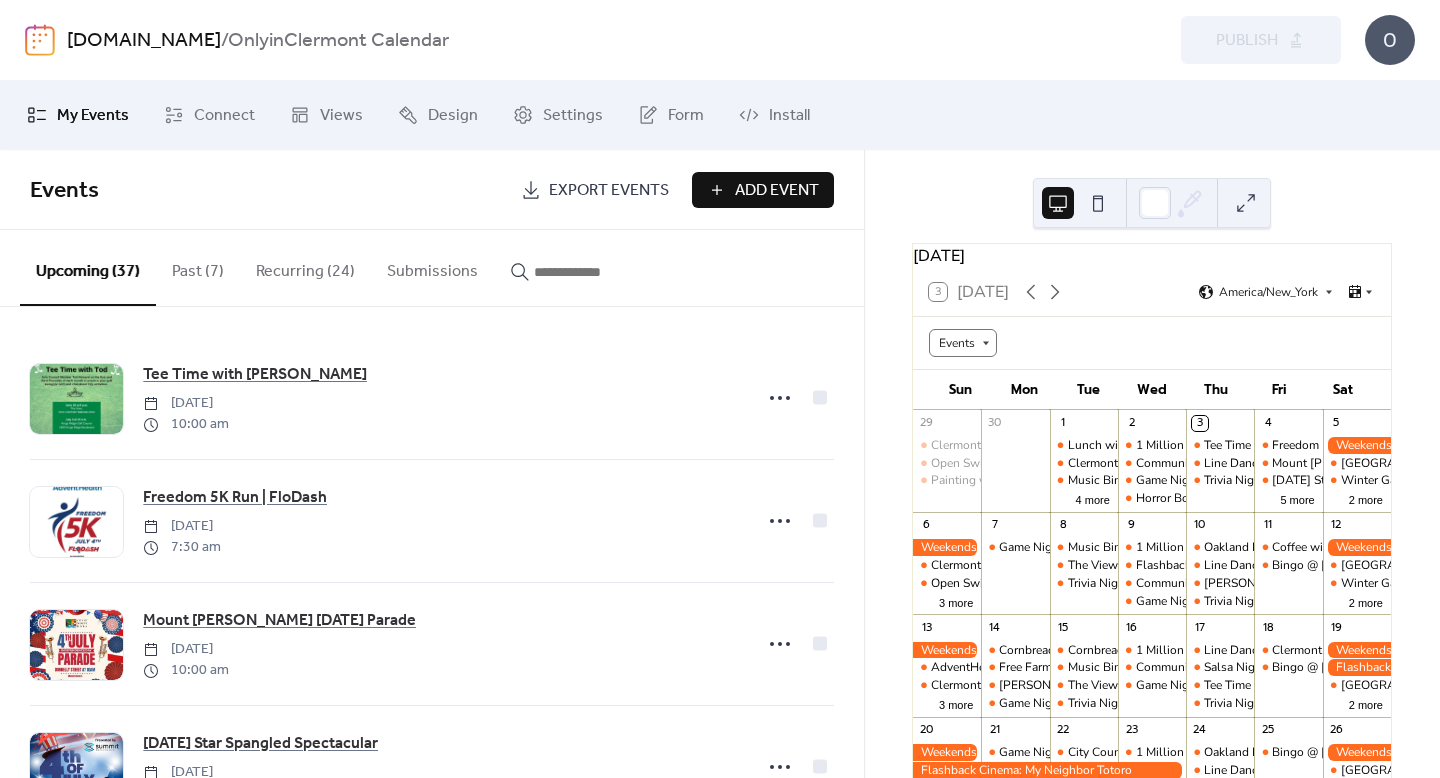 click on "Add Event" at bounding box center (763, 190) 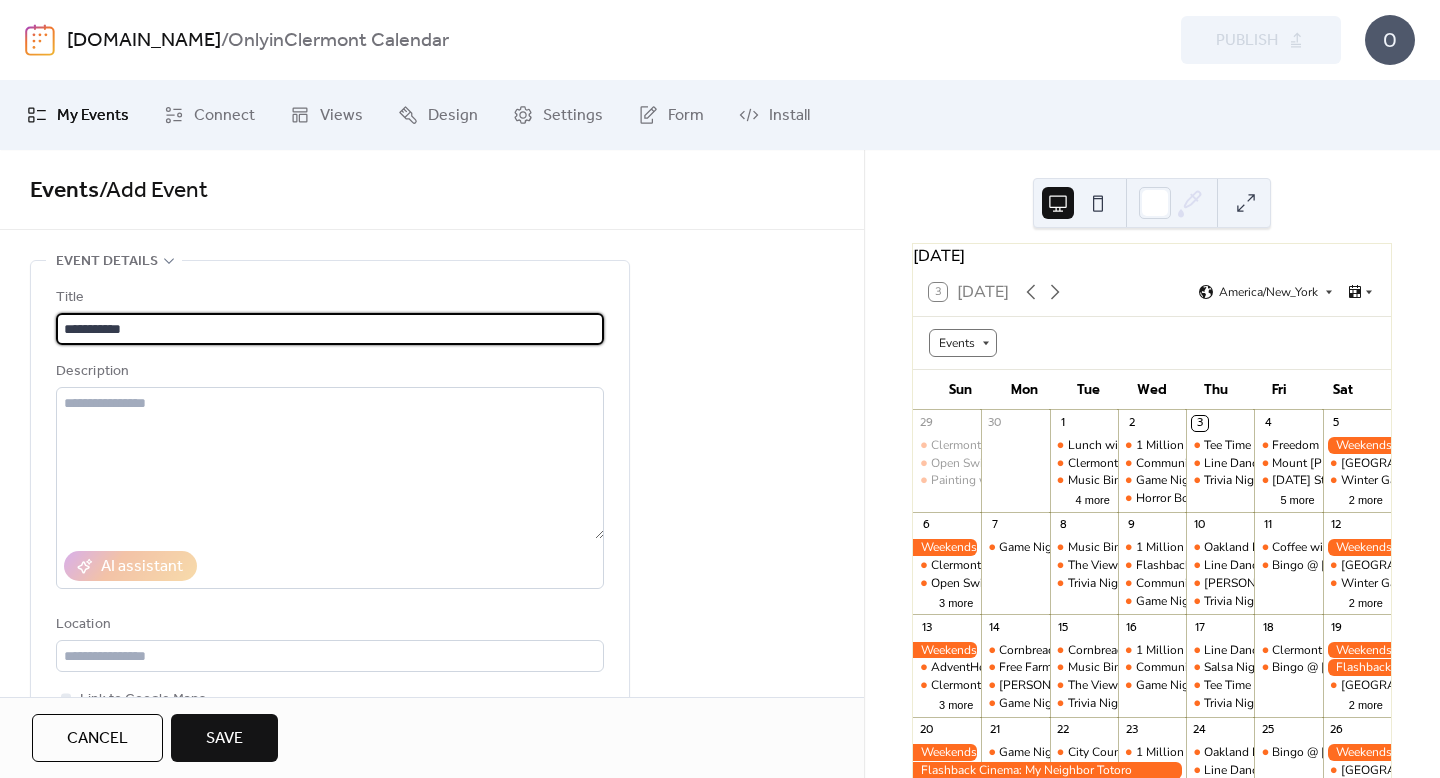click on "**********" at bounding box center (330, 329) 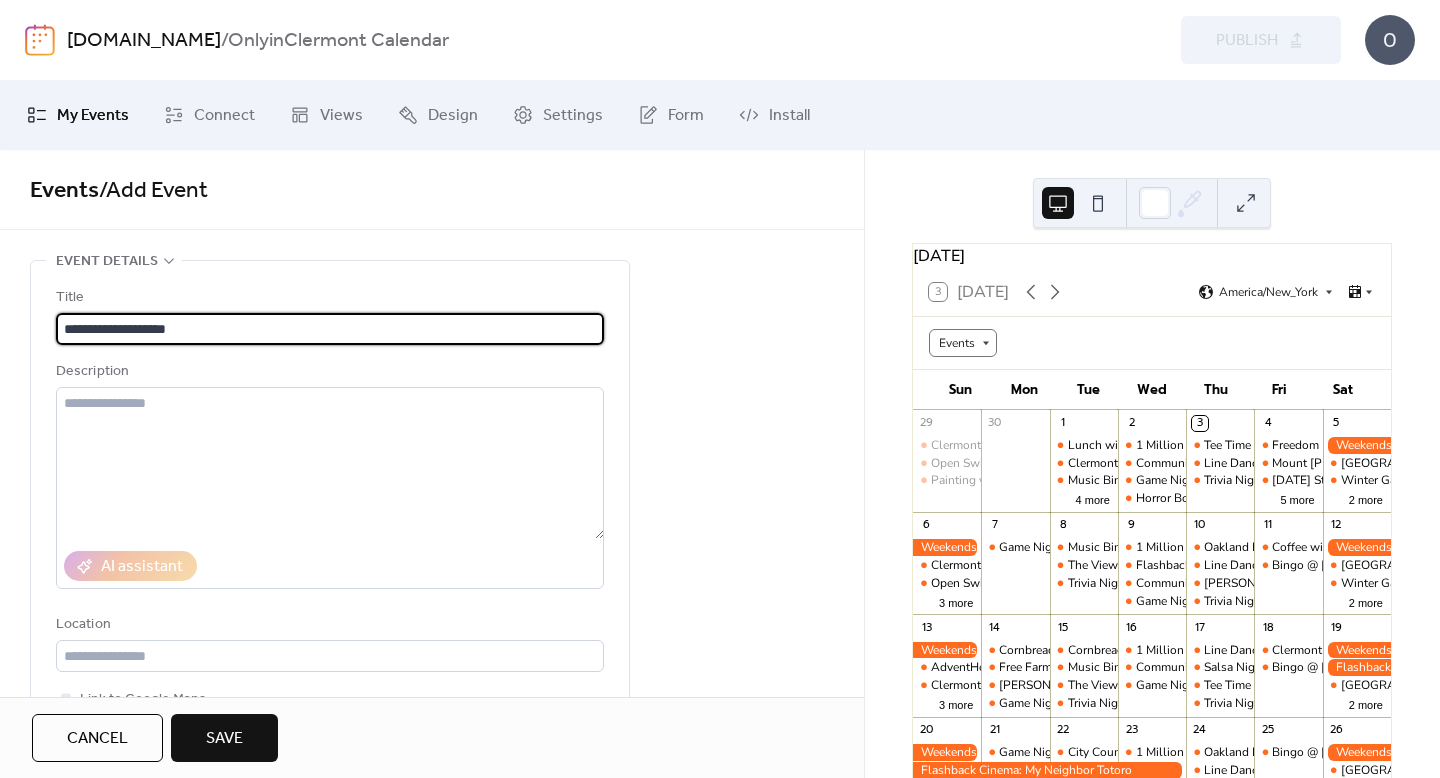 type on "**********" 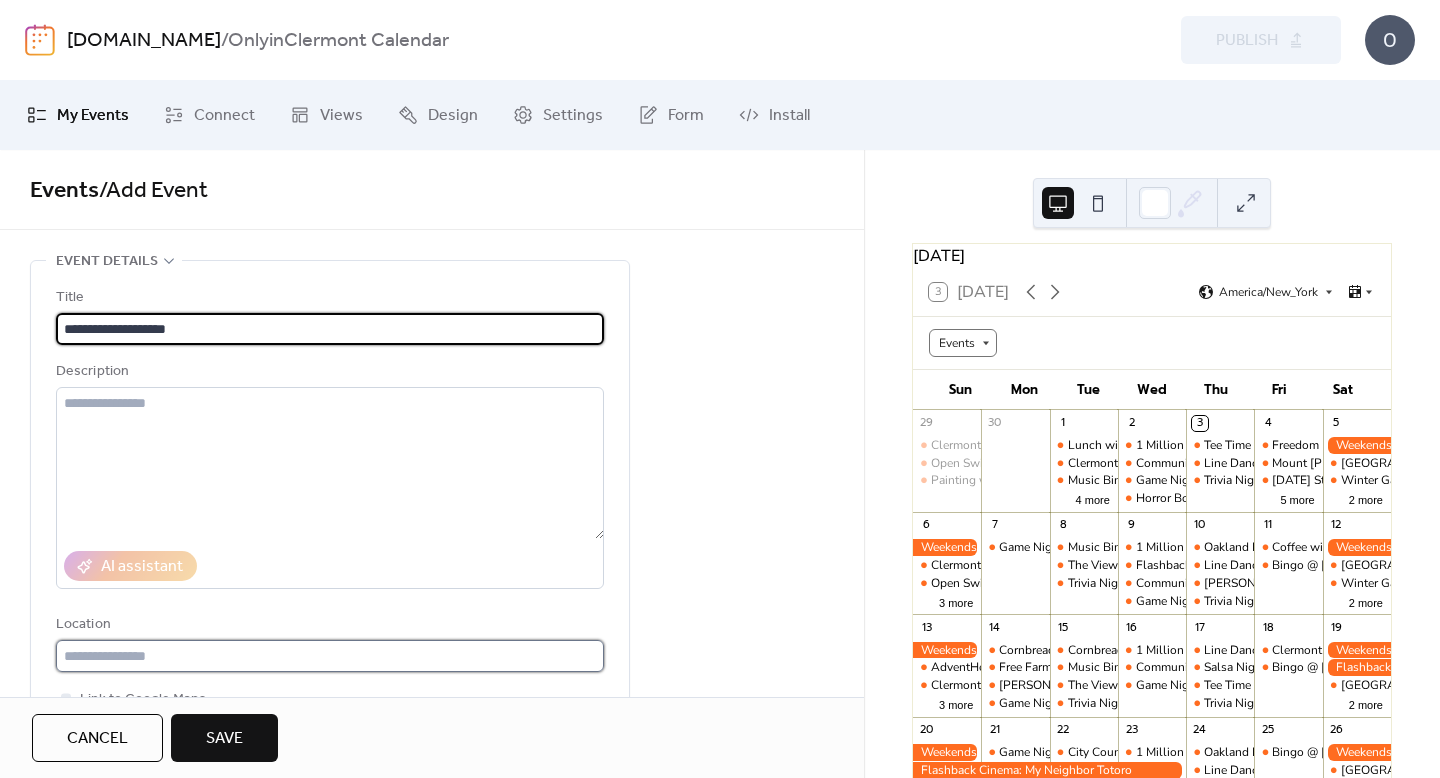 click at bounding box center (330, 656) 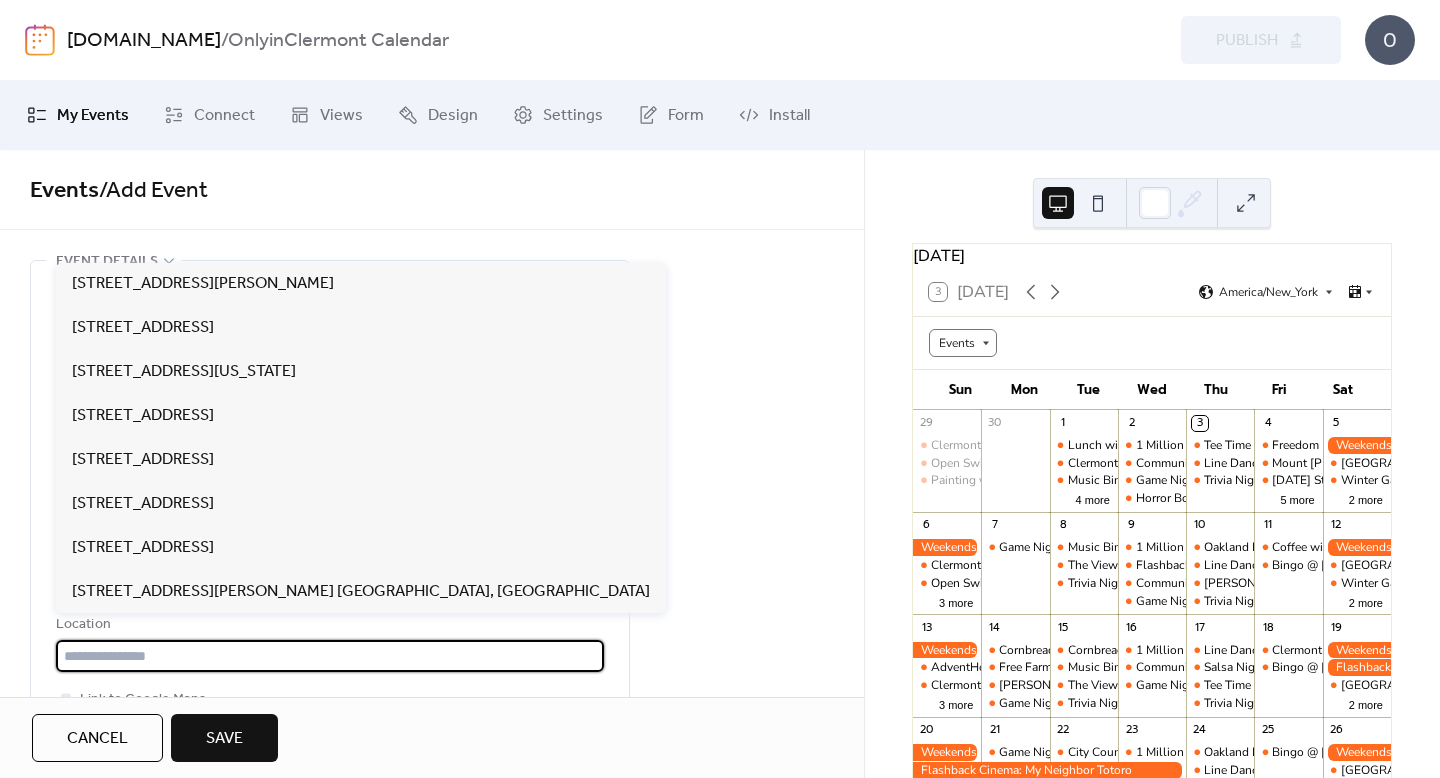 paste on "**********" 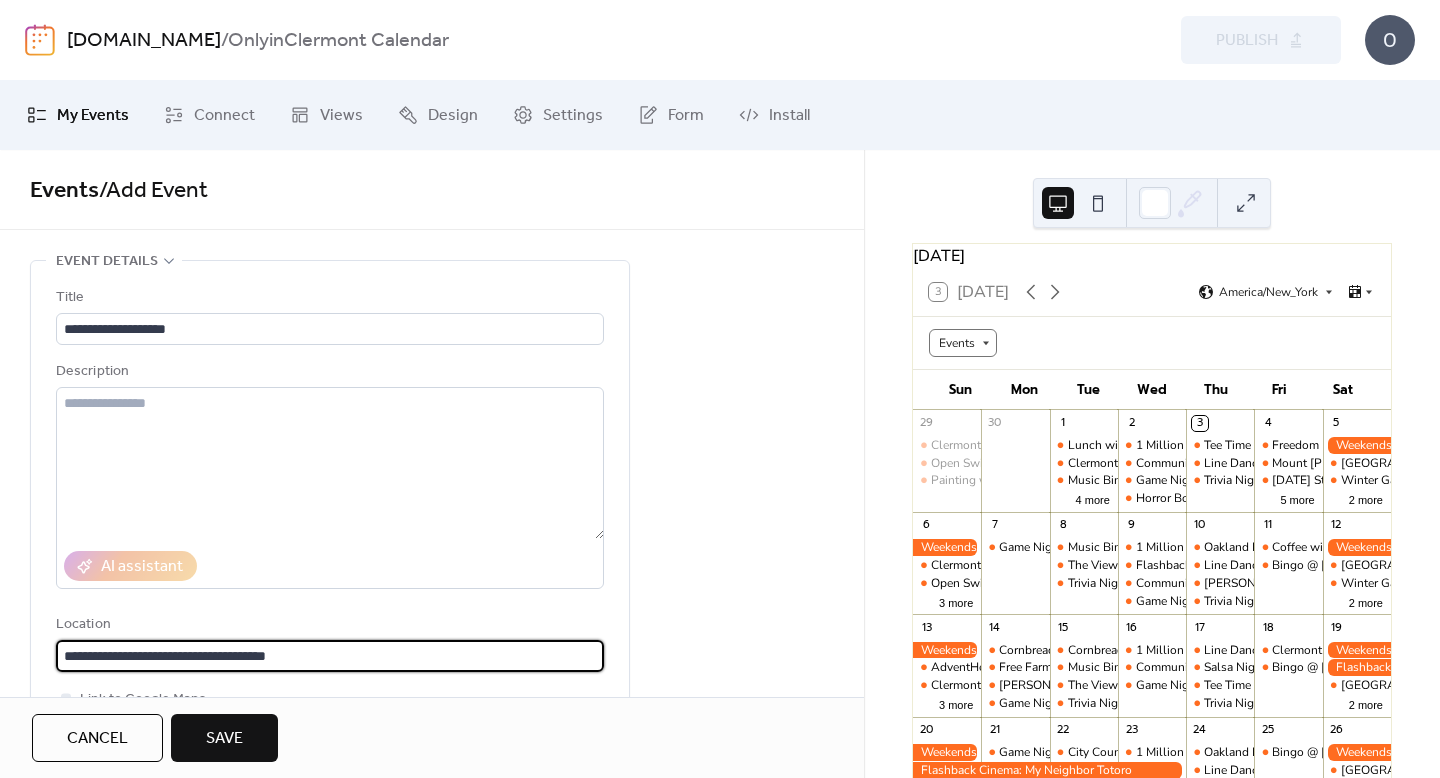 type on "**********" 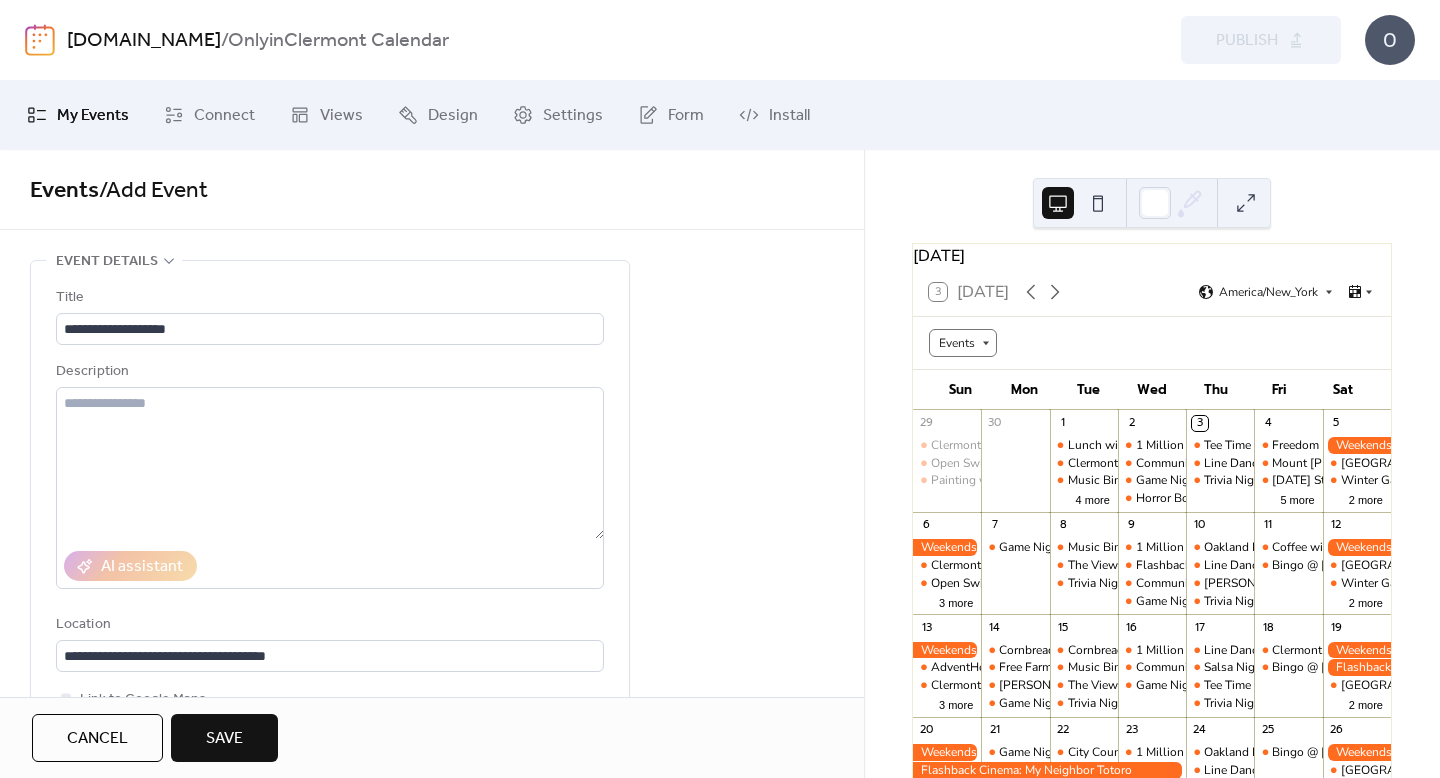 click on "**********" at bounding box center [432, 1108] 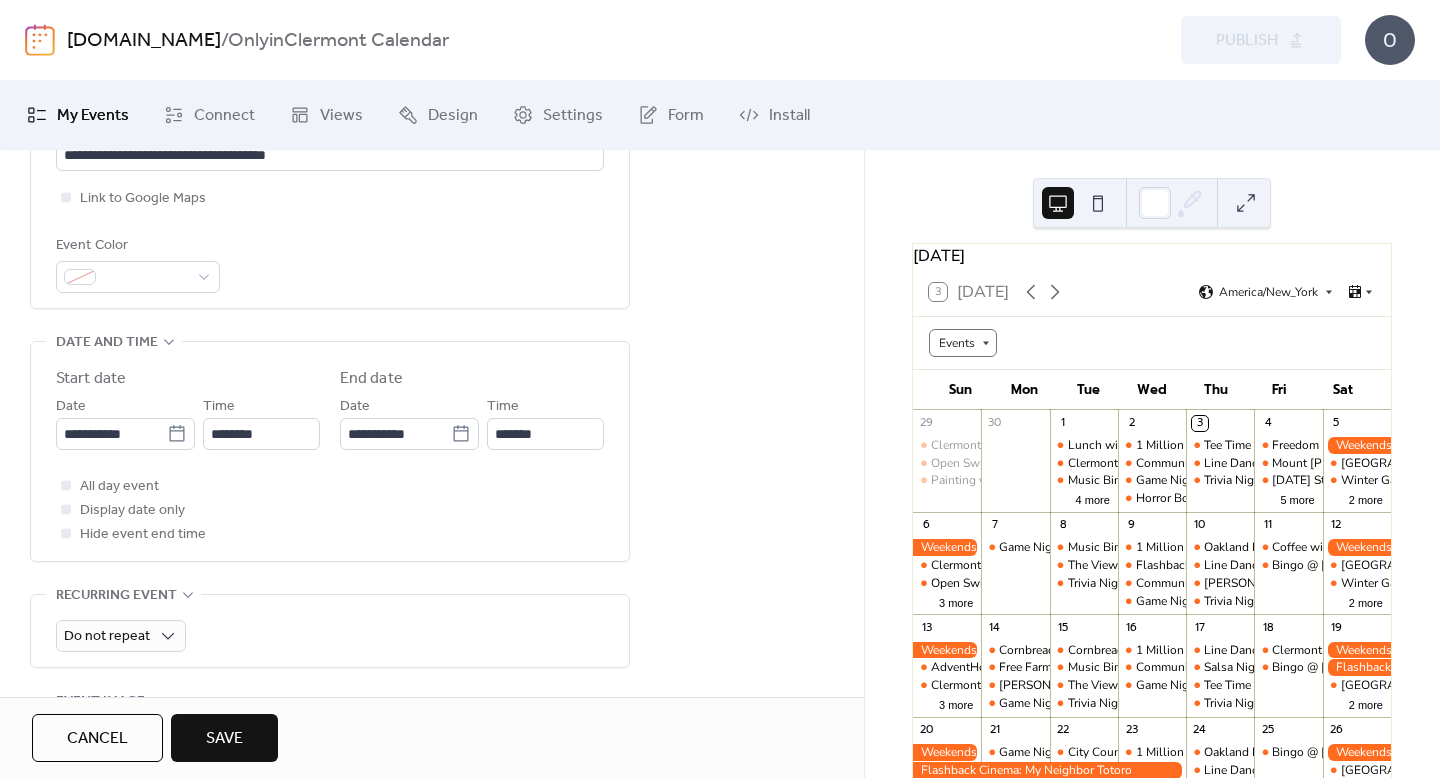 scroll, scrollTop: 506, scrollLeft: 0, axis: vertical 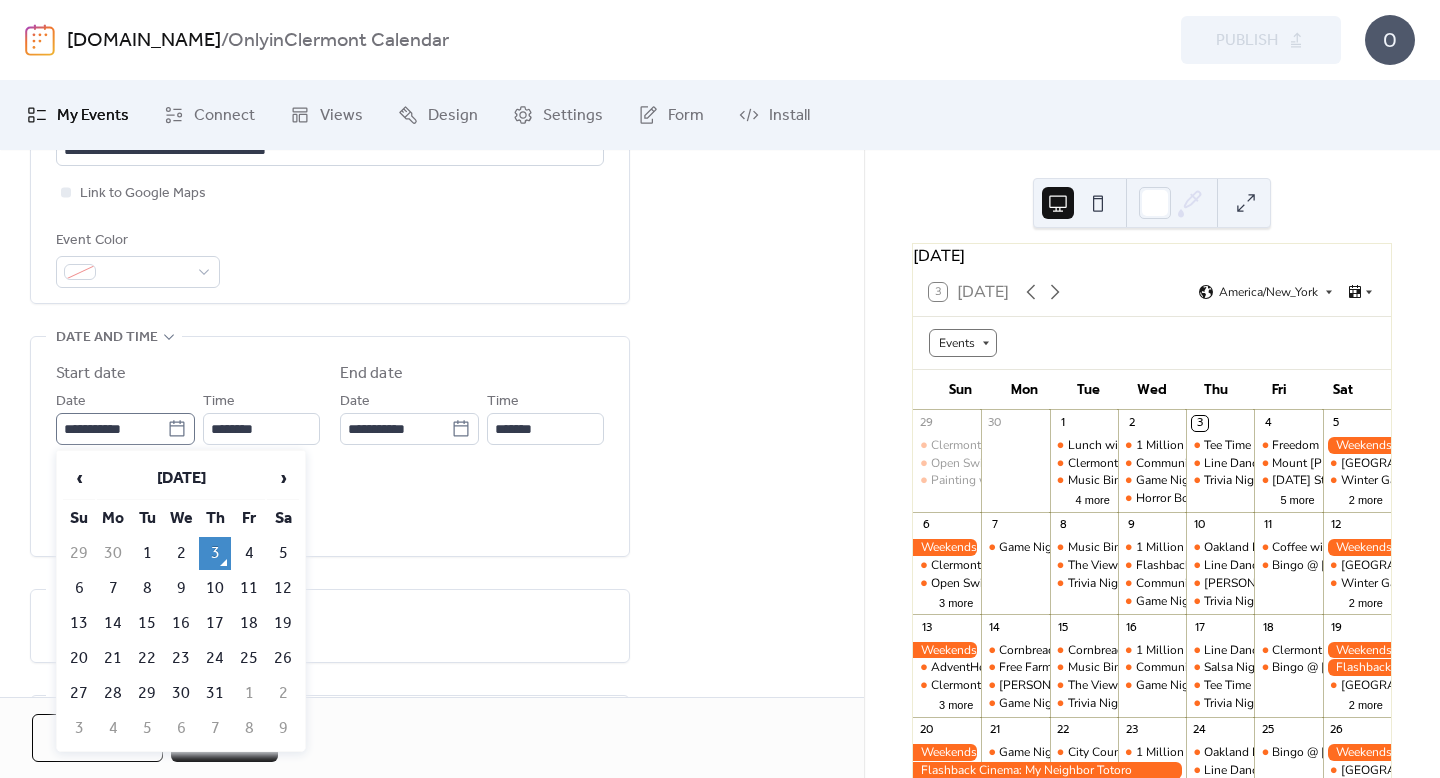 click 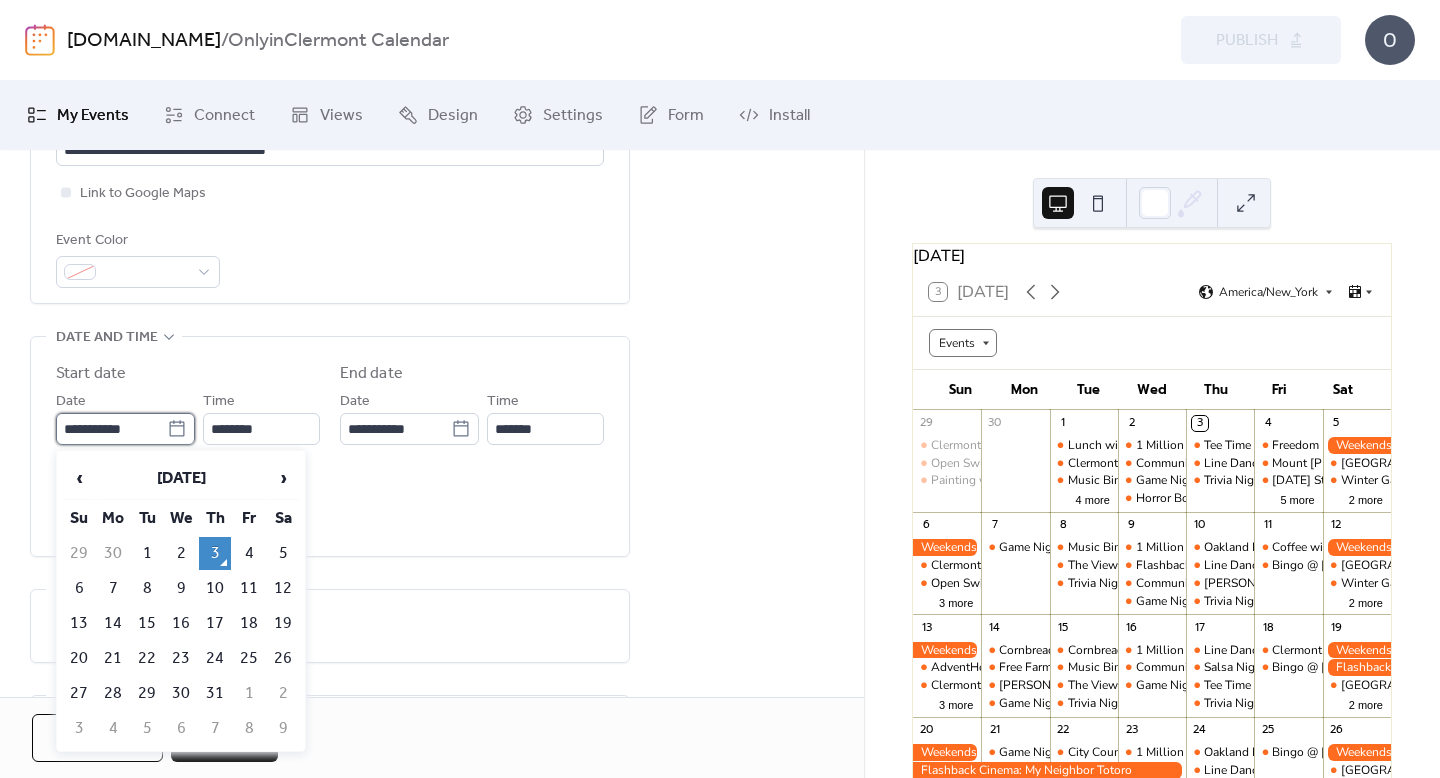 click on "**********" at bounding box center [111, 429] 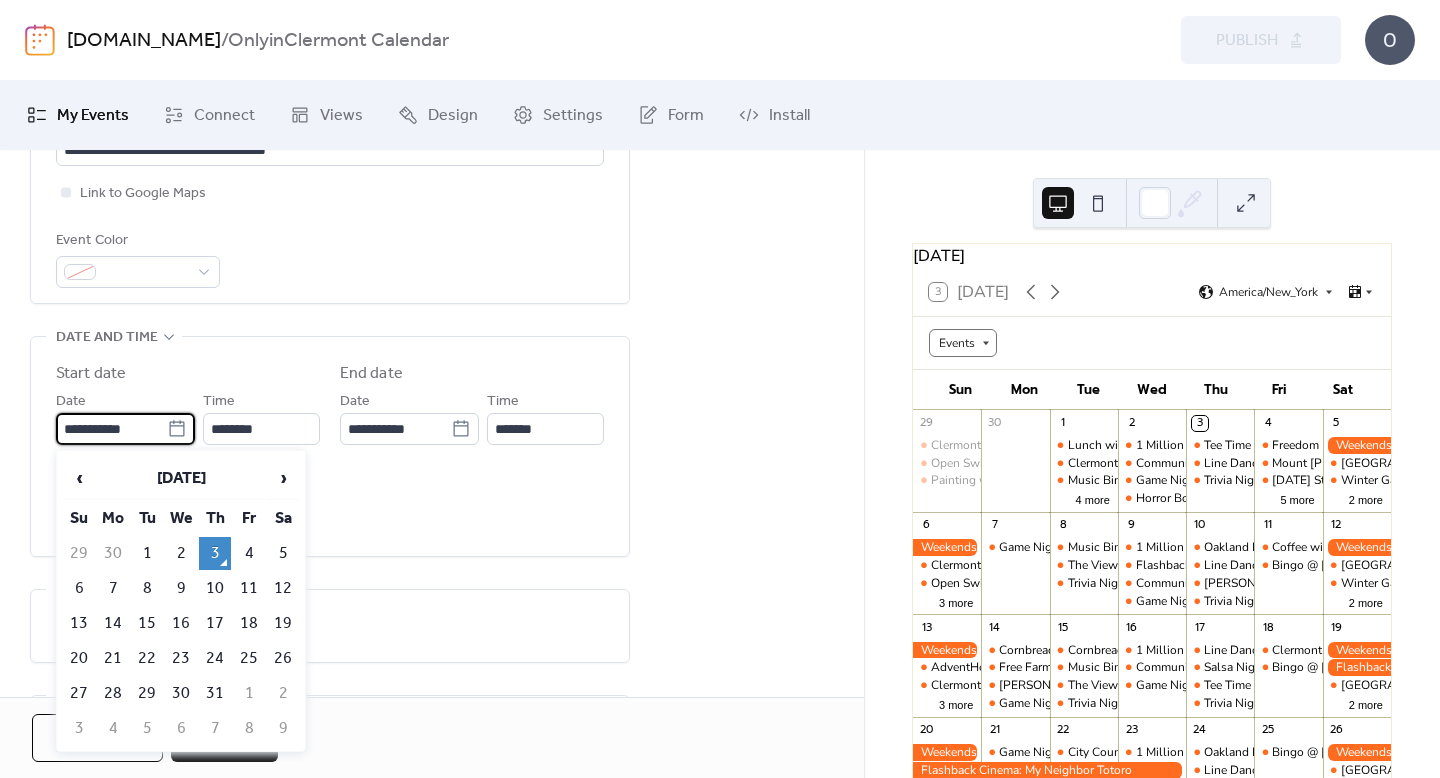 click on "4" at bounding box center [249, 553] 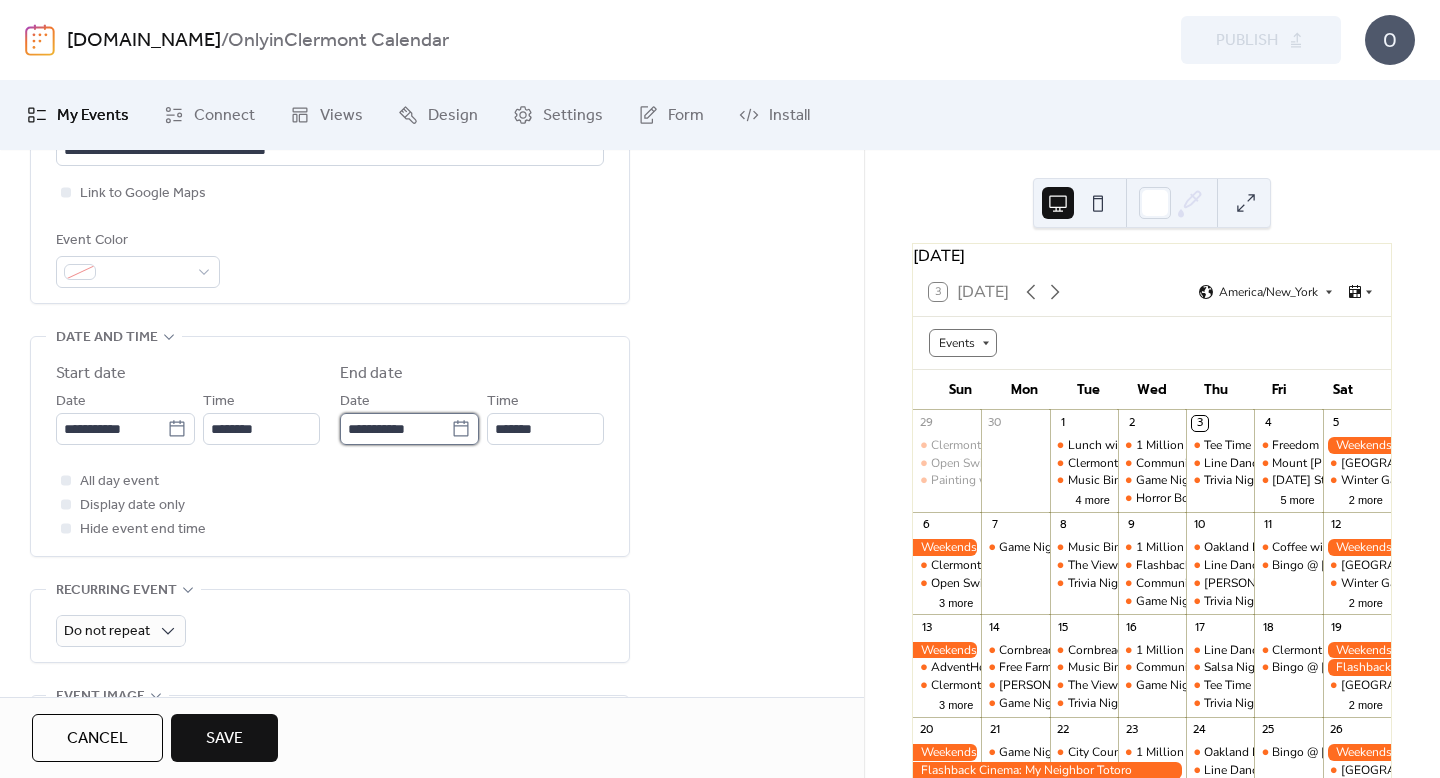 click on "**********" at bounding box center [395, 429] 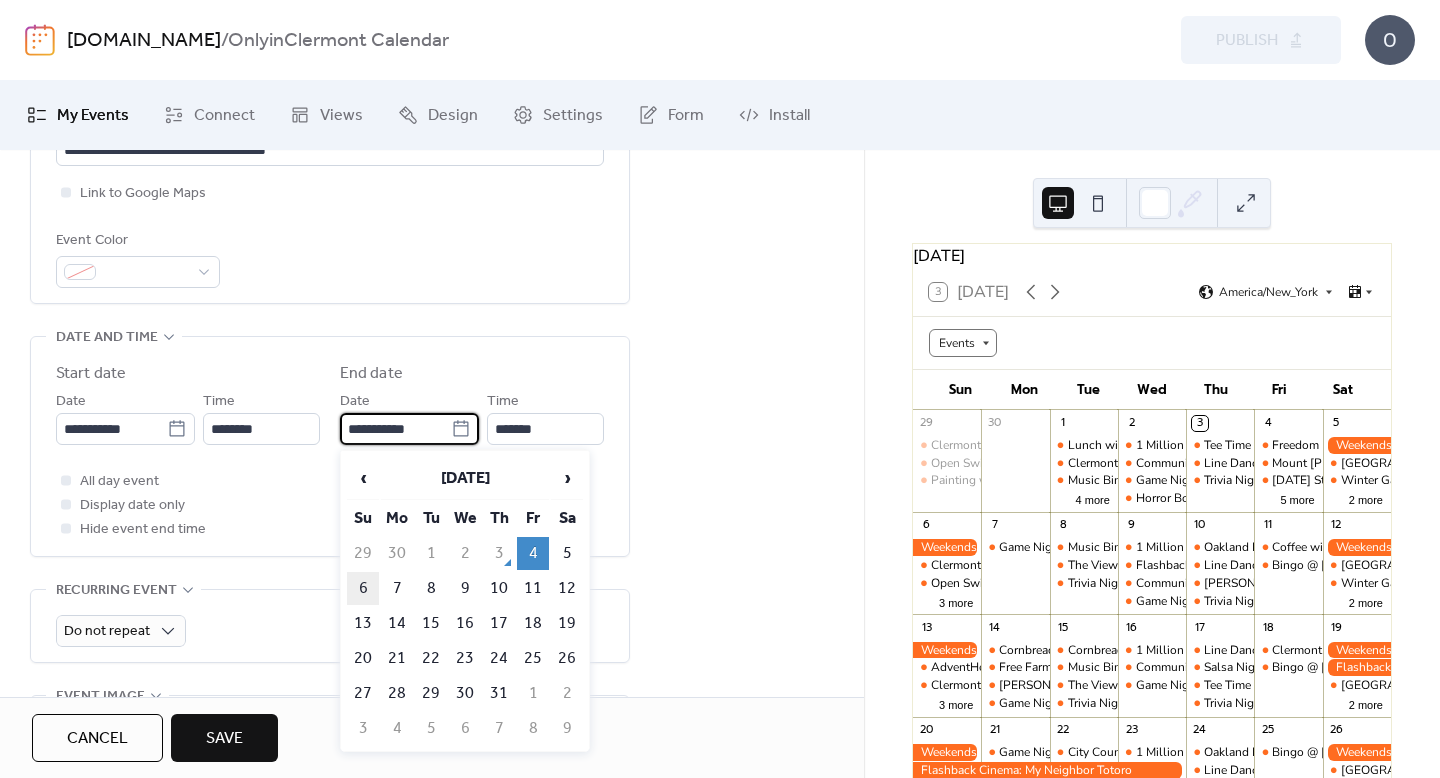 click on "6" at bounding box center [363, 588] 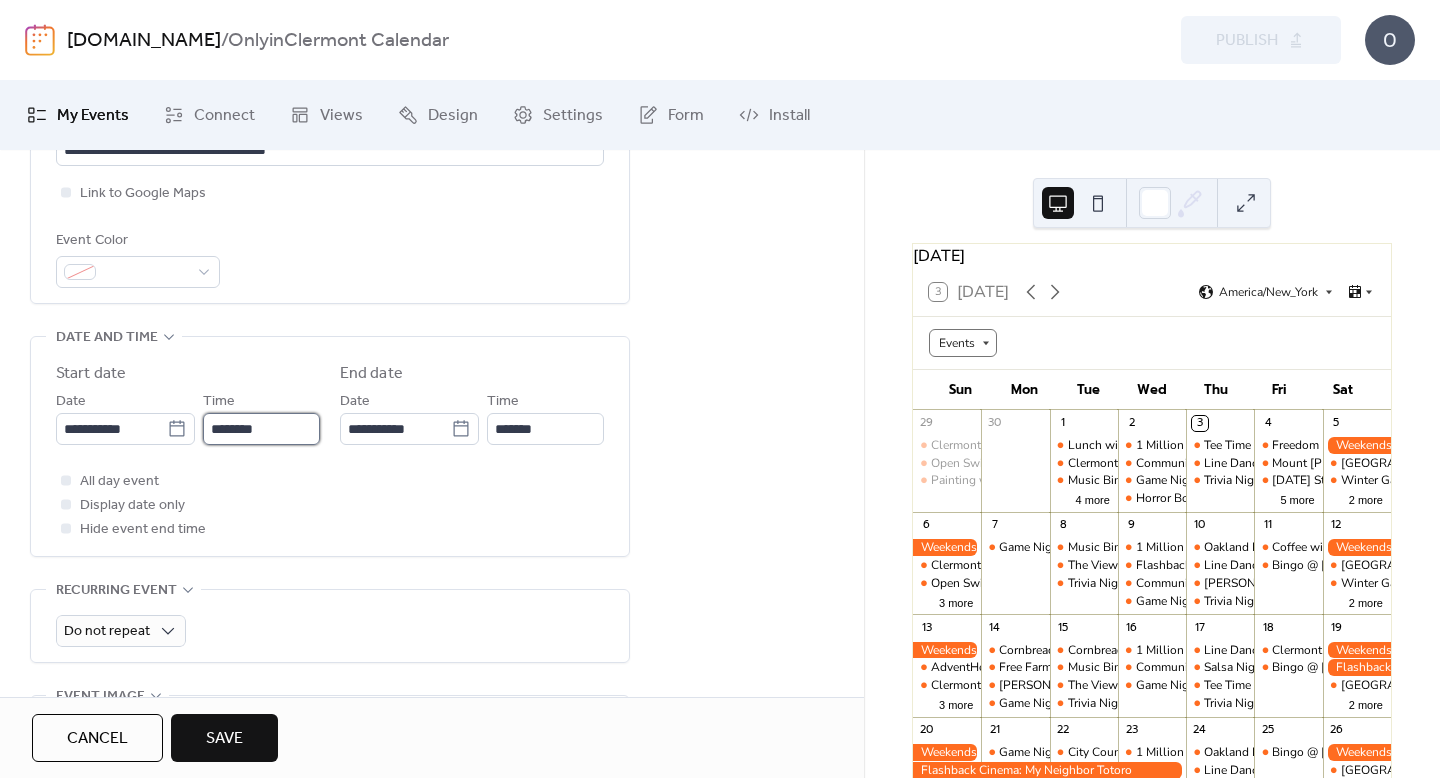click on "********" at bounding box center [261, 429] 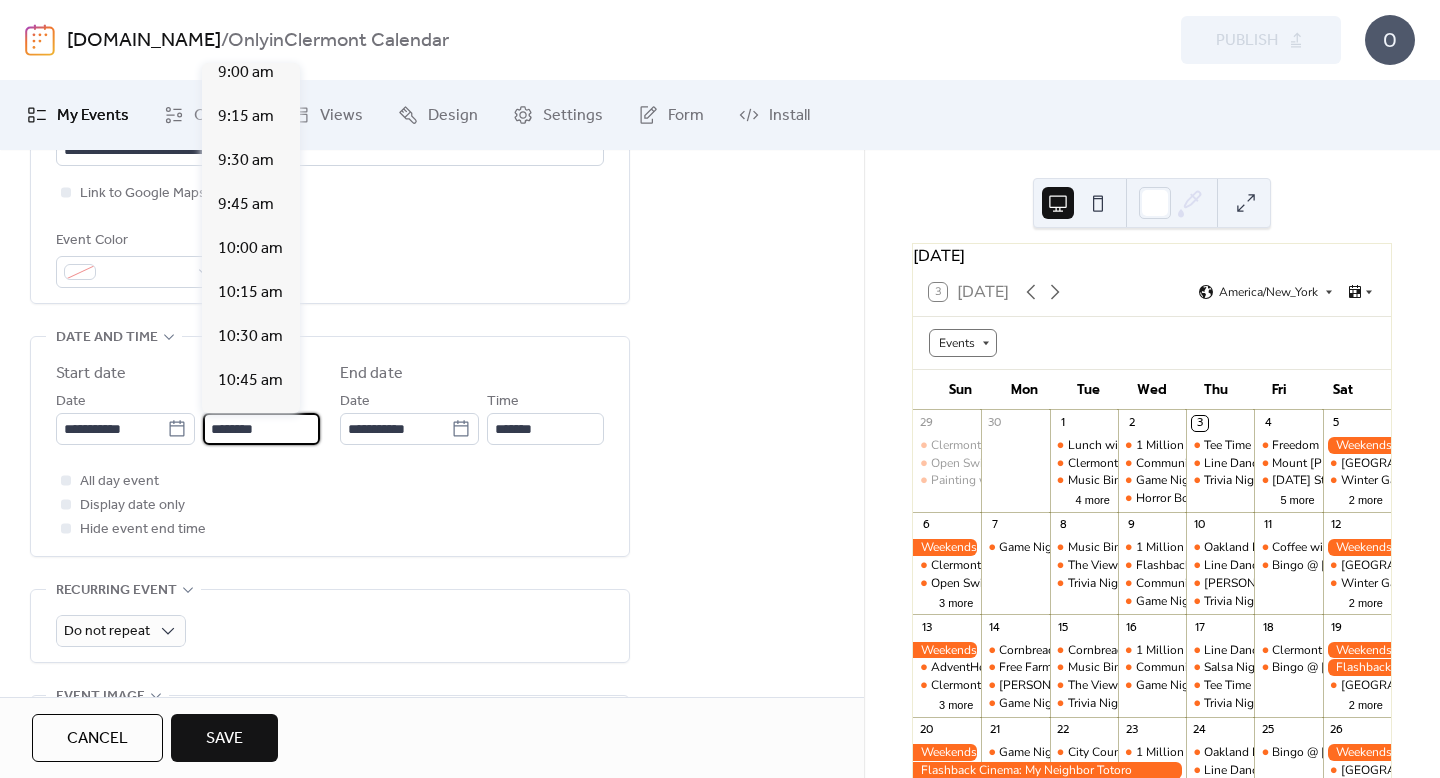 scroll, scrollTop: 1590, scrollLeft: 0, axis: vertical 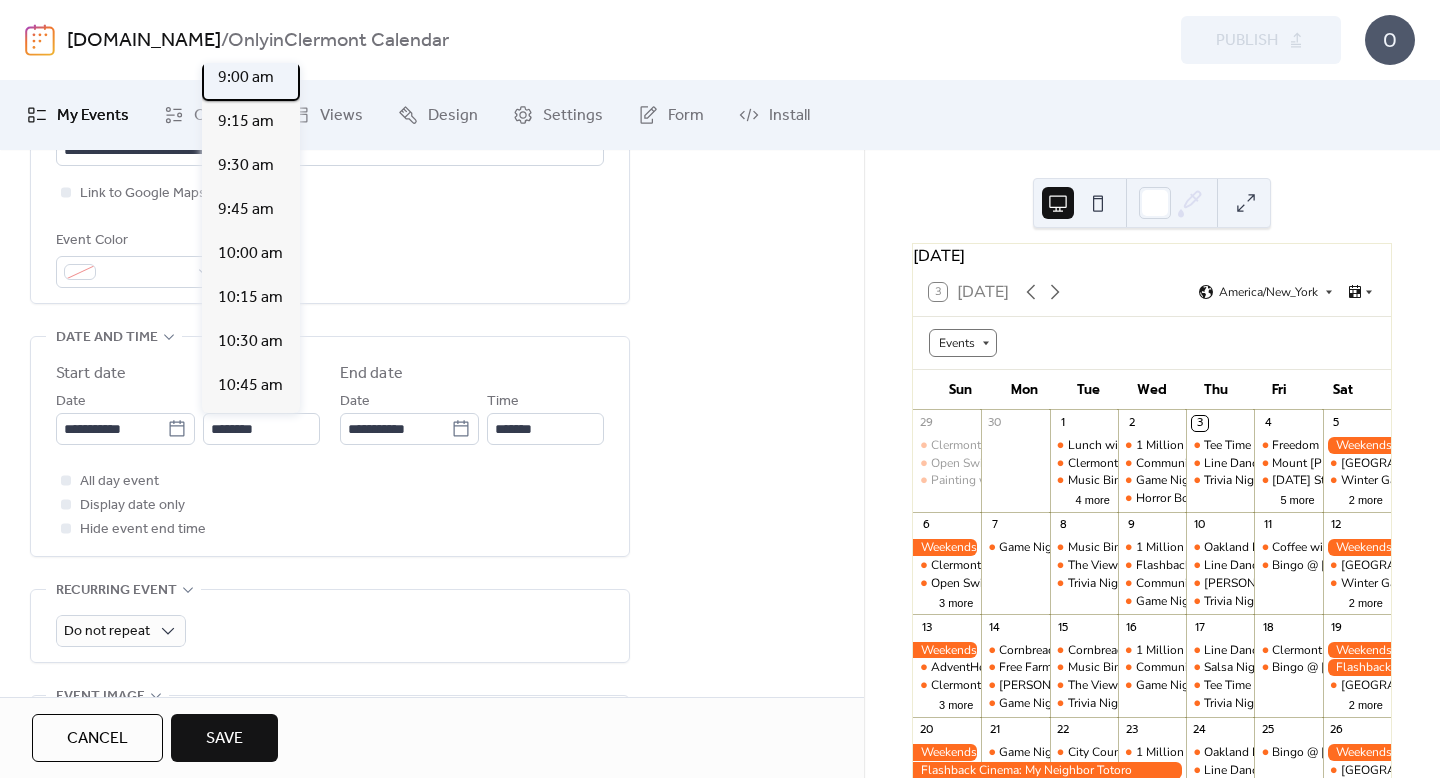click on "9:00 am" at bounding box center (246, 78) 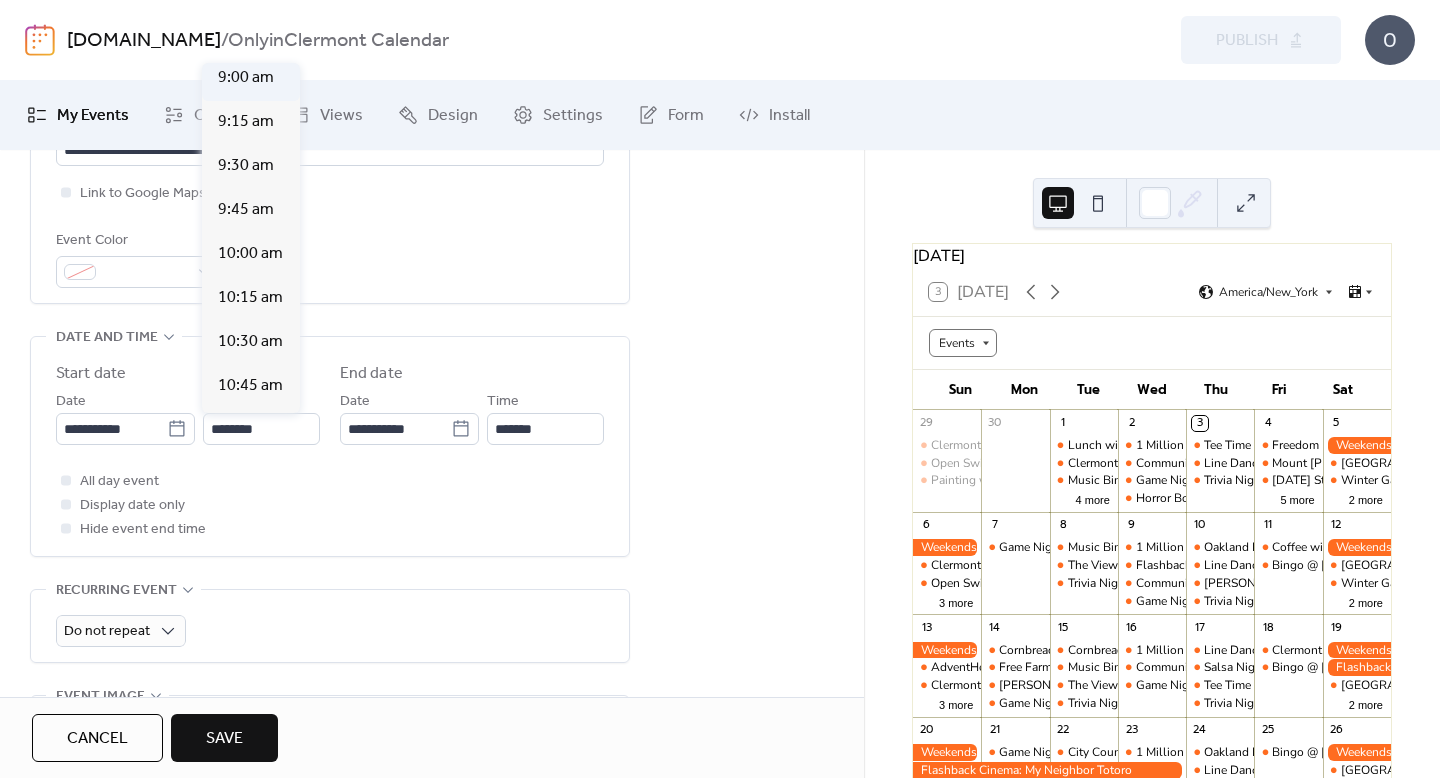 type on "*******" 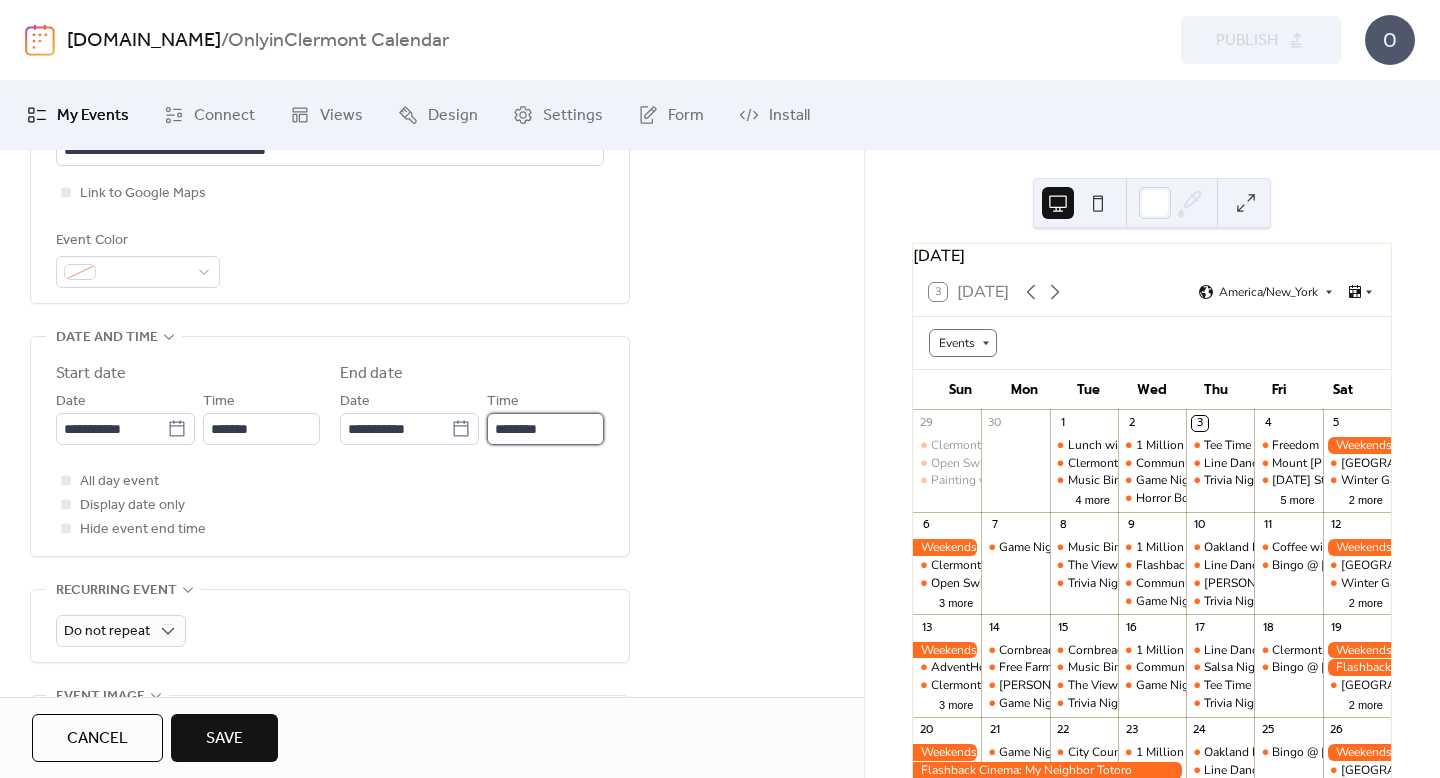 click on "********" at bounding box center (545, 429) 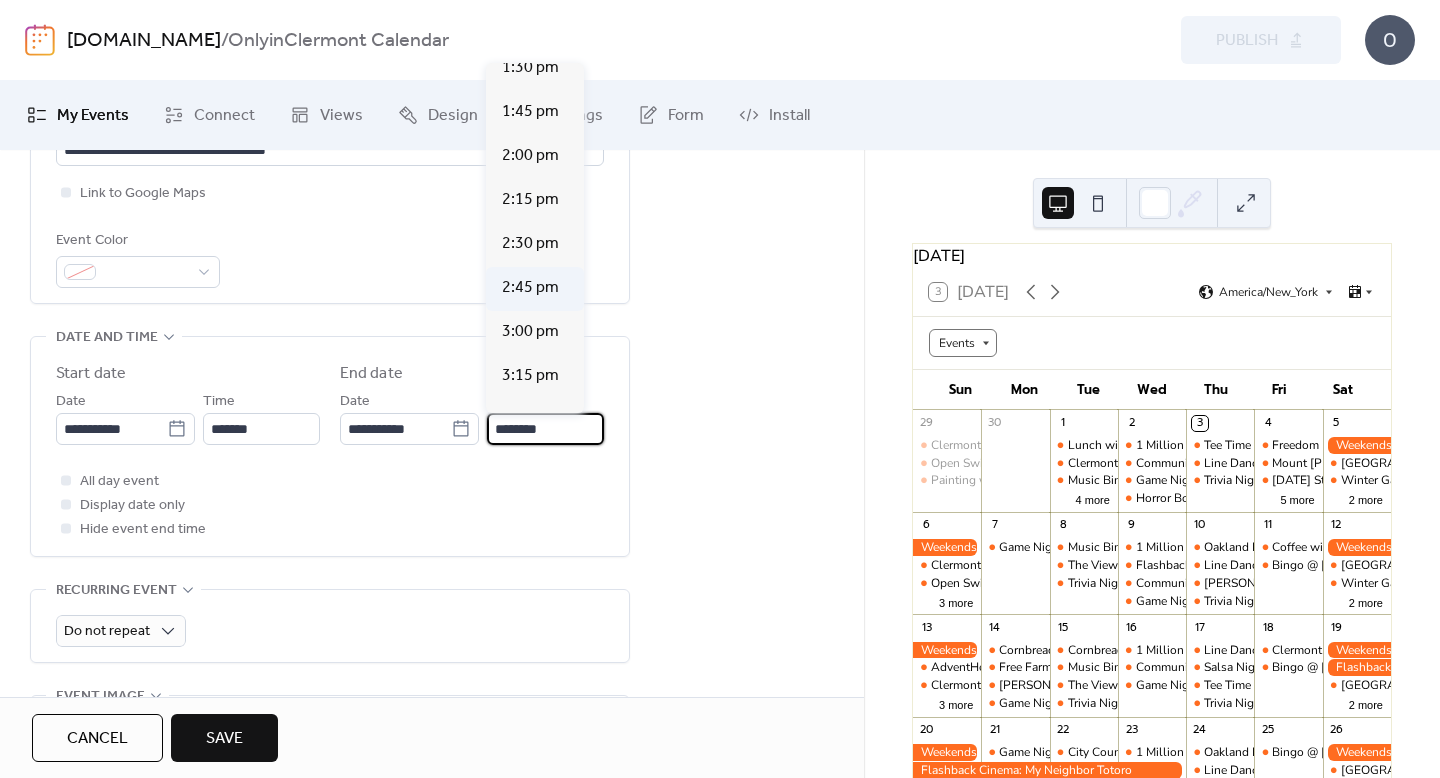 scroll, scrollTop: 2391, scrollLeft: 0, axis: vertical 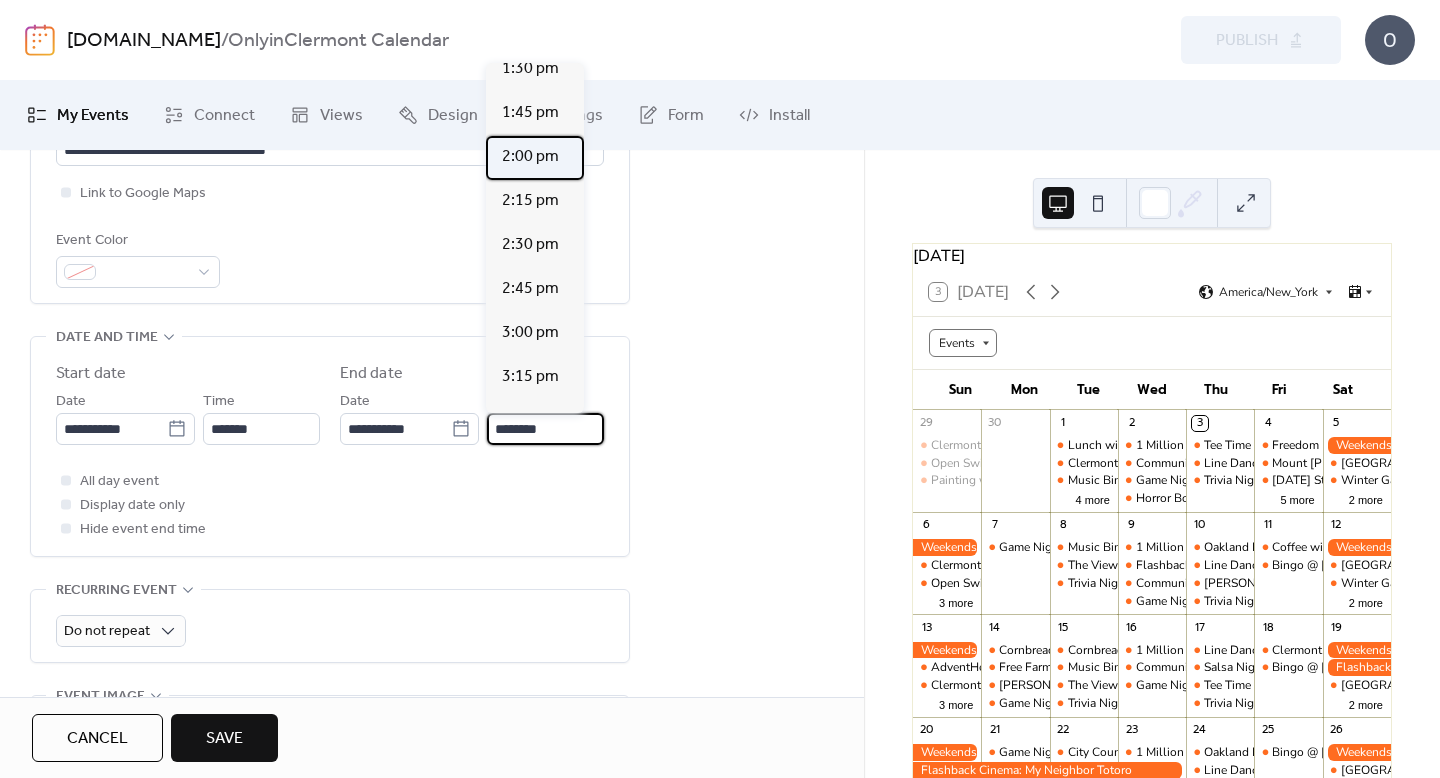 click on "2:00 pm" at bounding box center [530, 157] 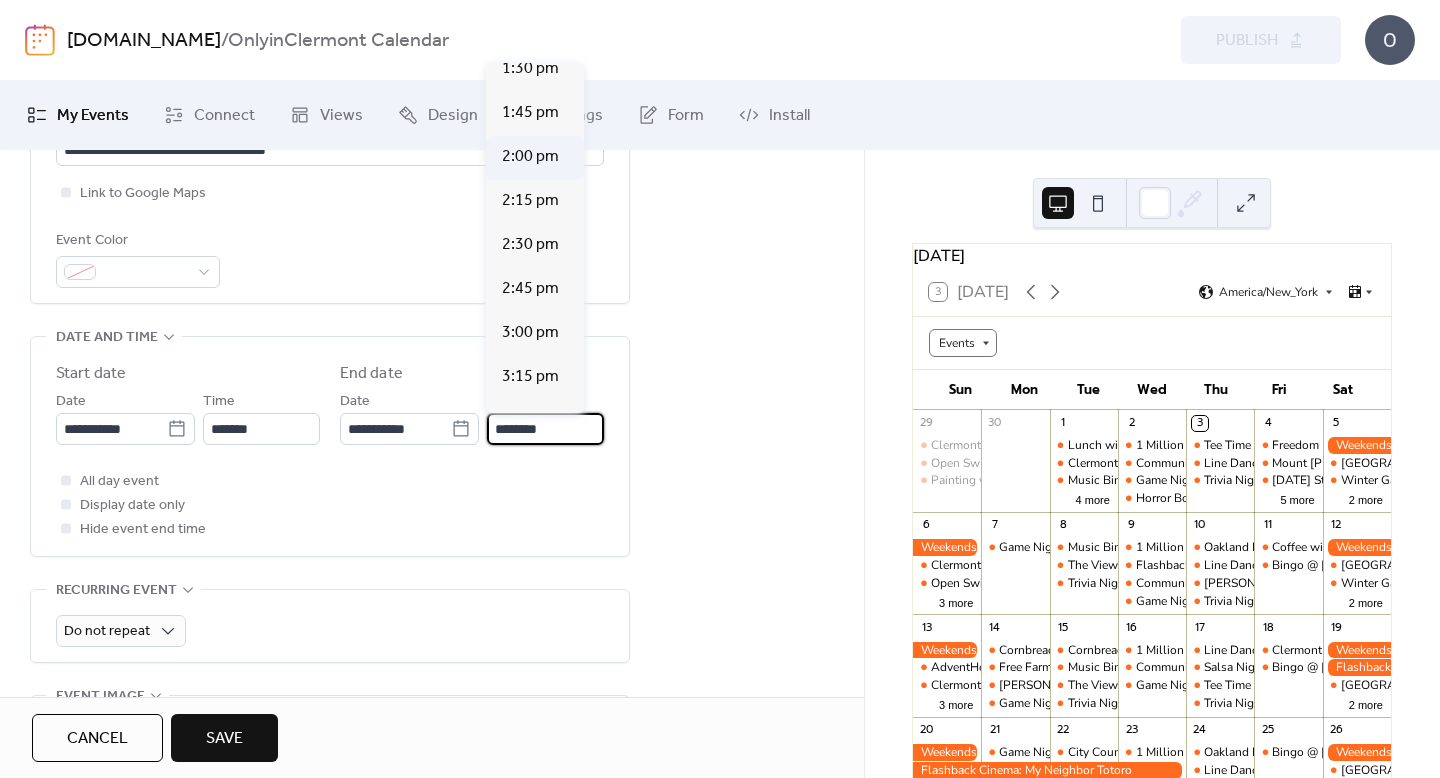 type on "*******" 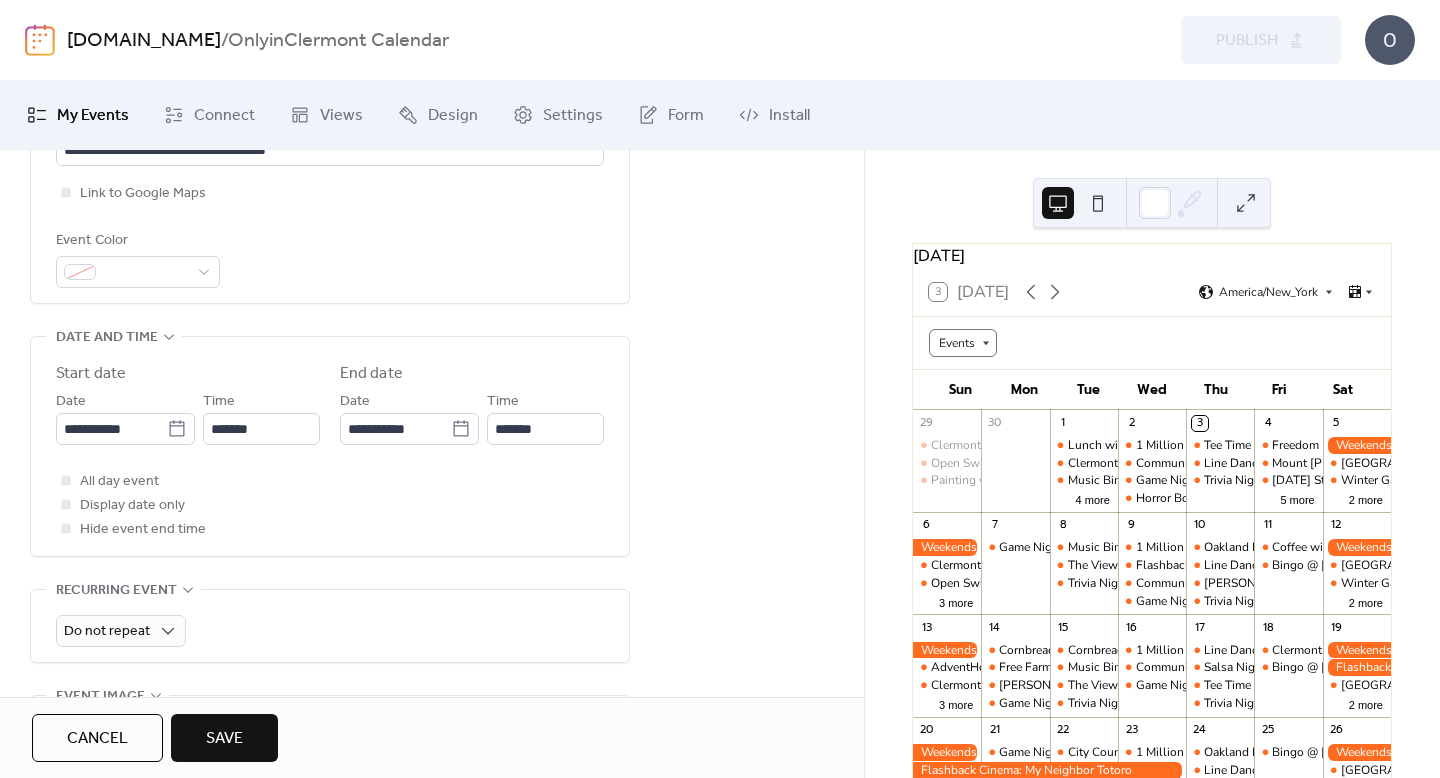 click on "All day event Display date only Hide event end time" at bounding box center (330, 505) 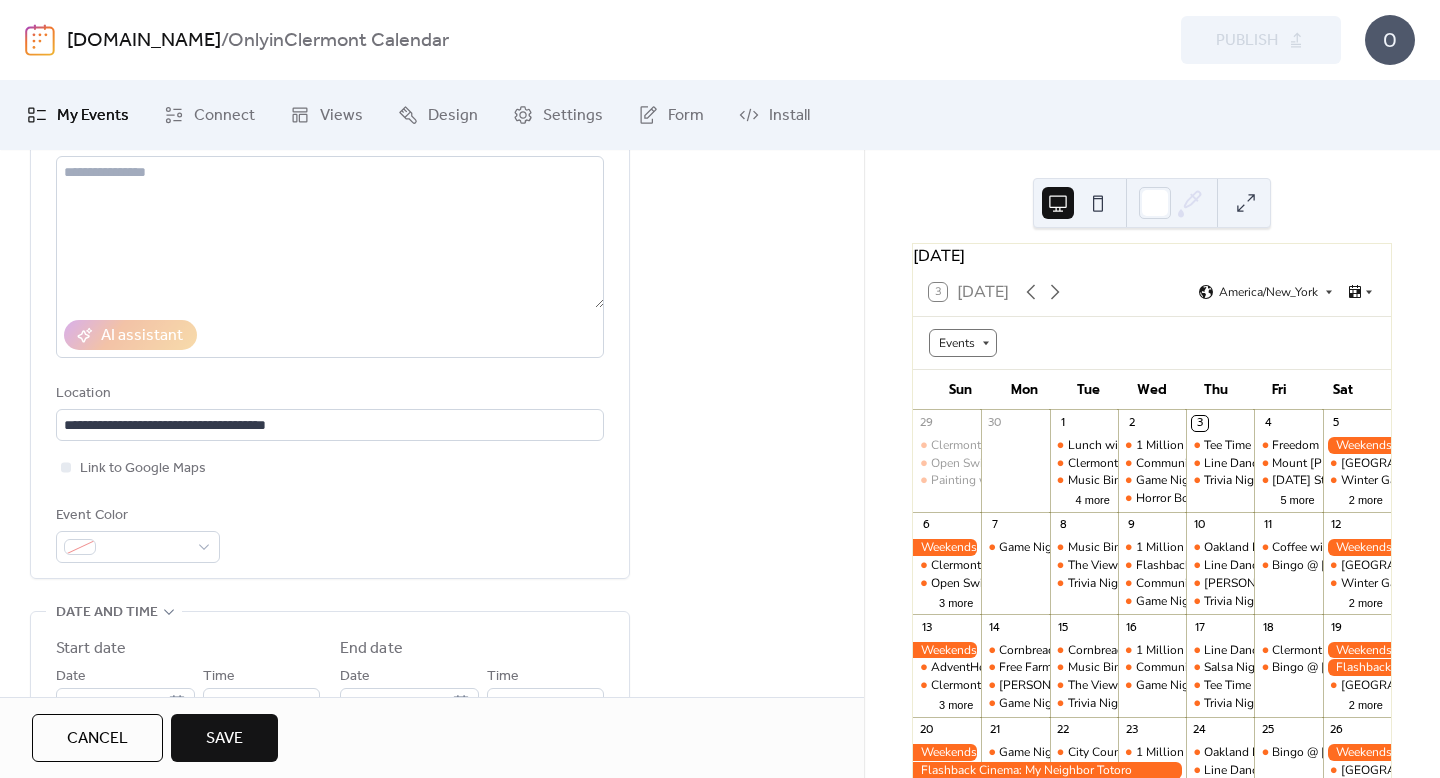 scroll, scrollTop: 0, scrollLeft: 0, axis: both 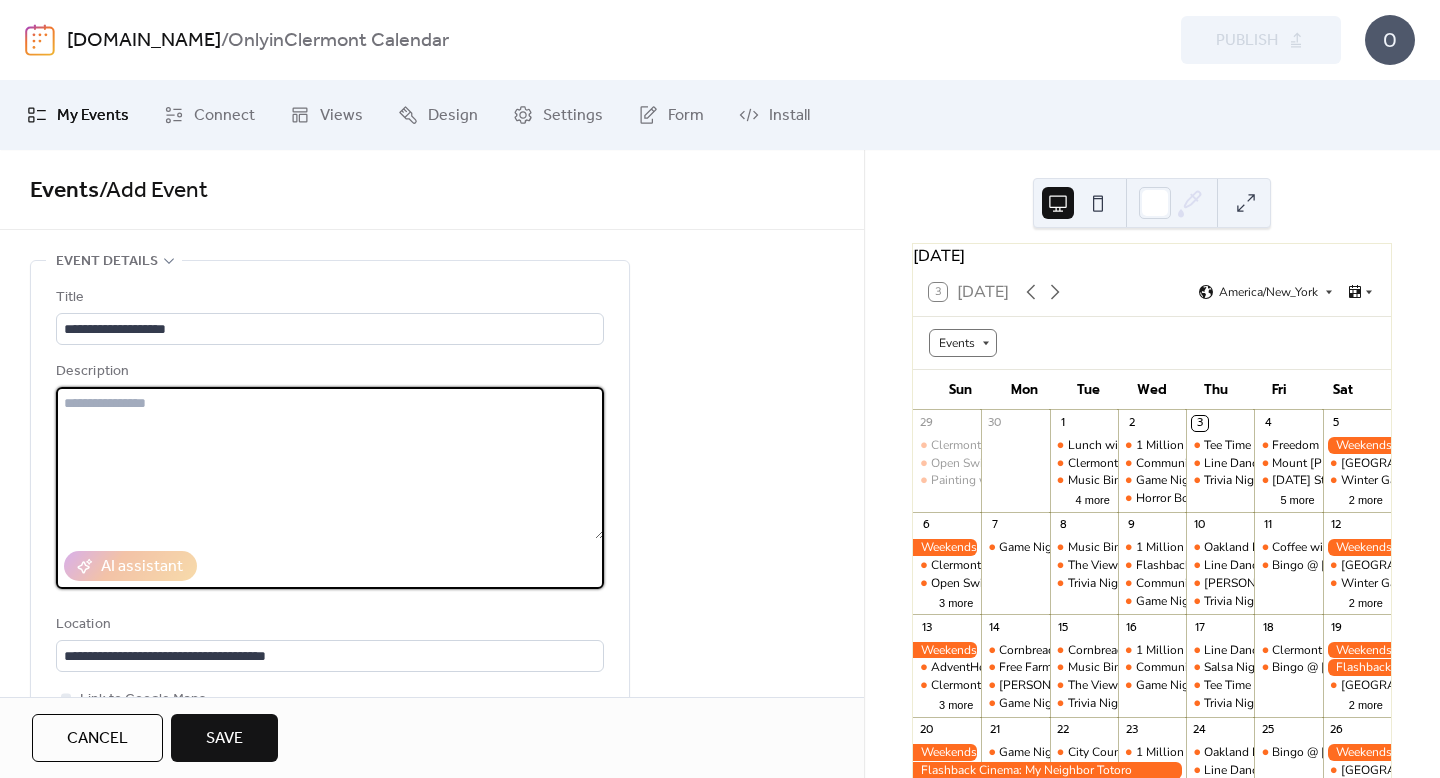 click at bounding box center (330, 463) 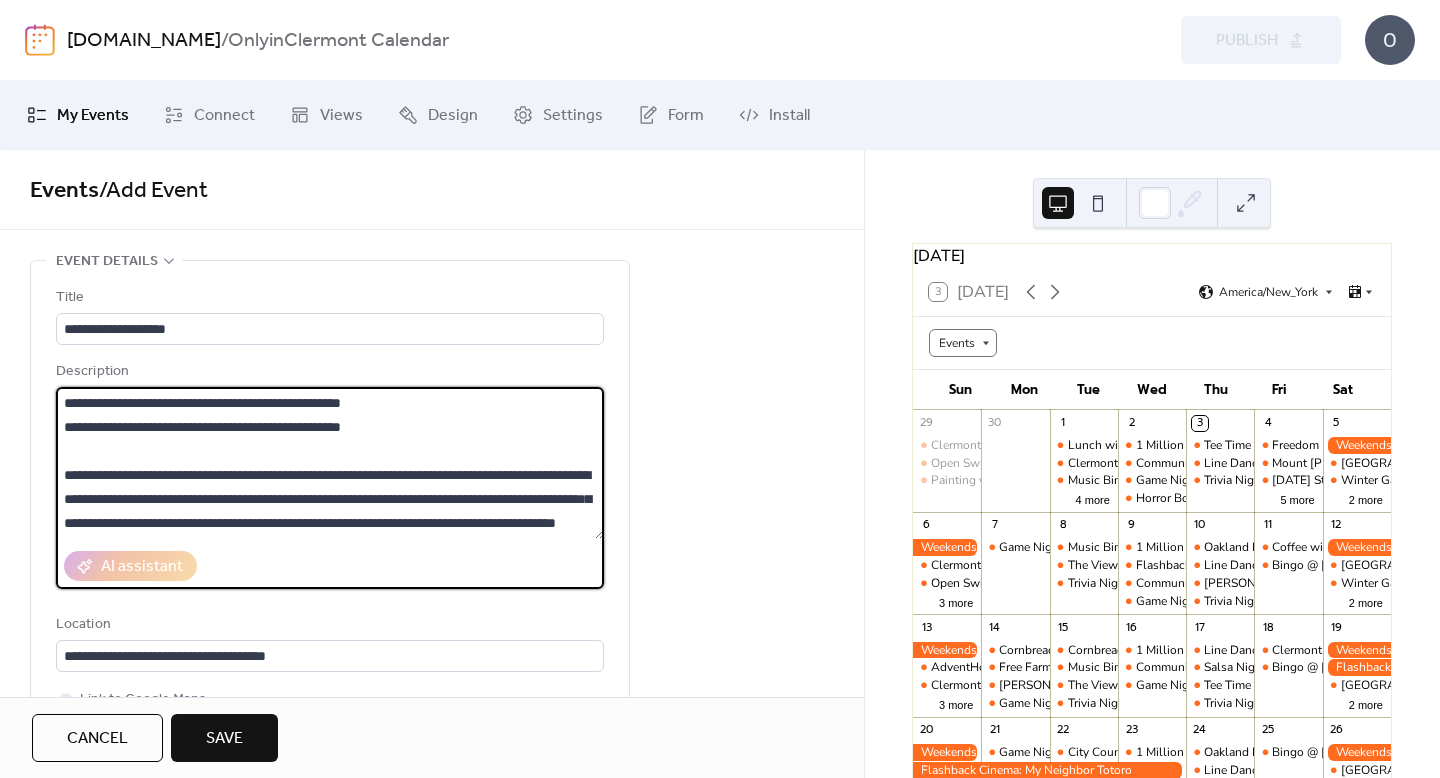 scroll, scrollTop: 216, scrollLeft: 0, axis: vertical 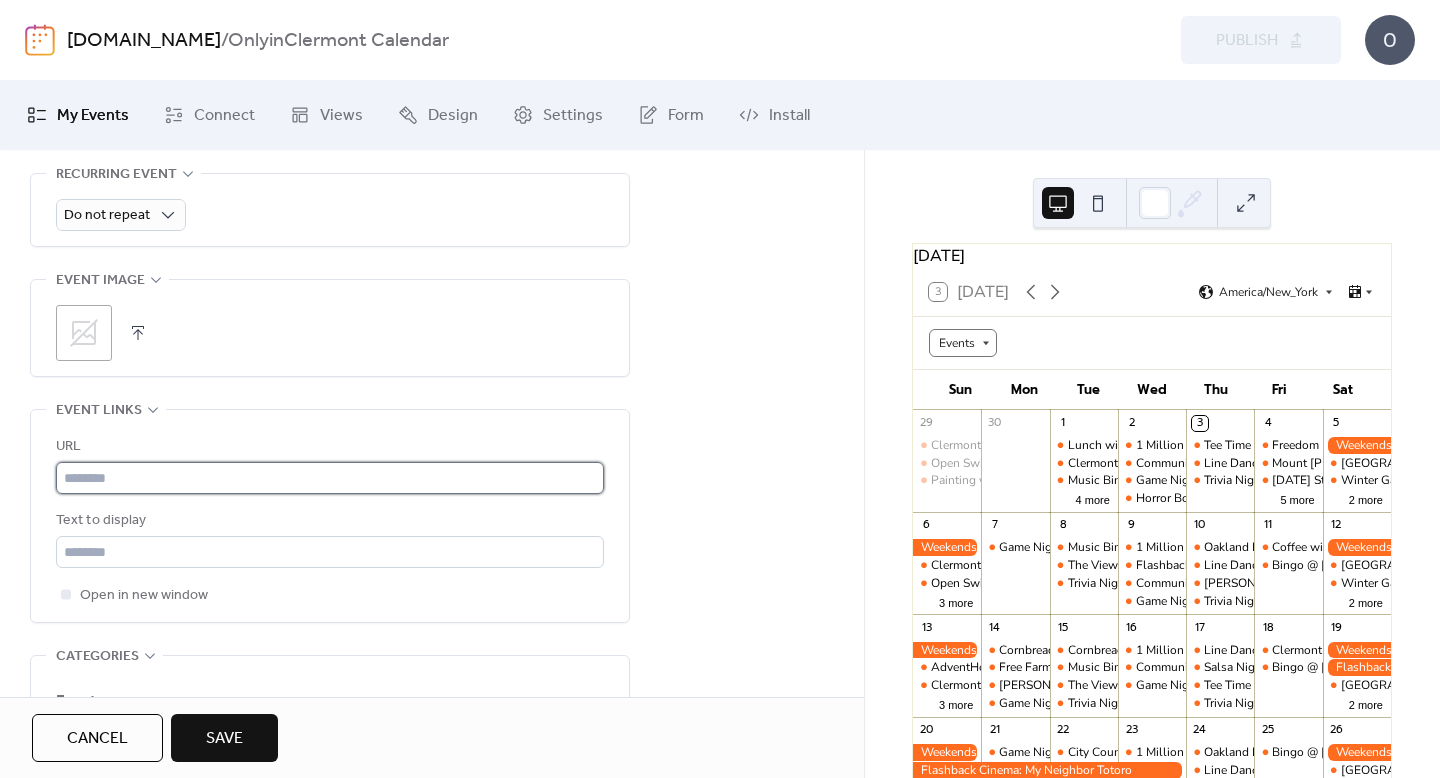 click at bounding box center [330, 478] 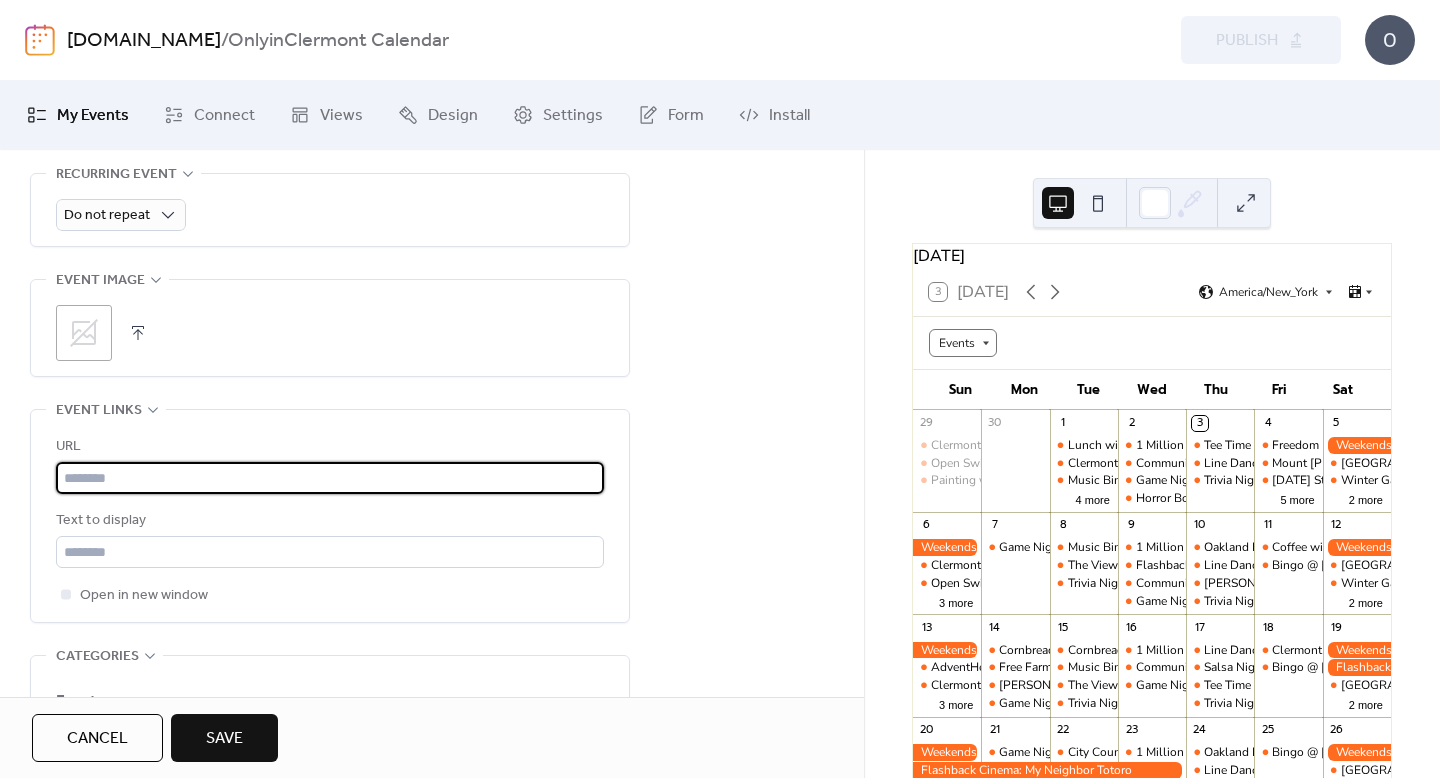paste on "**********" 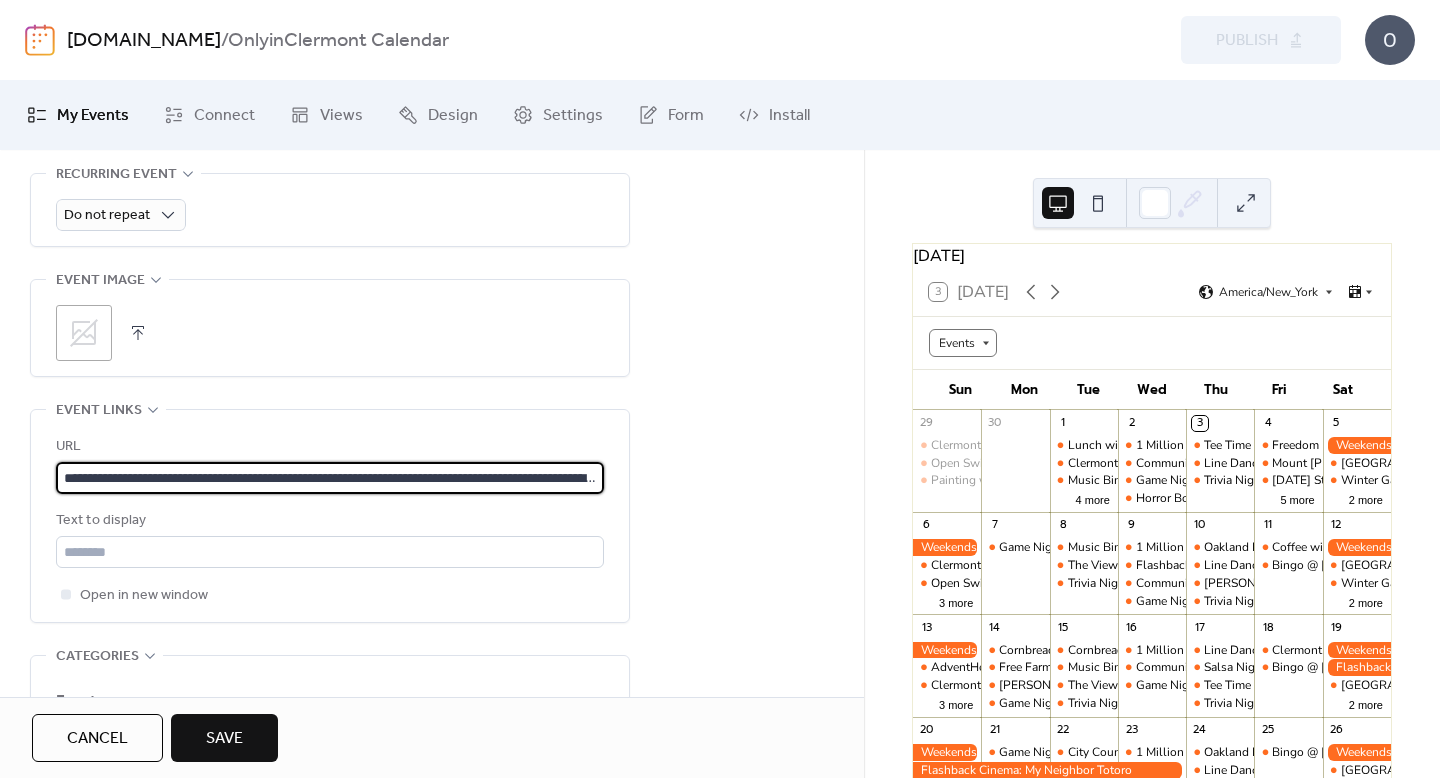 scroll, scrollTop: 0, scrollLeft: 653, axis: horizontal 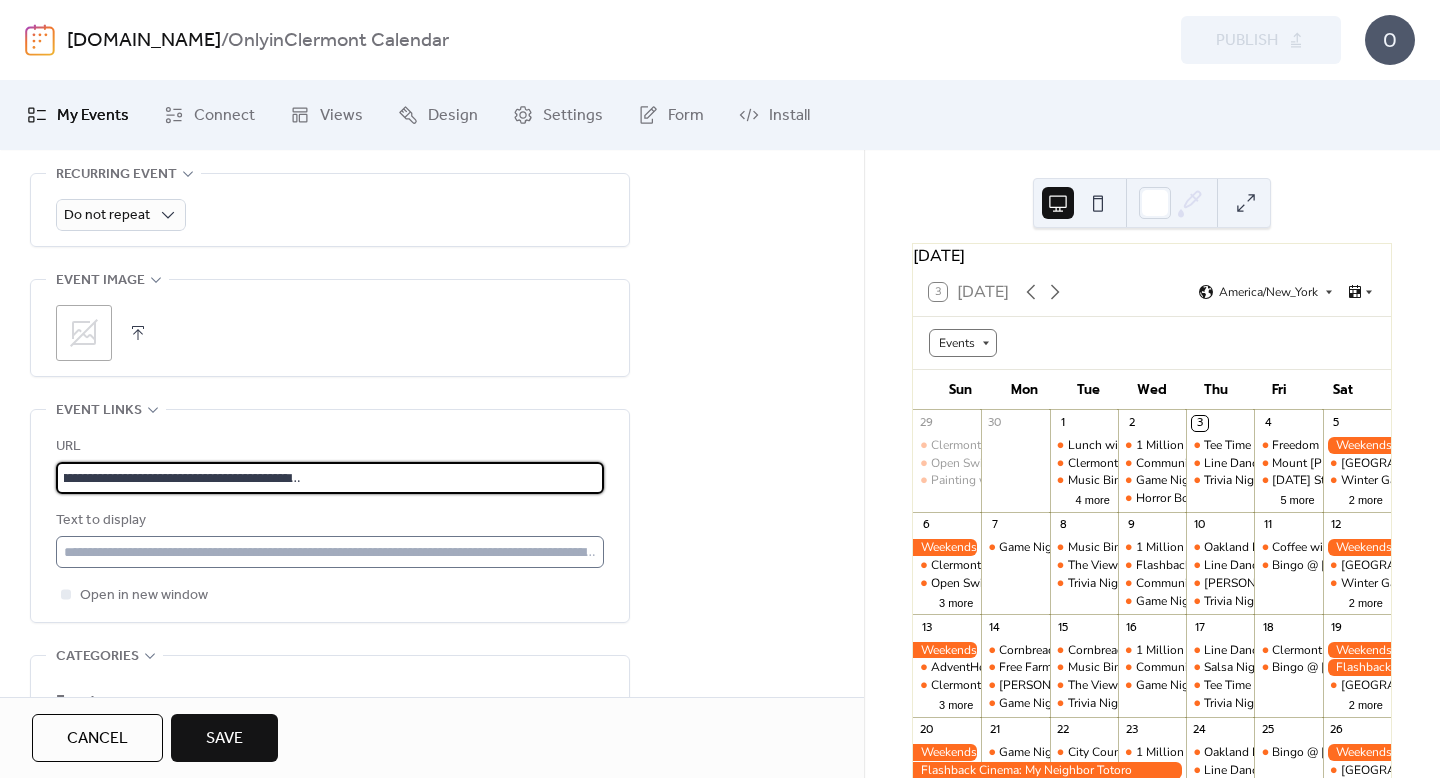type on "**********" 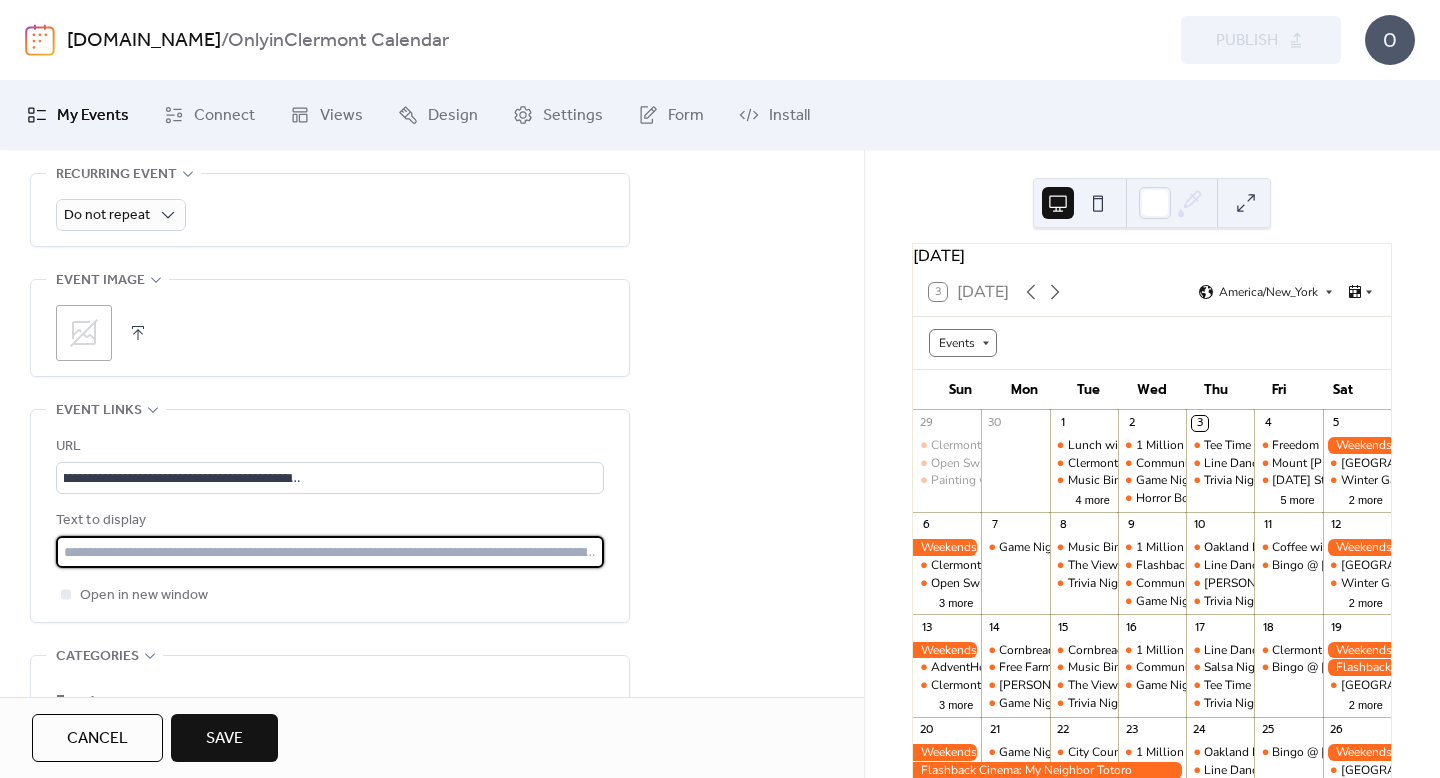 click at bounding box center [330, 552] 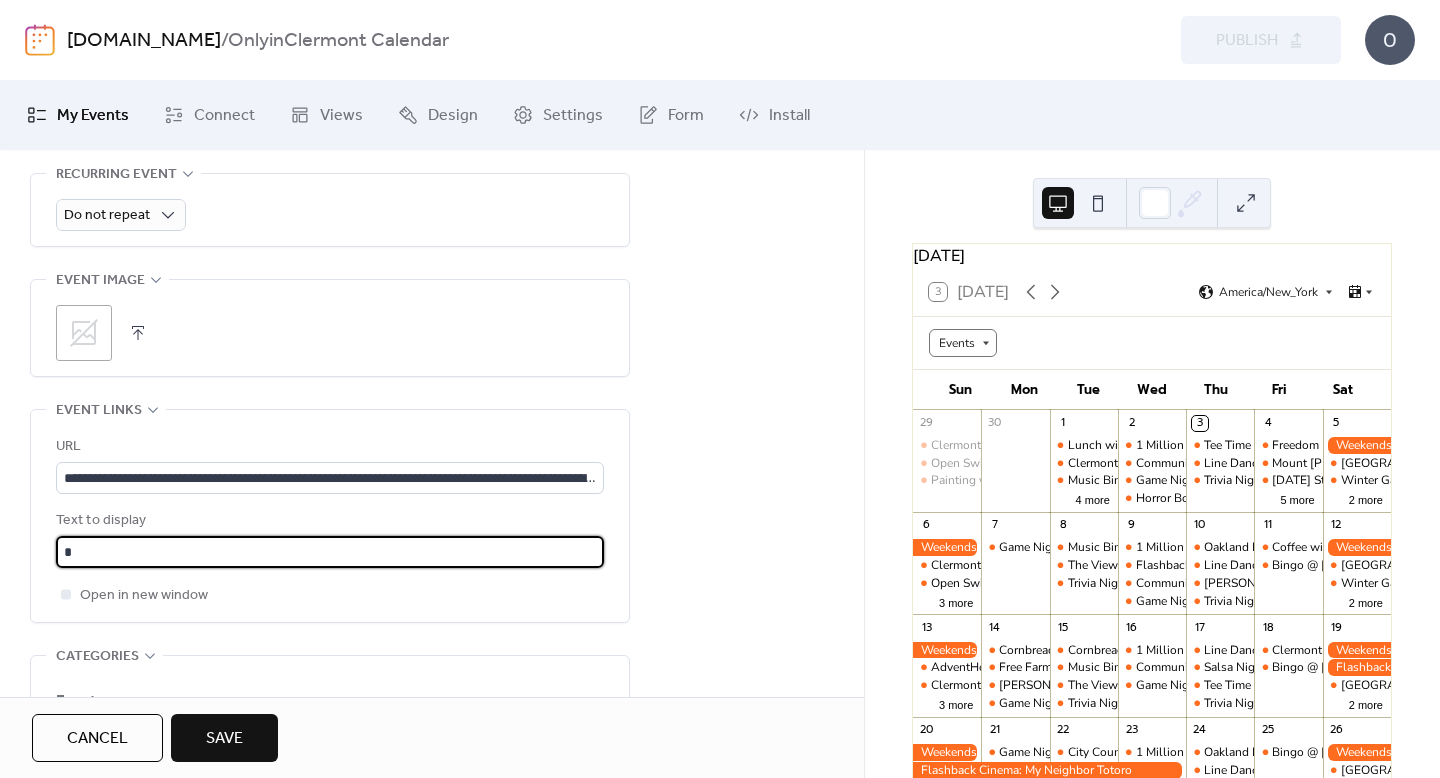 type on "**********" 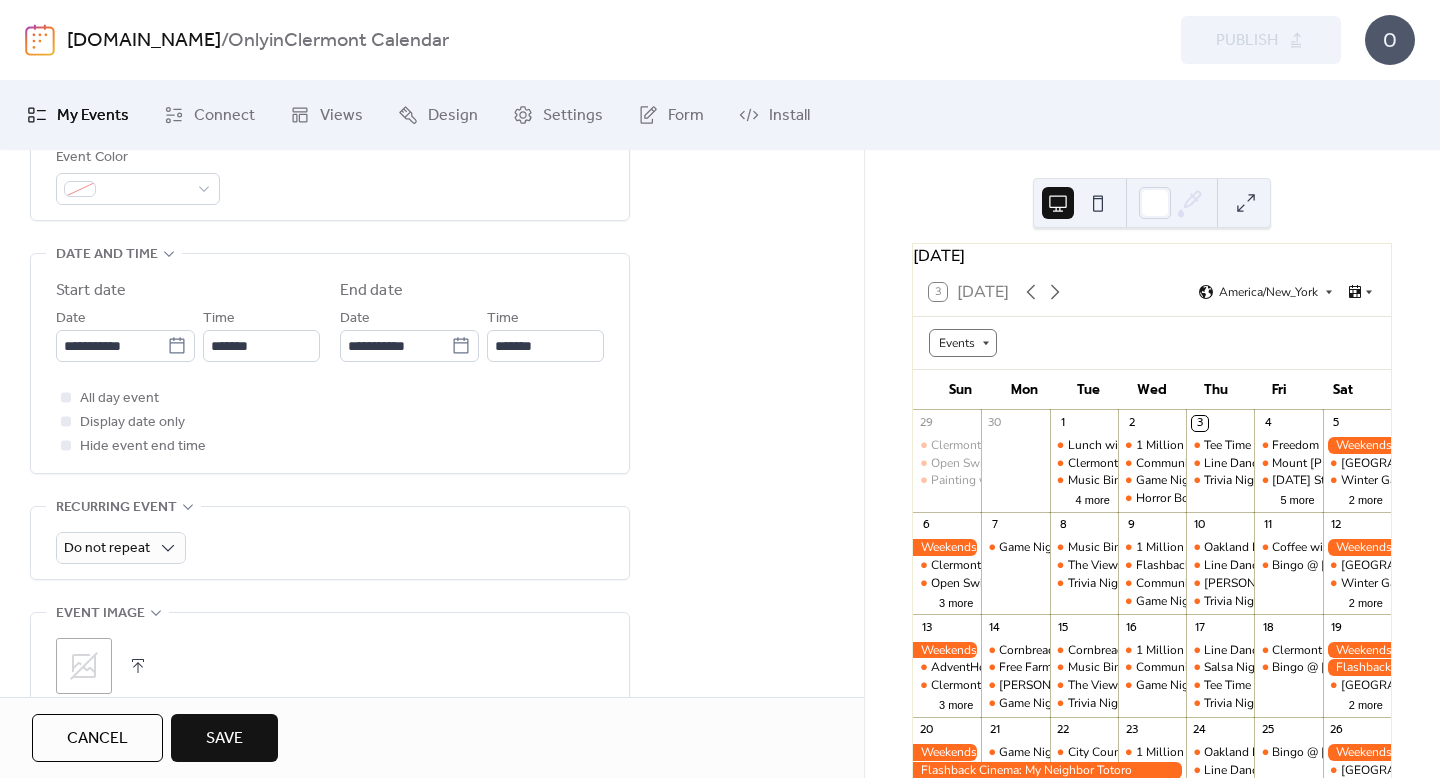 click on ";" at bounding box center [330, 661] 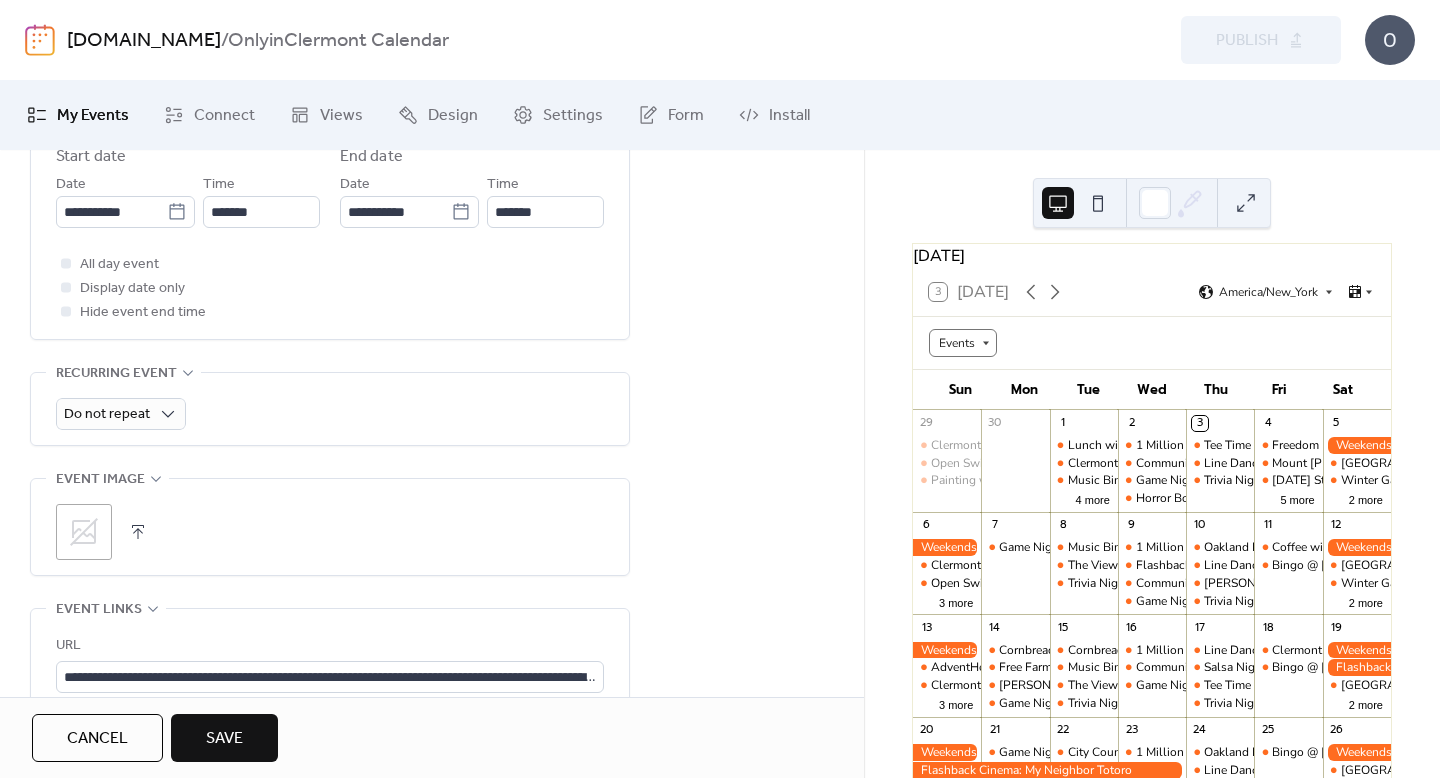 scroll, scrollTop: 767, scrollLeft: 0, axis: vertical 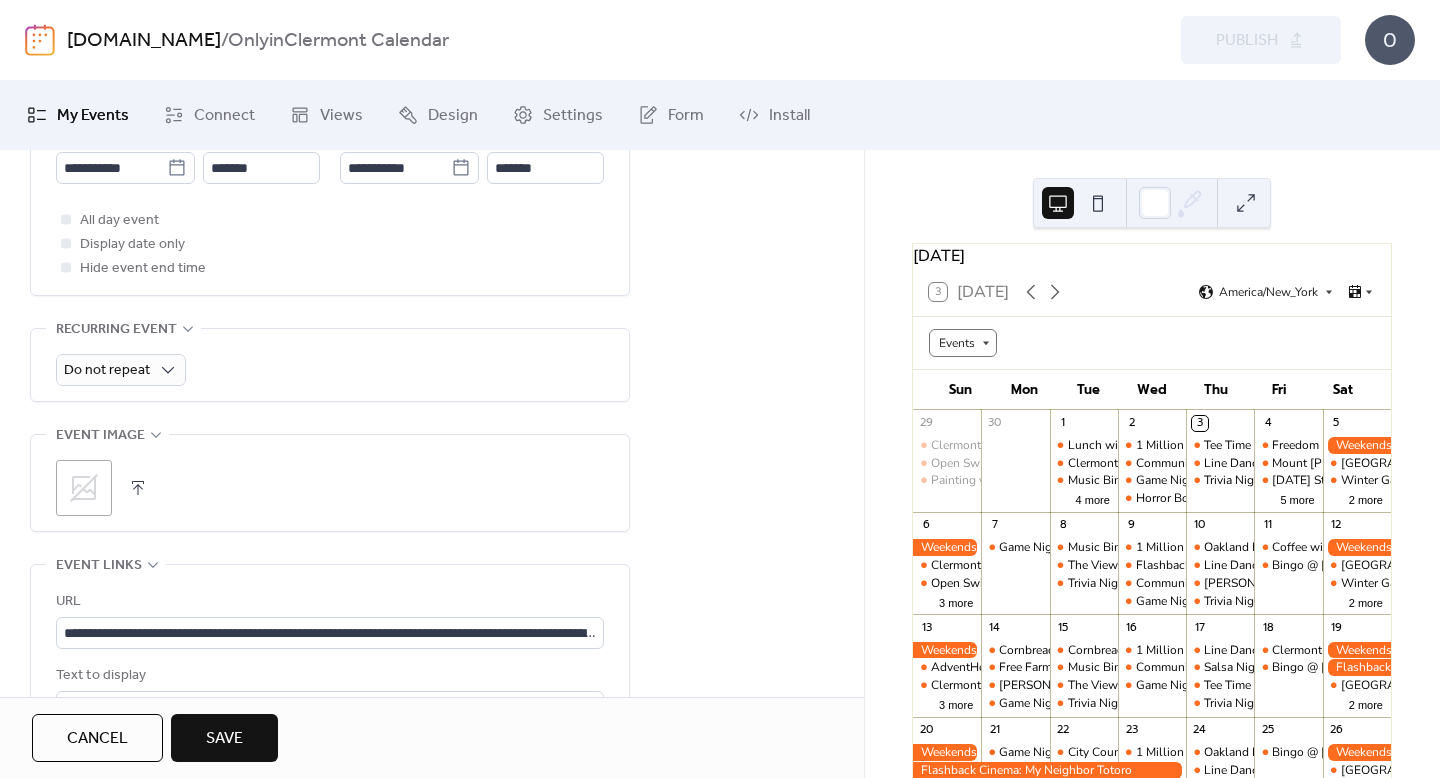 click on ";" at bounding box center [84, 488] 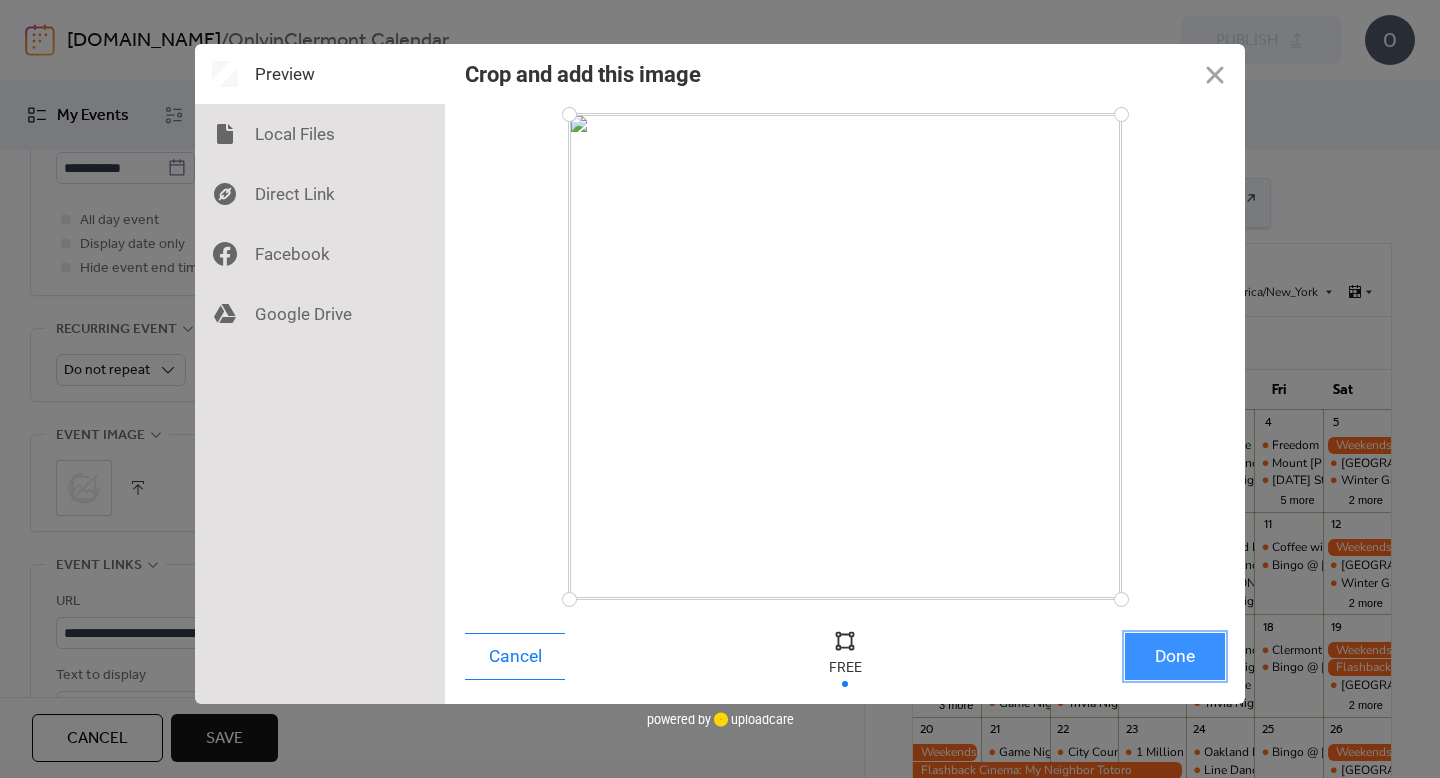 click on "Done" at bounding box center [1175, 656] 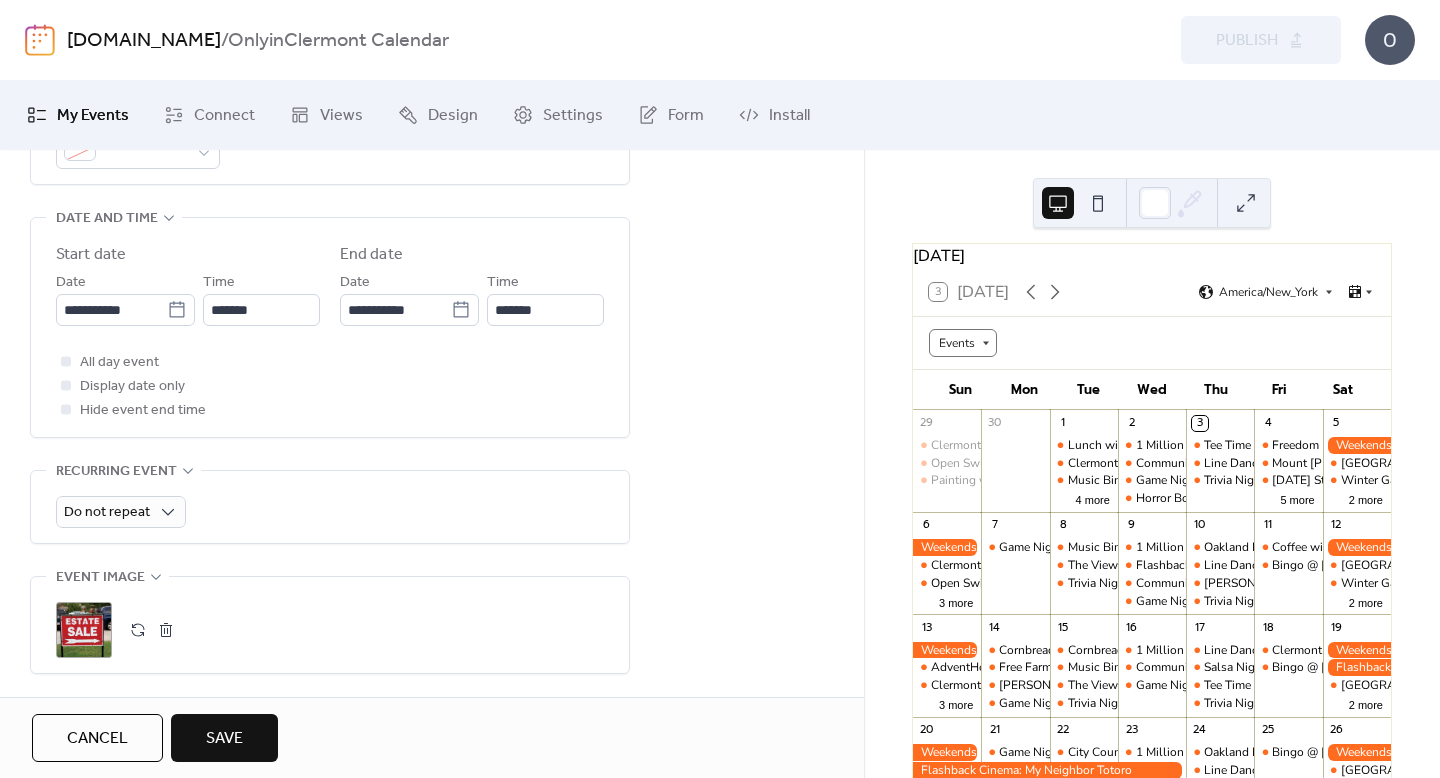 scroll, scrollTop: 760, scrollLeft: 0, axis: vertical 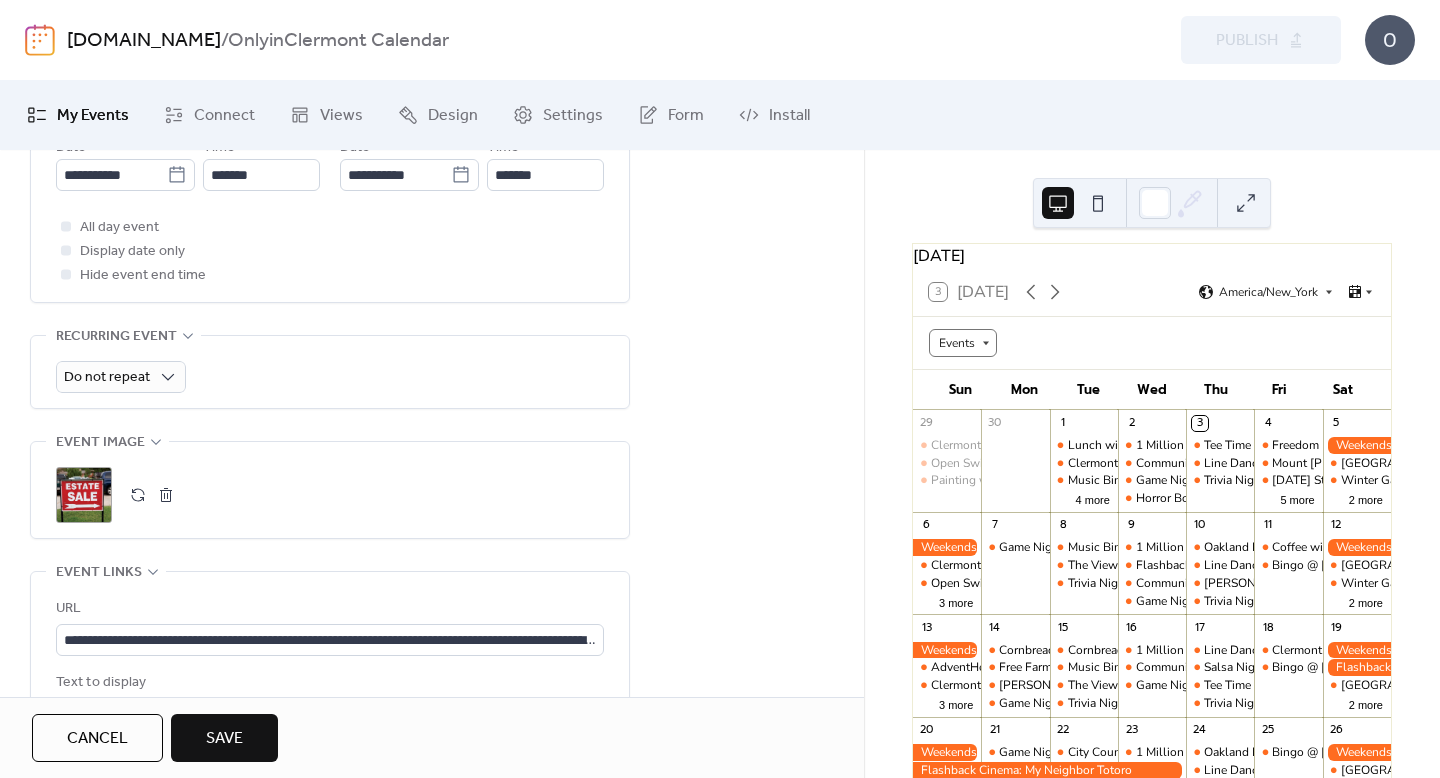 click on "Save" at bounding box center (224, 739) 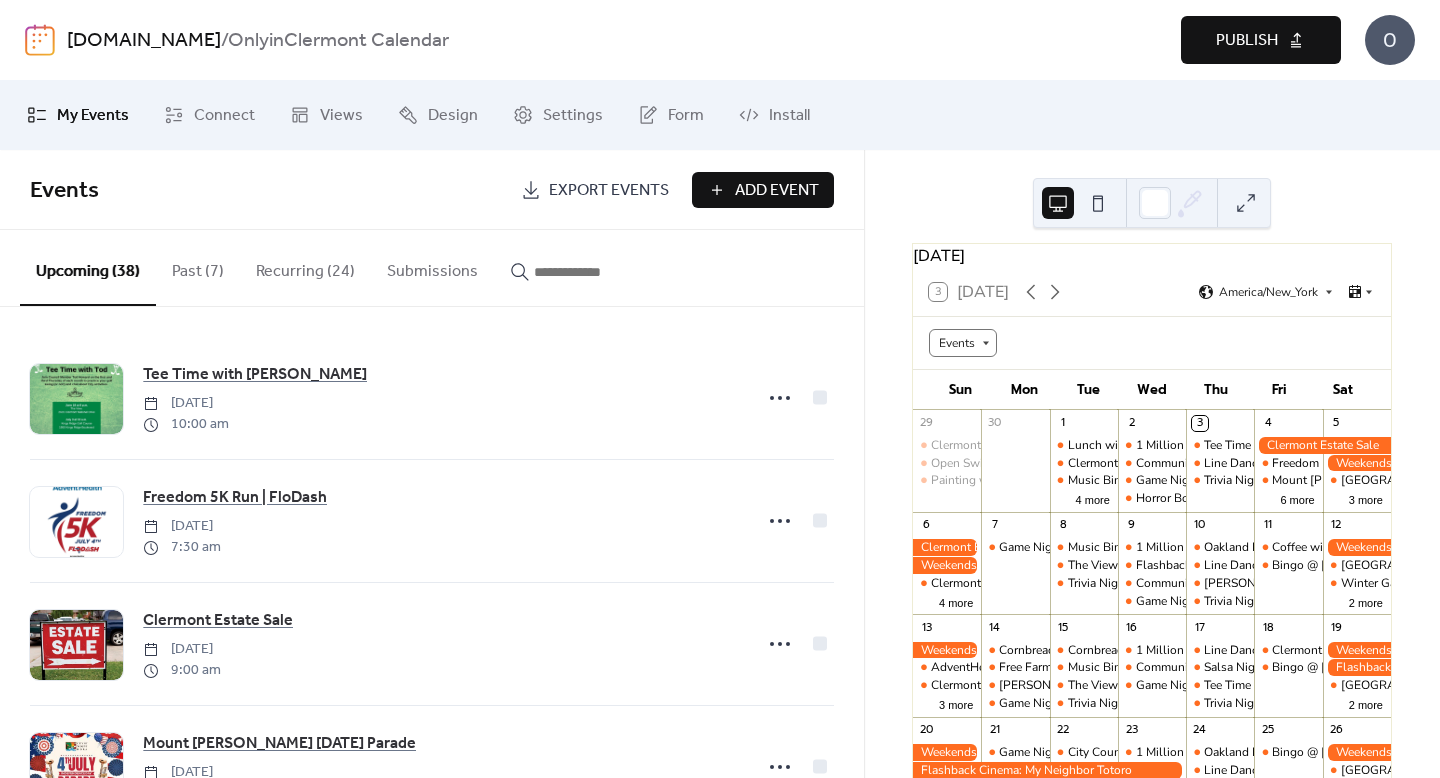 click on "Add Event" at bounding box center [777, 191] 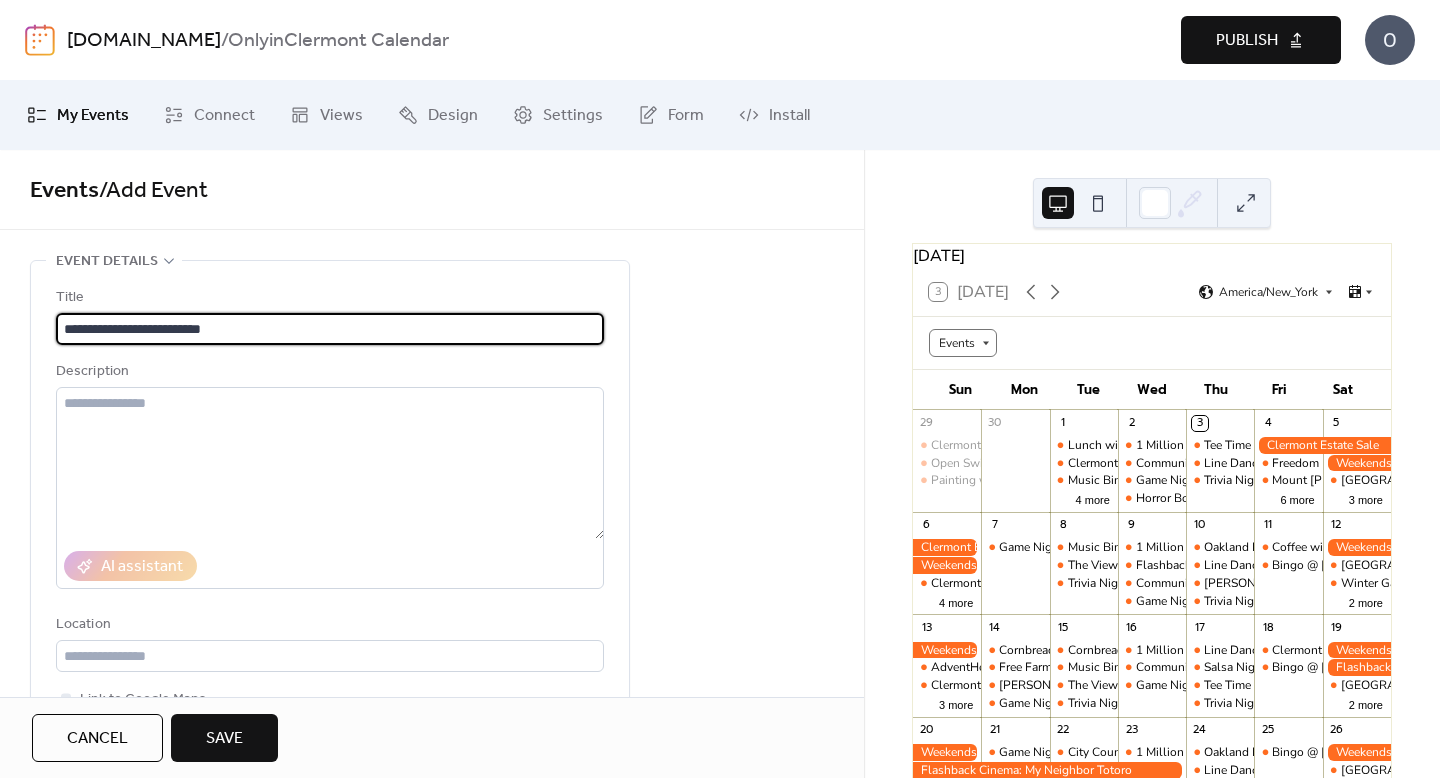 type on "**********" 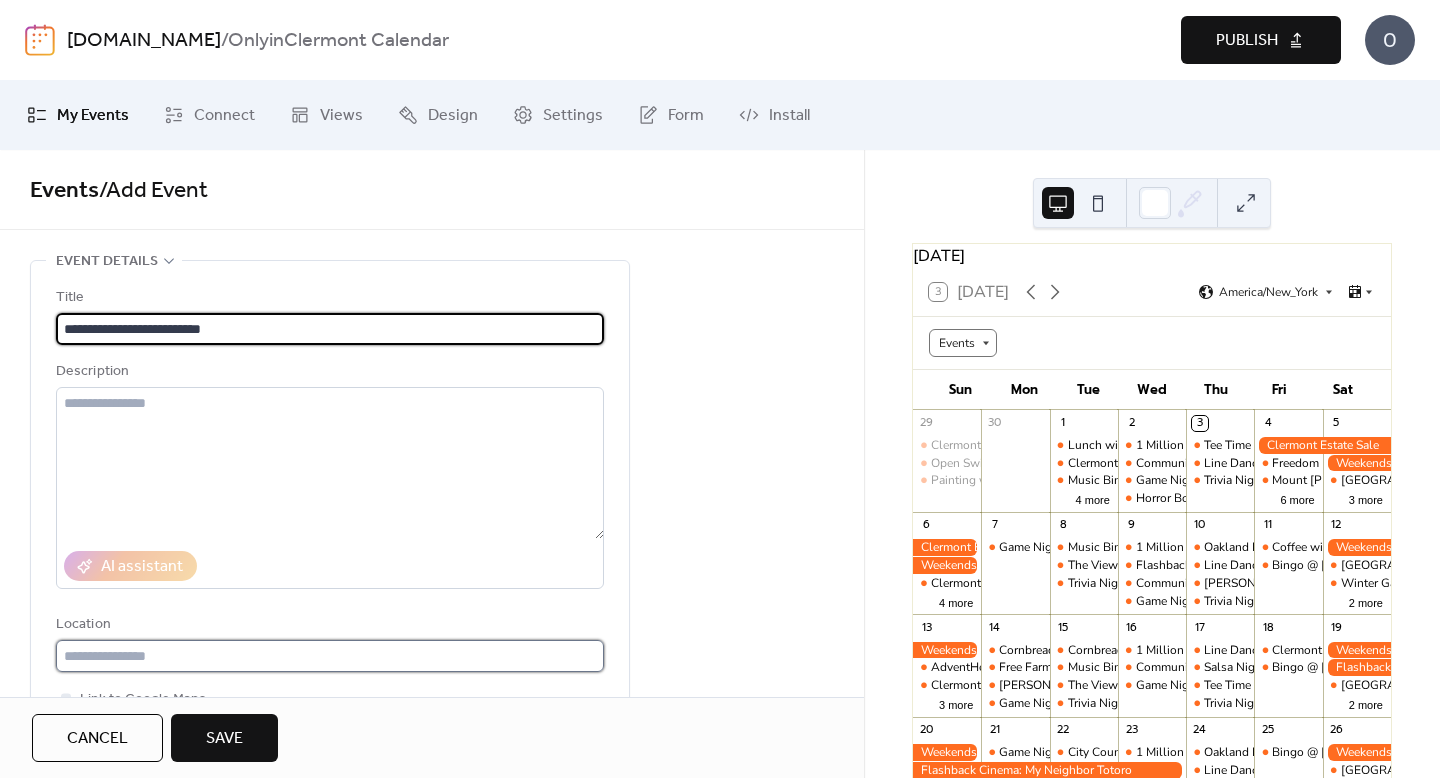 click at bounding box center [330, 656] 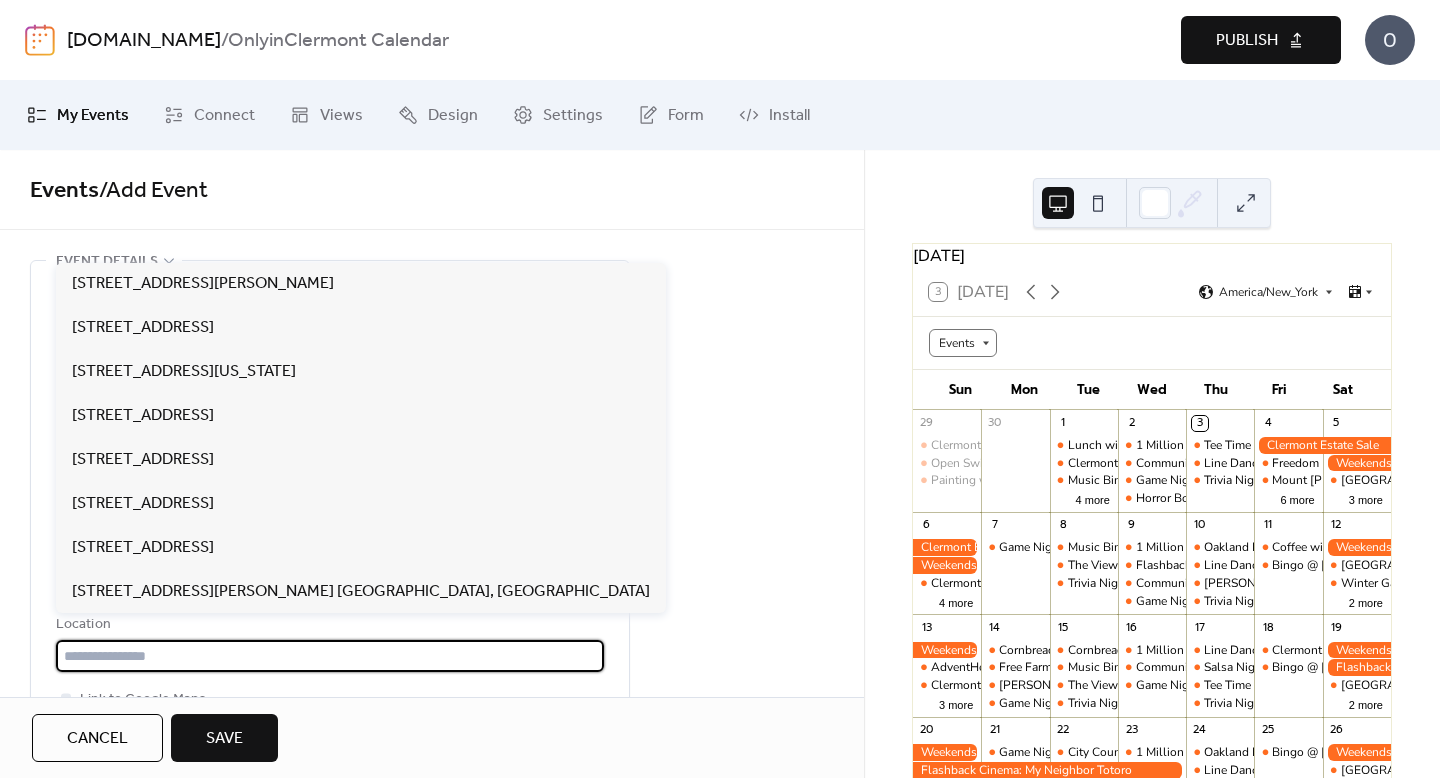 paste on "**********" 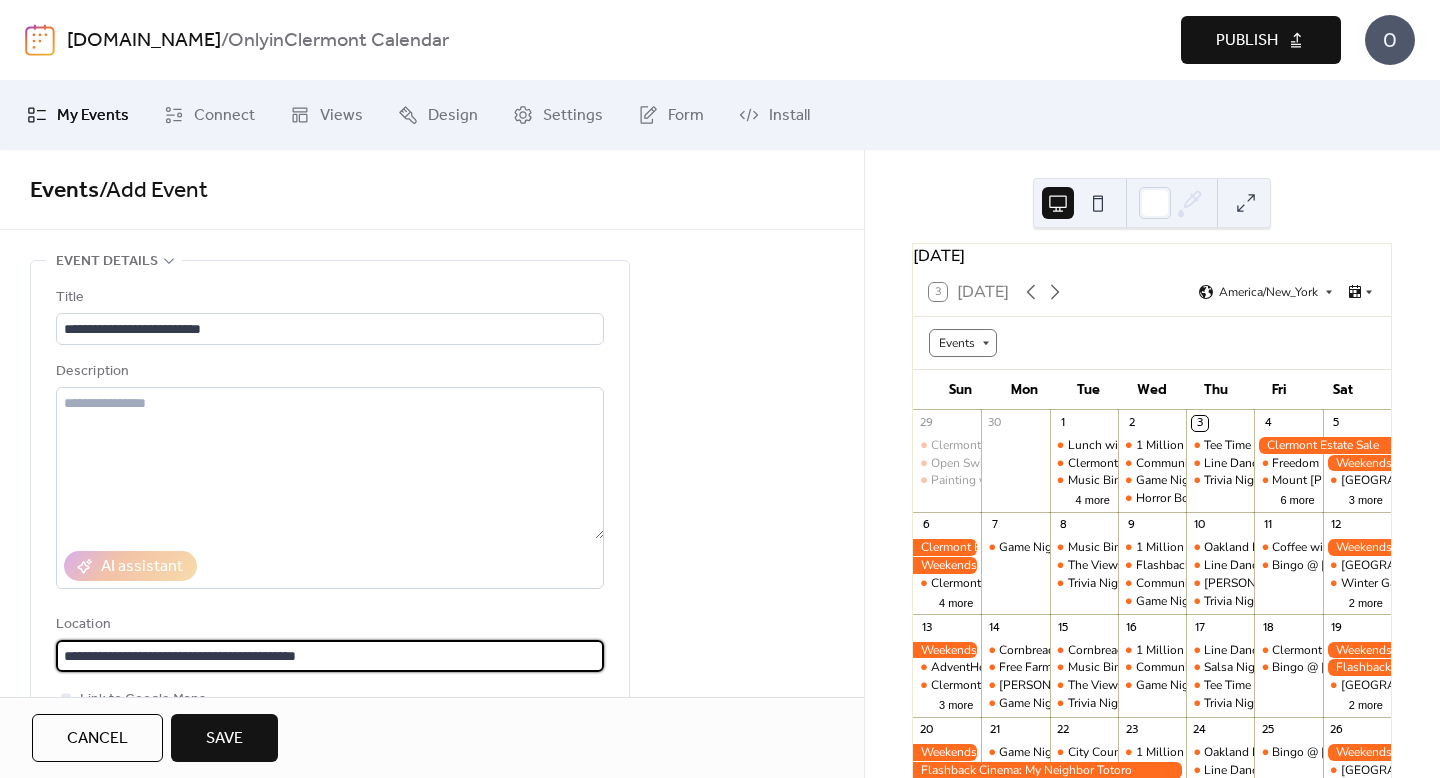 type on "**********" 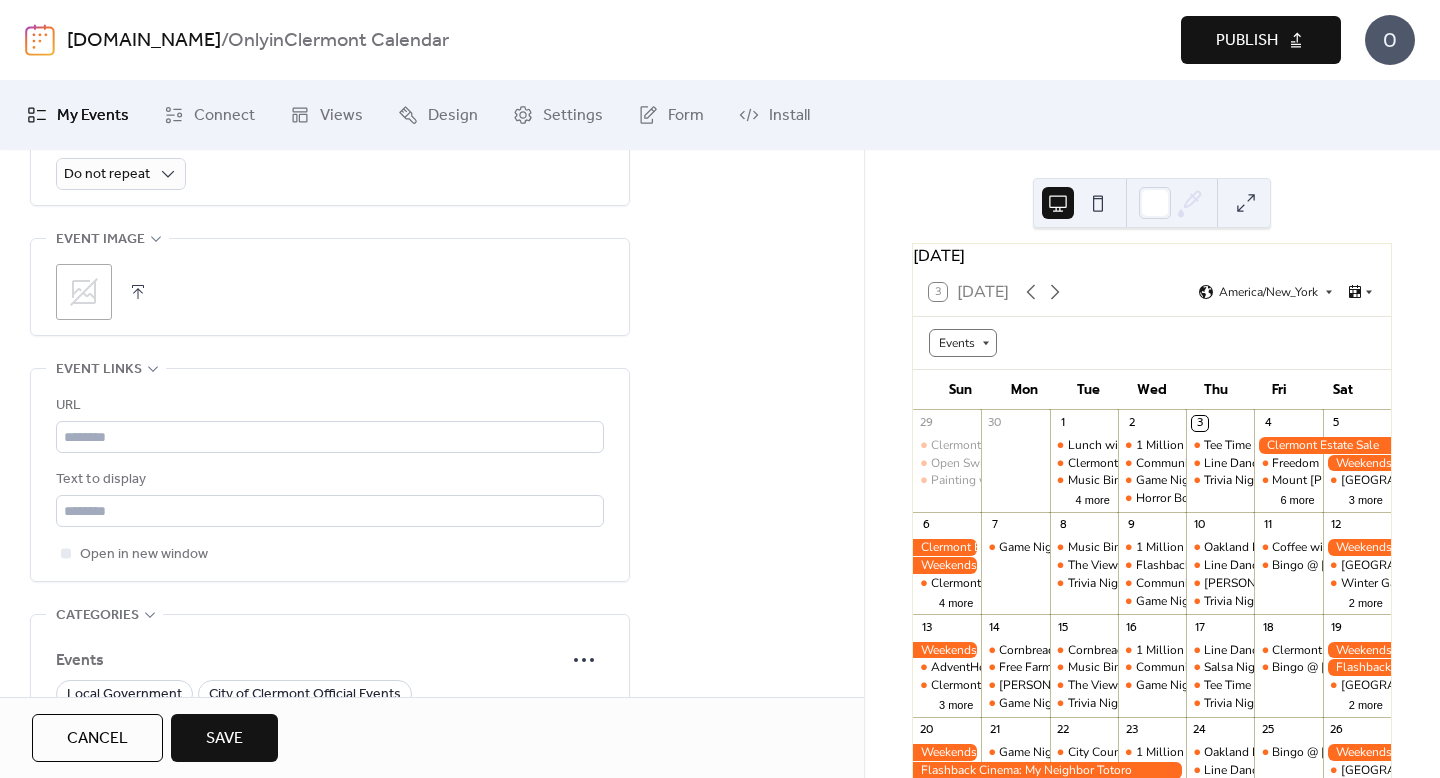 scroll, scrollTop: 991, scrollLeft: 0, axis: vertical 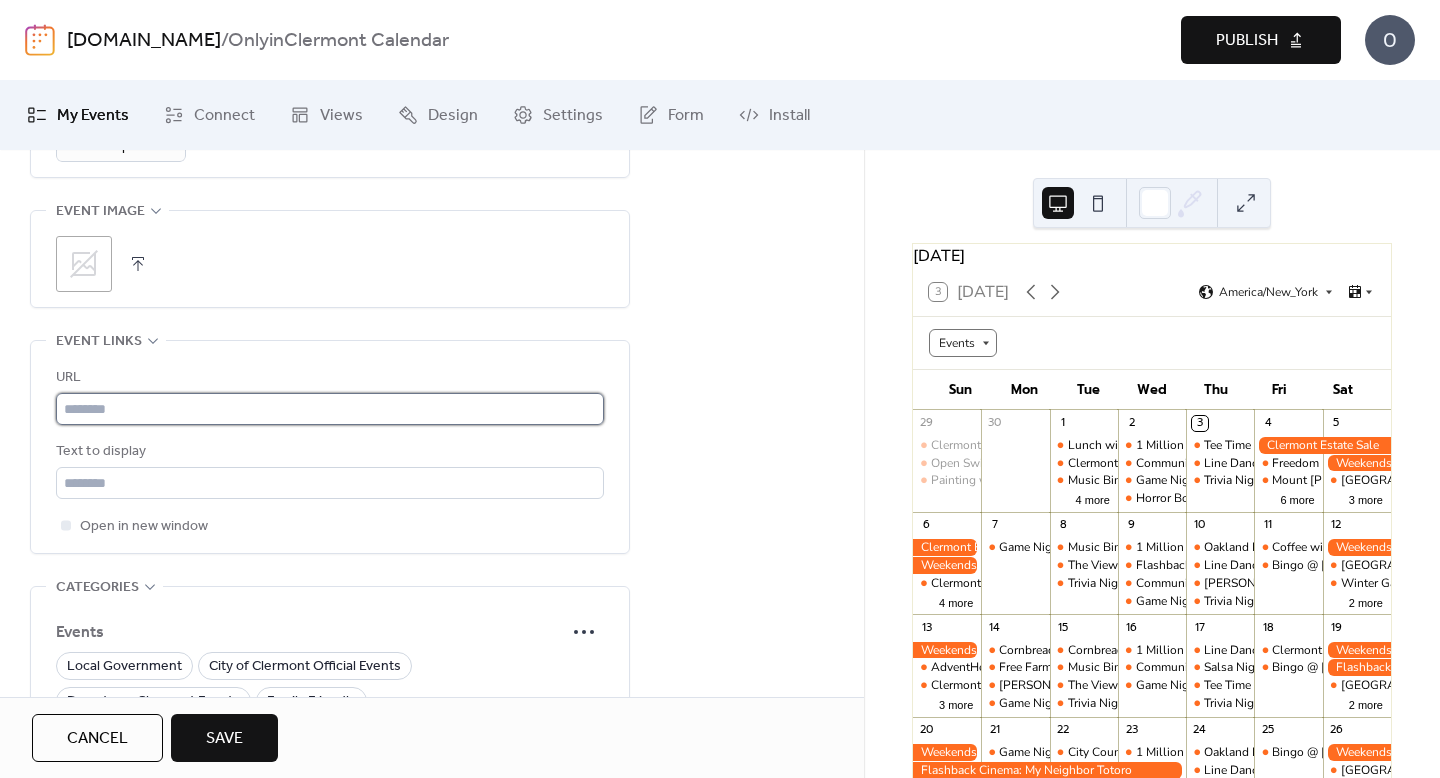 click at bounding box center [330, 409] 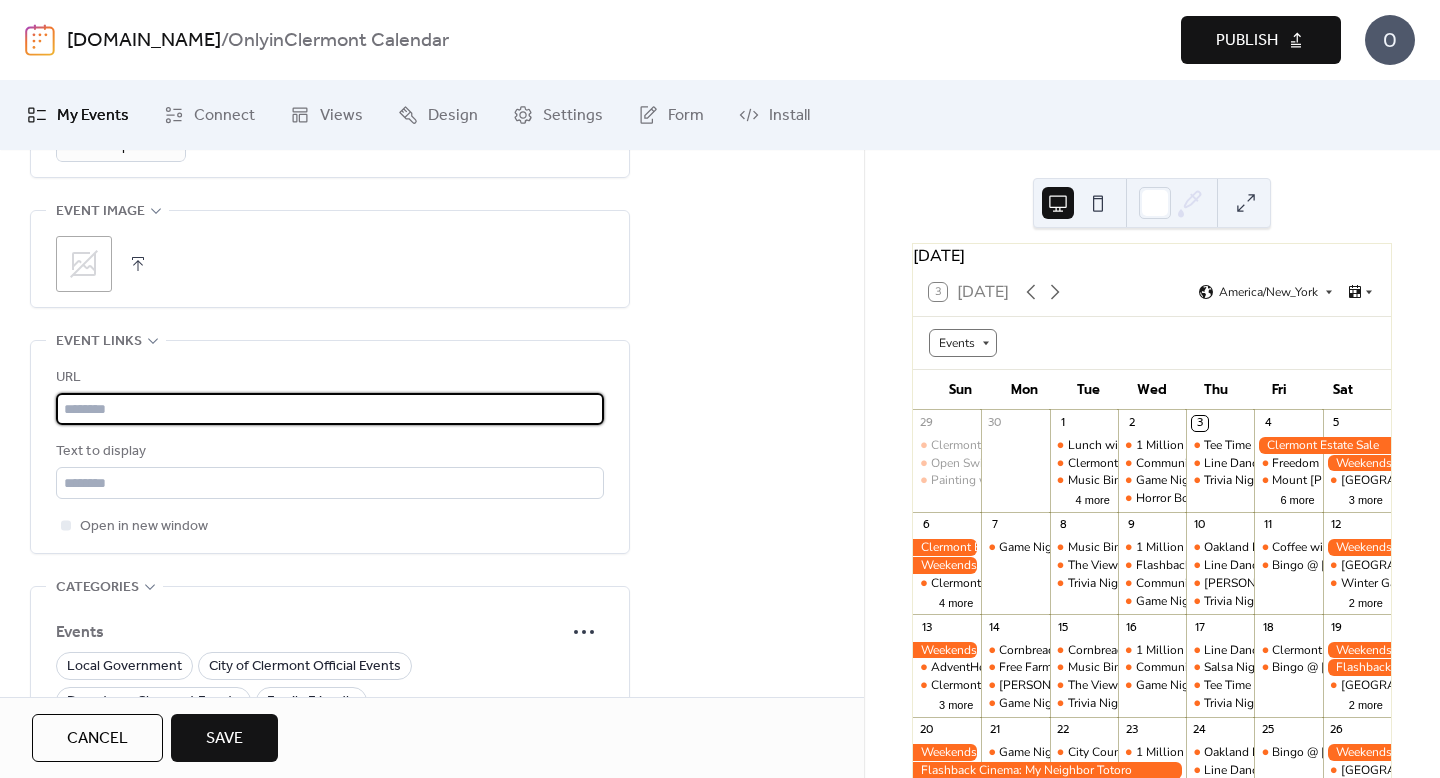 paste on "**********" 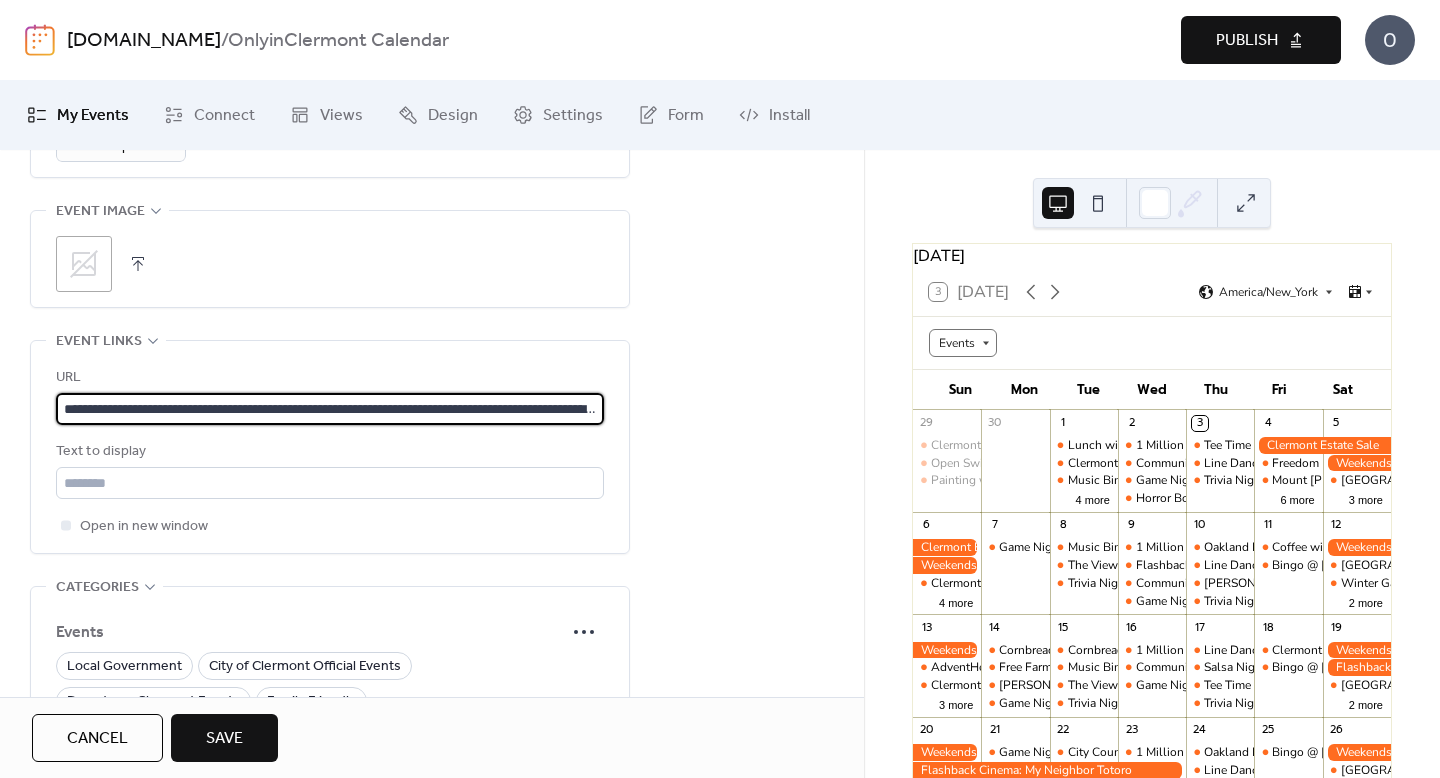 scroll, scrollTop: 0, scrollLeft: 687, axis: horizontal 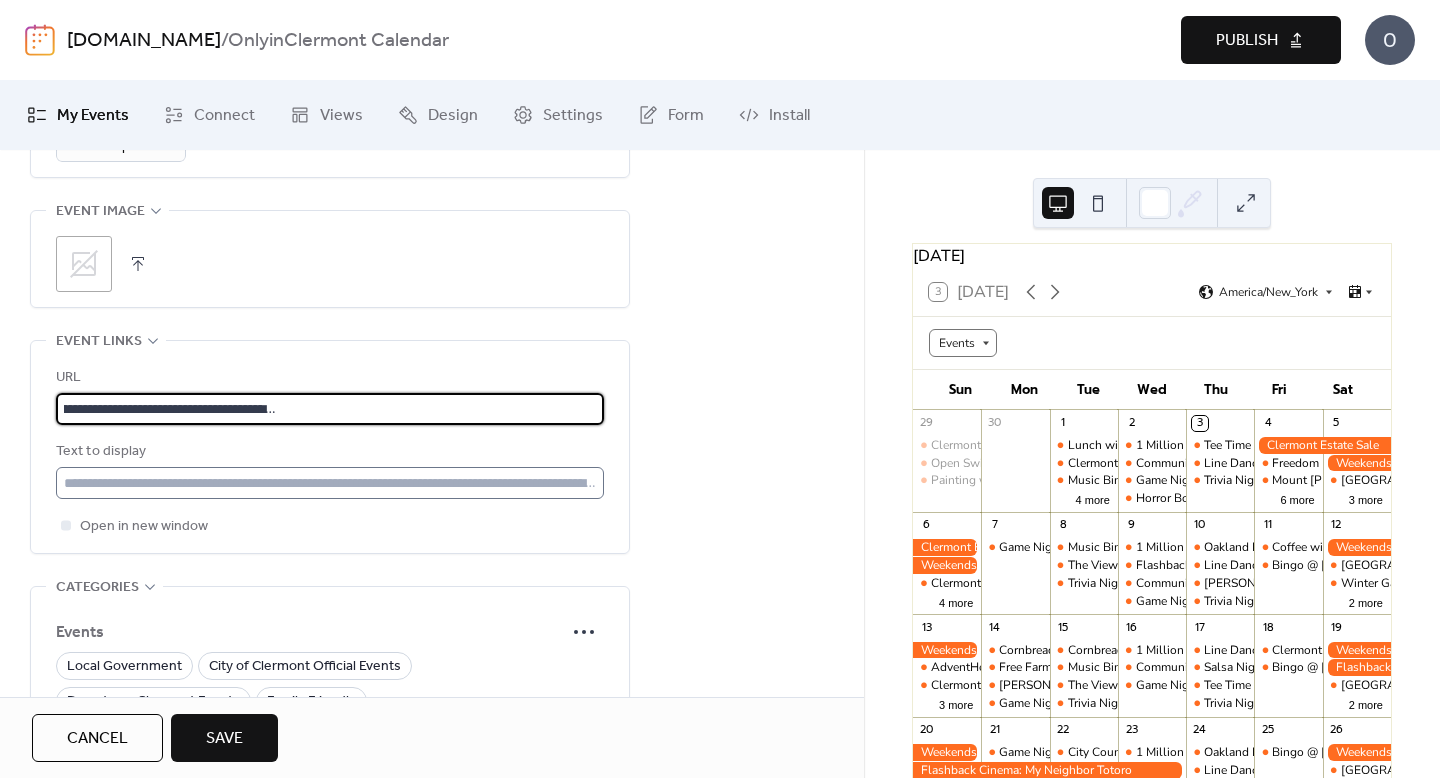 type on "**********" 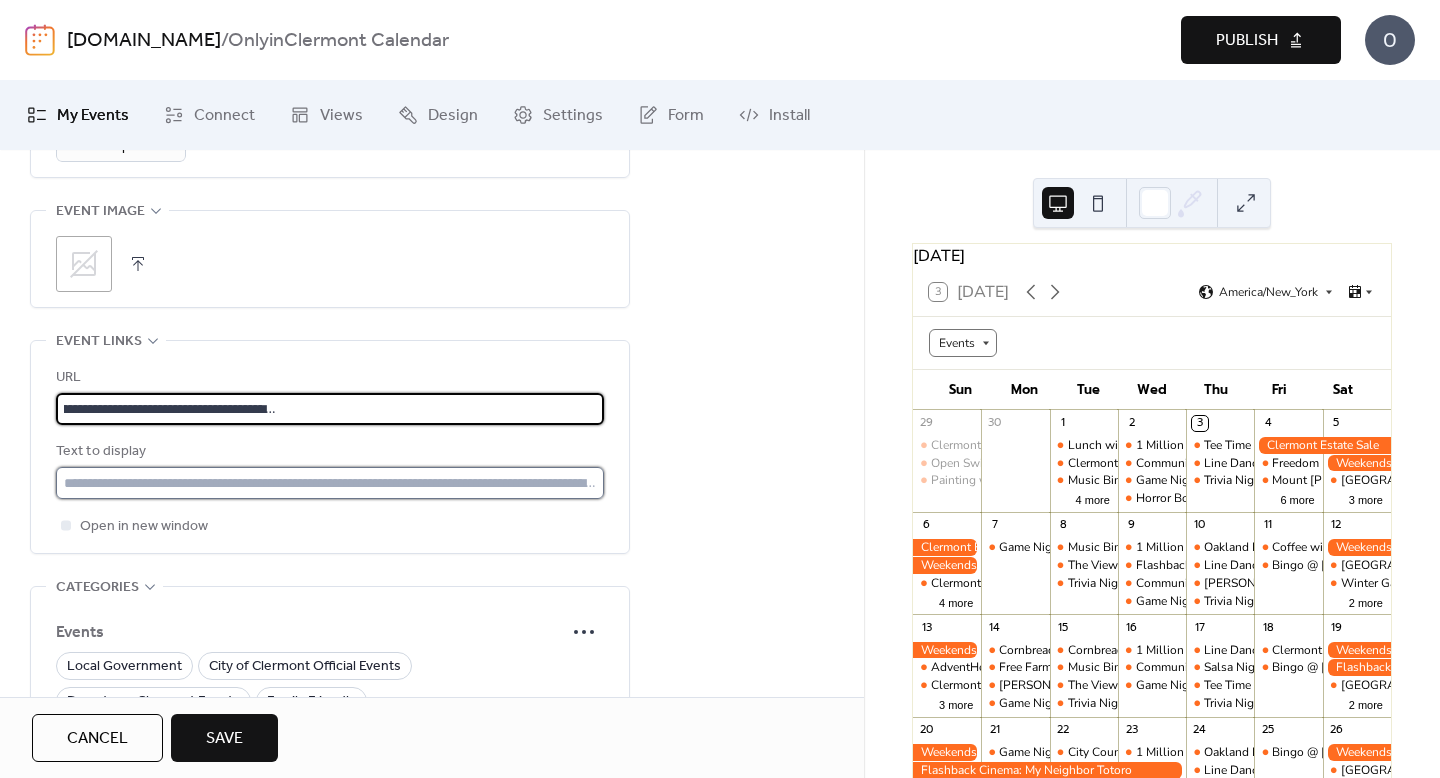 click at bounding box center [330, 483] 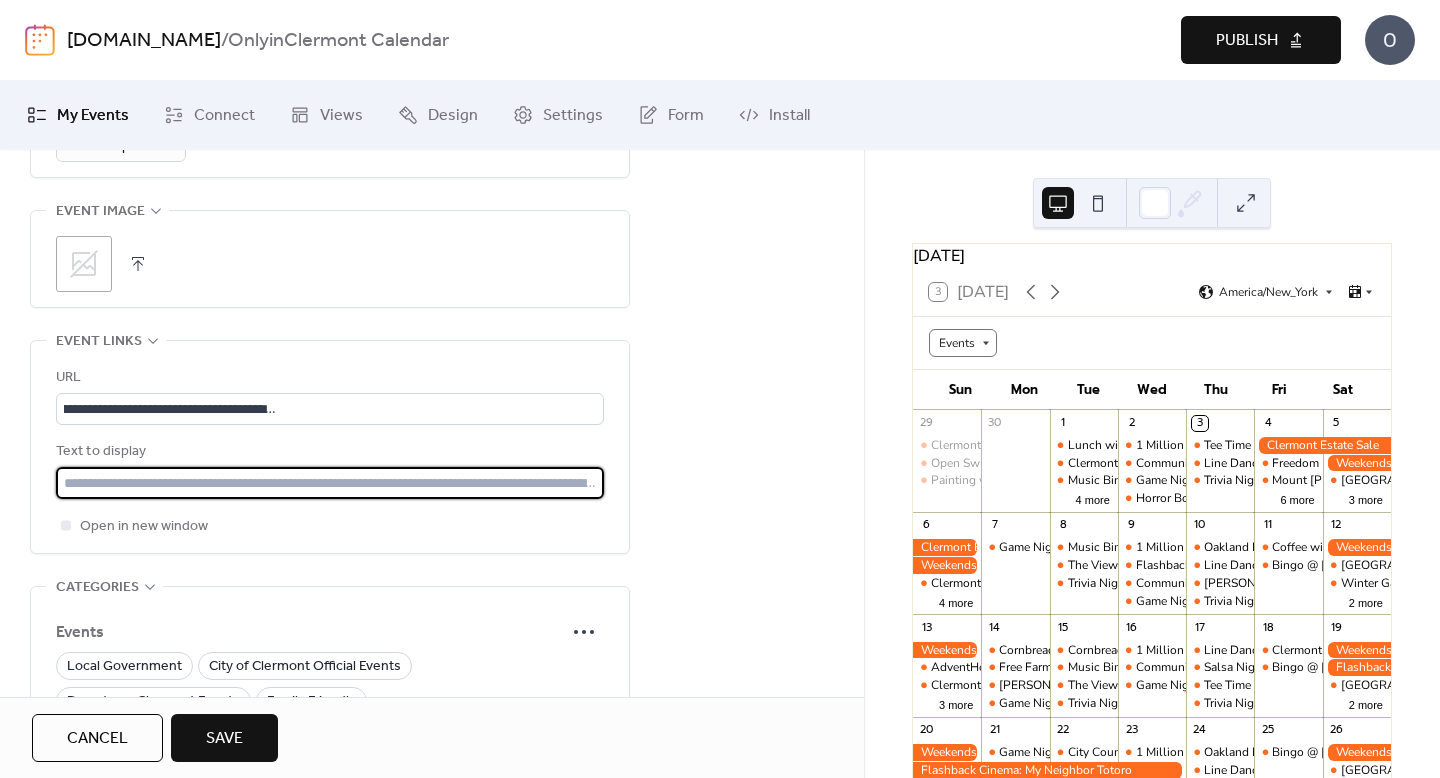 scroll, scrollTop: 0, scrollLeft: 0, axis: both 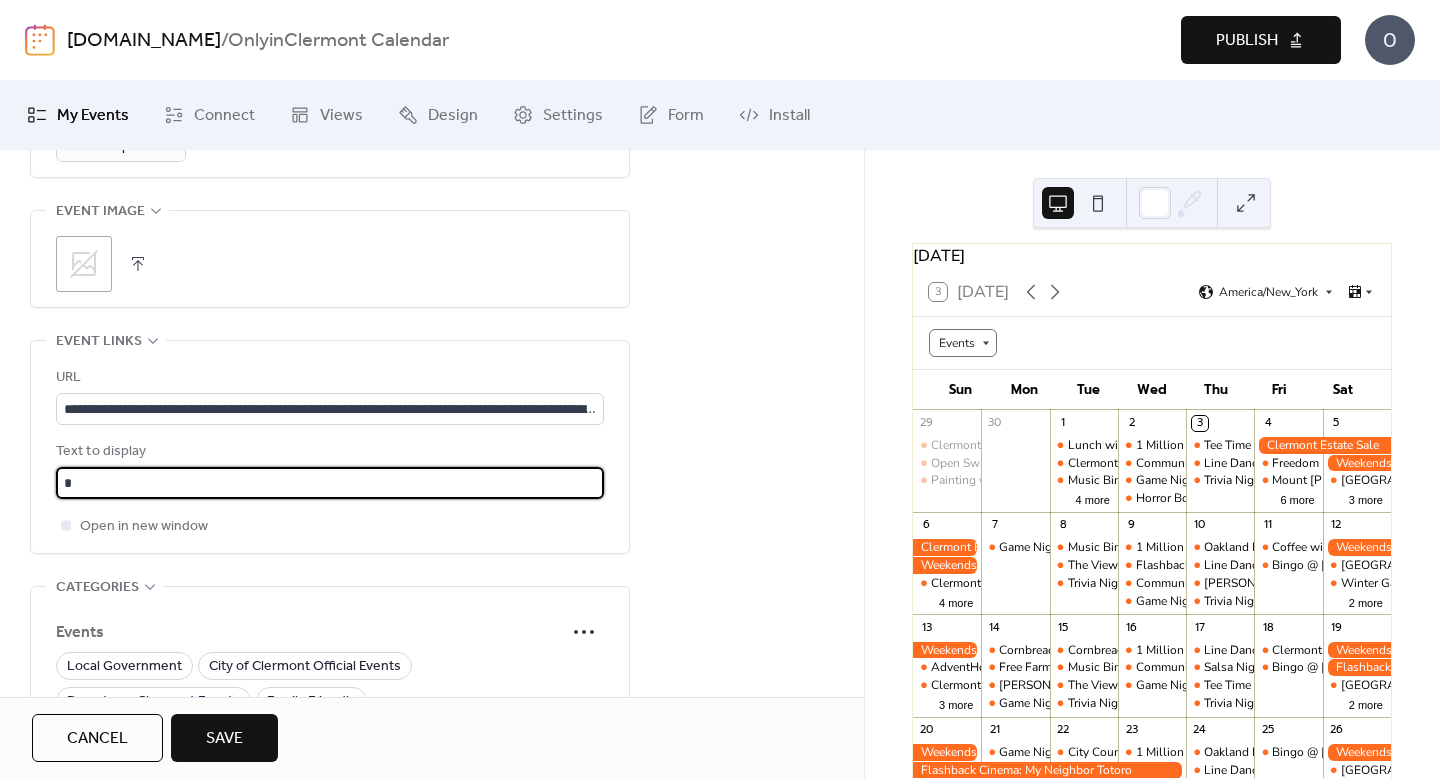 type on "**********" 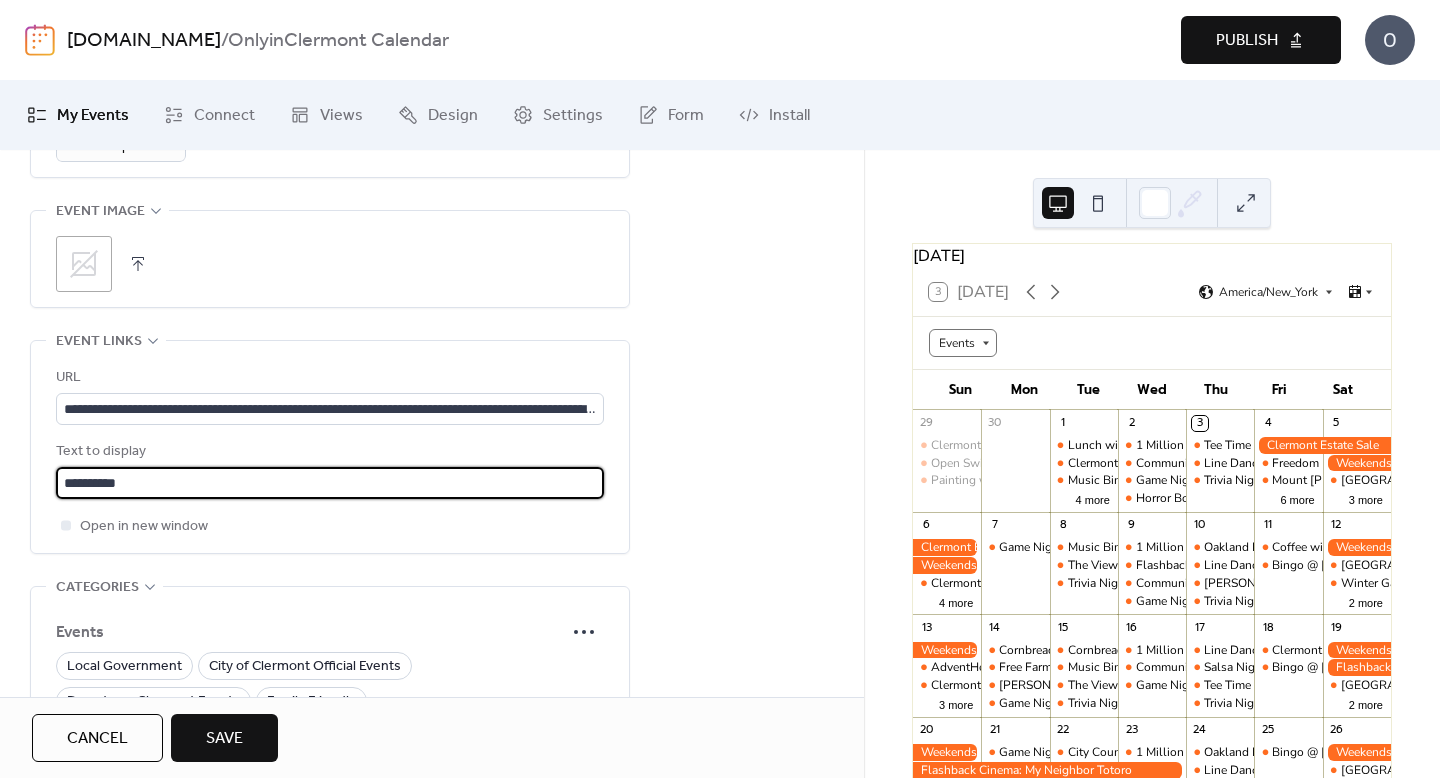 click 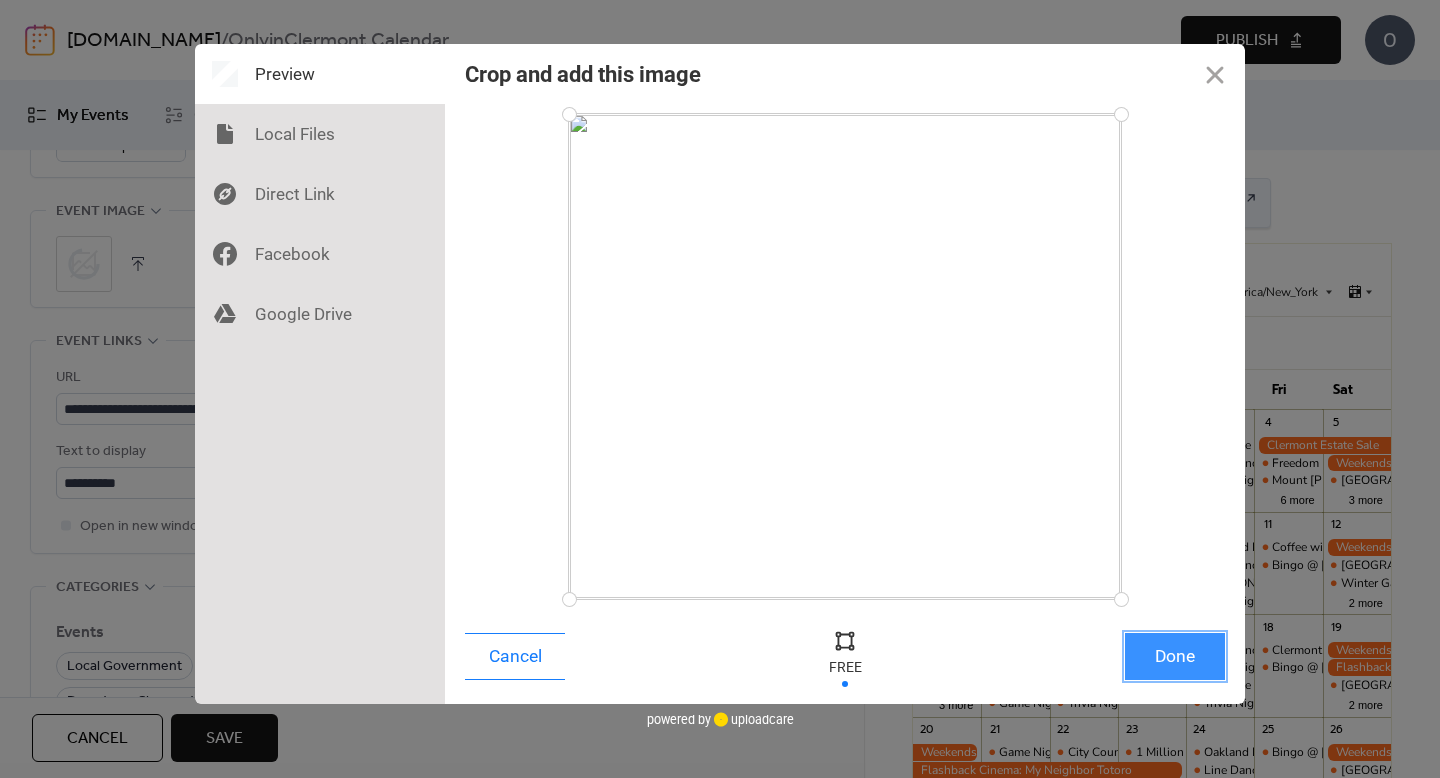 click on "Done" at bounding box center (1175, 656) 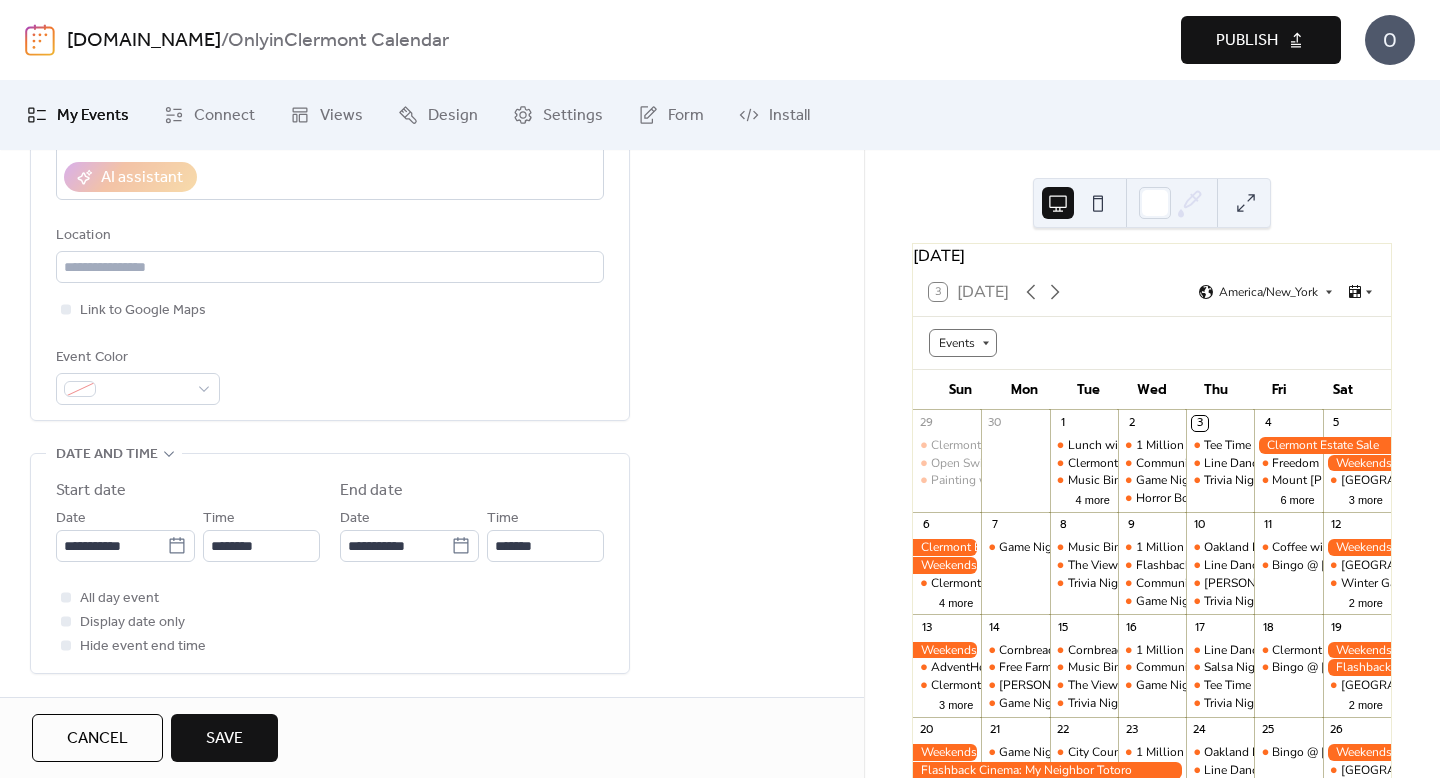 scroll, scrollTop: 419, scrollLeft: 0, axis: vertical 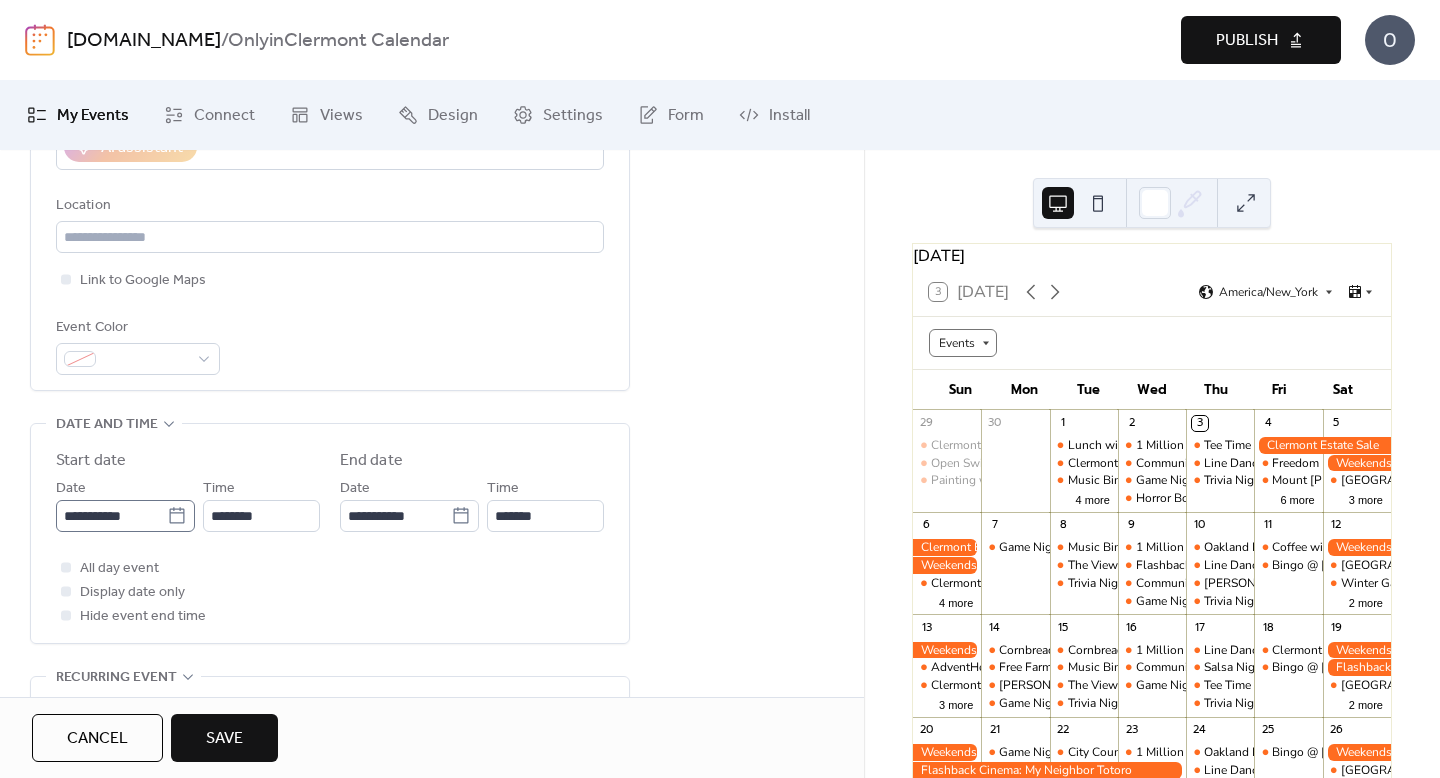 click on "**********" at bounding box center [125, 516] 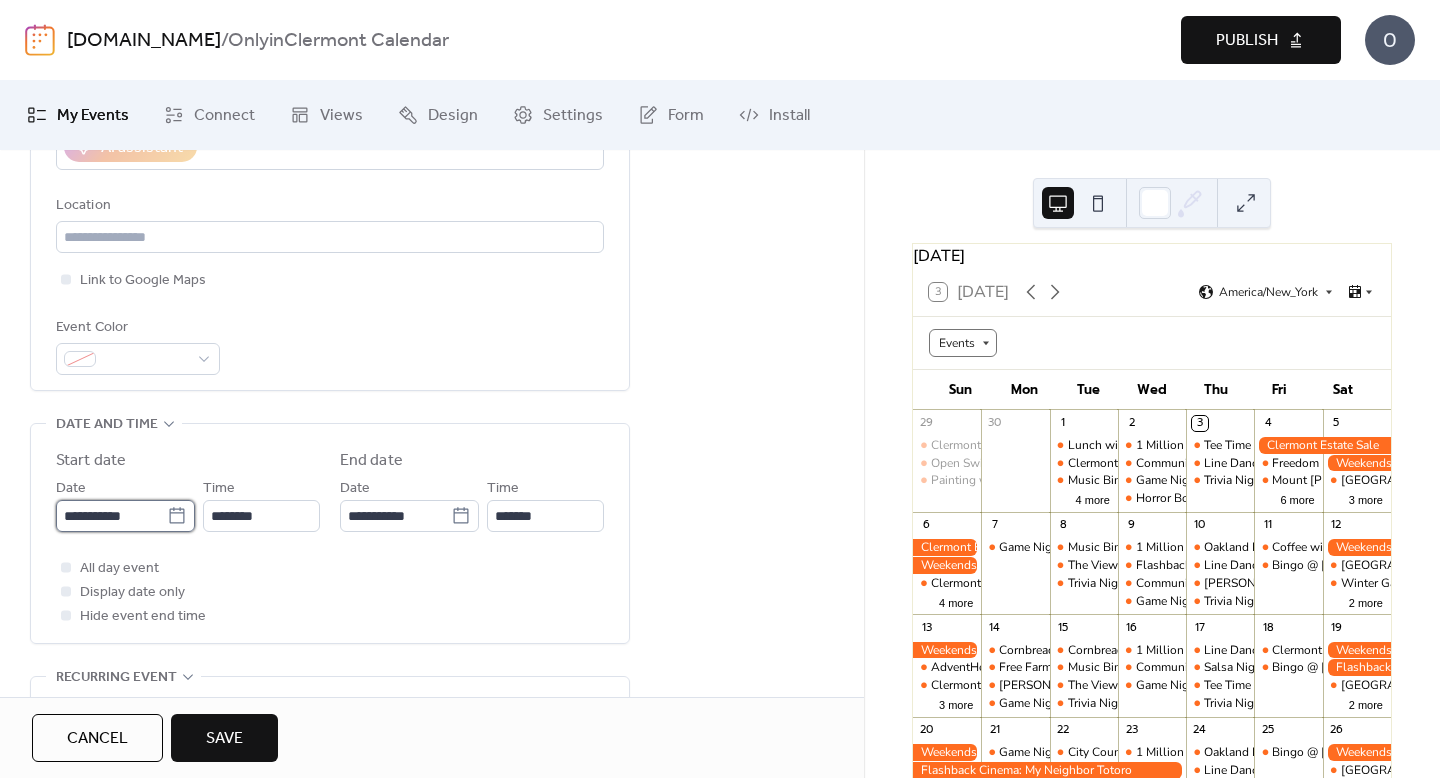 click on "**********" at bounding box center (111, 516) 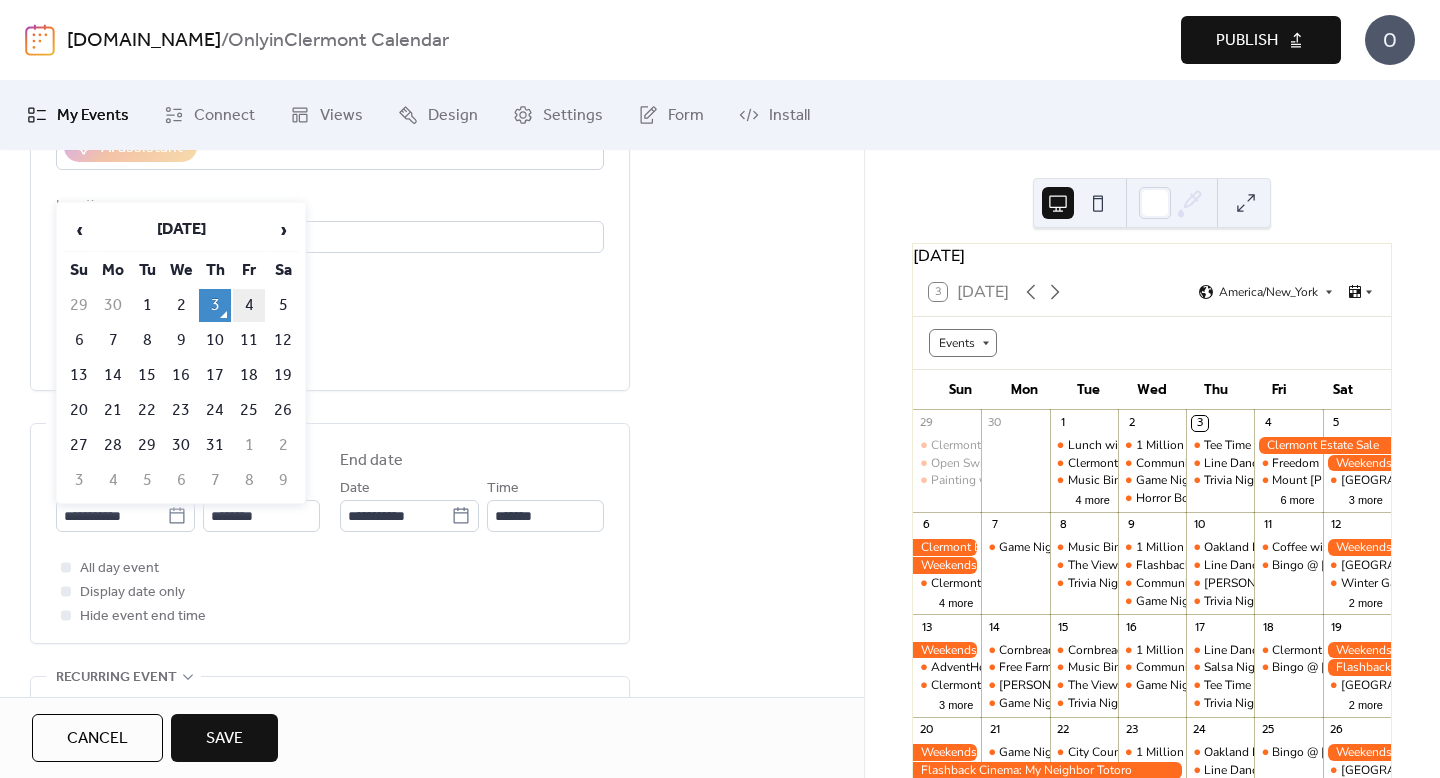 click on "4" at bounding box center (249, 305) 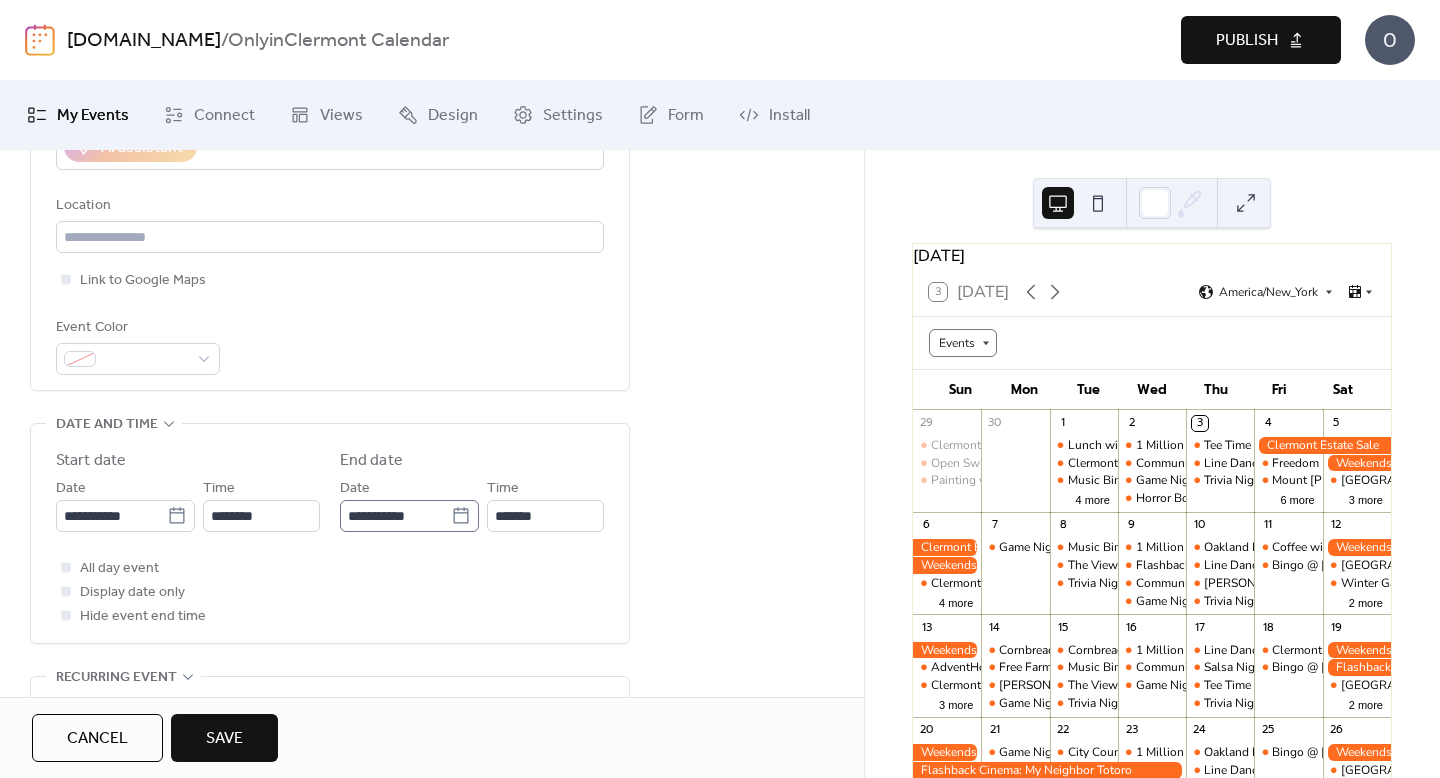 click 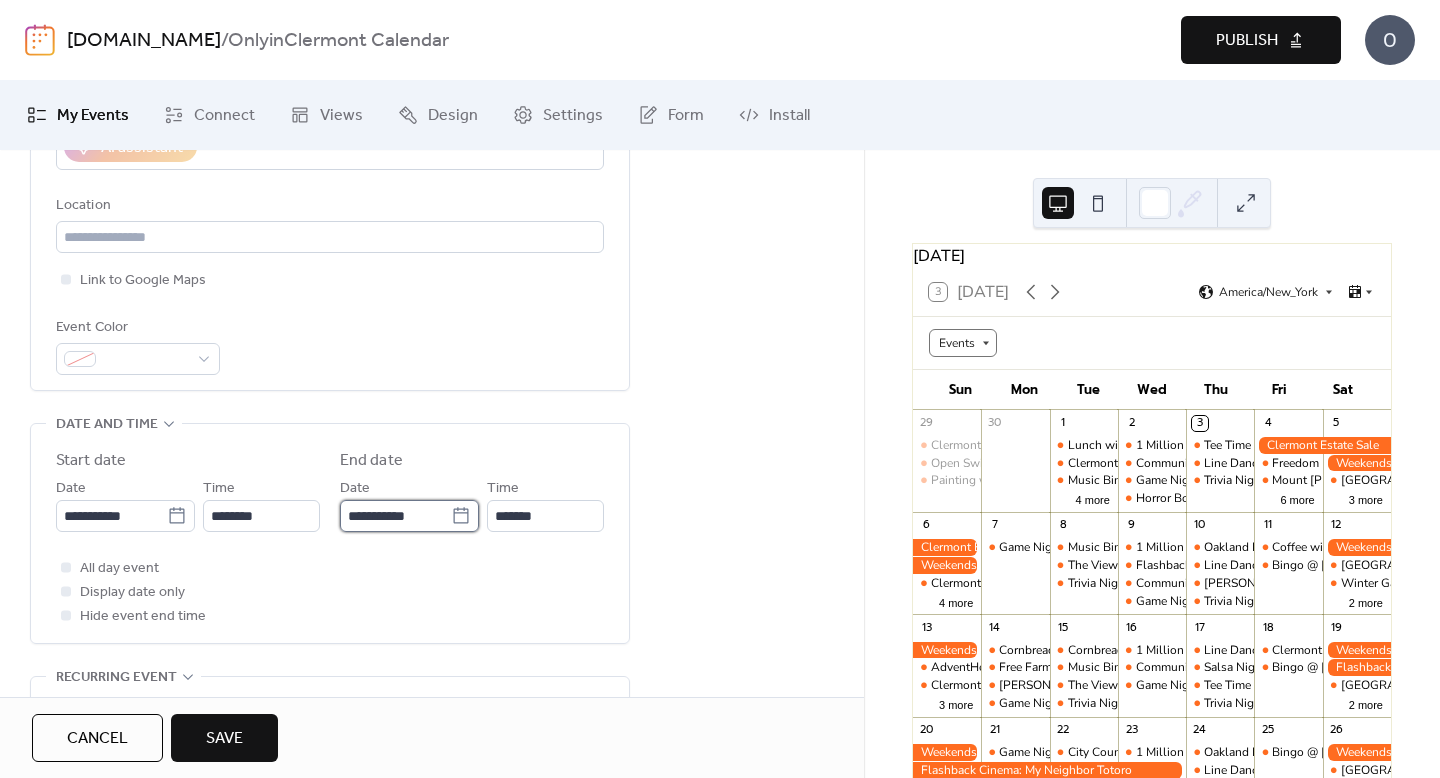 click on "**********" at bounding box center (395, 516) 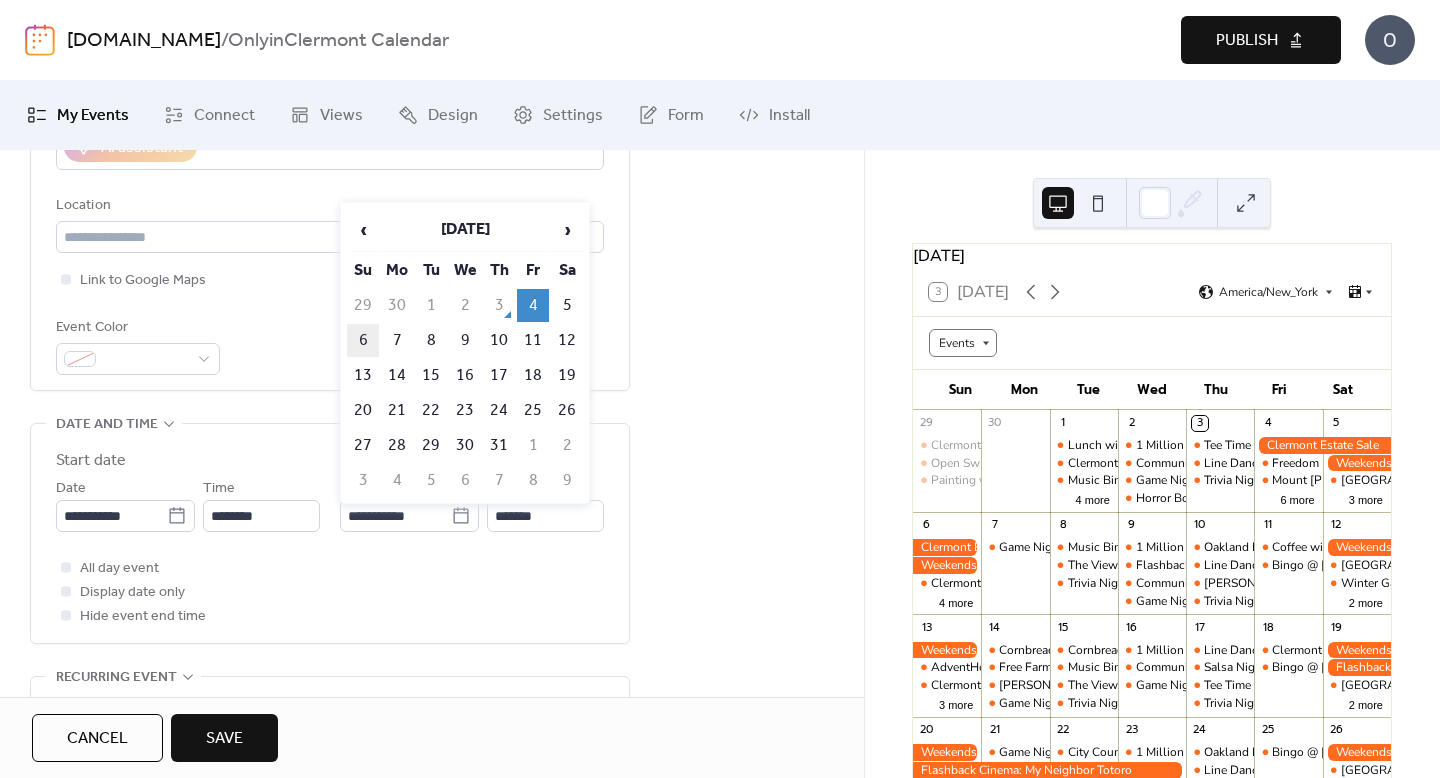 click on "6" at bounding box center [363, 340] 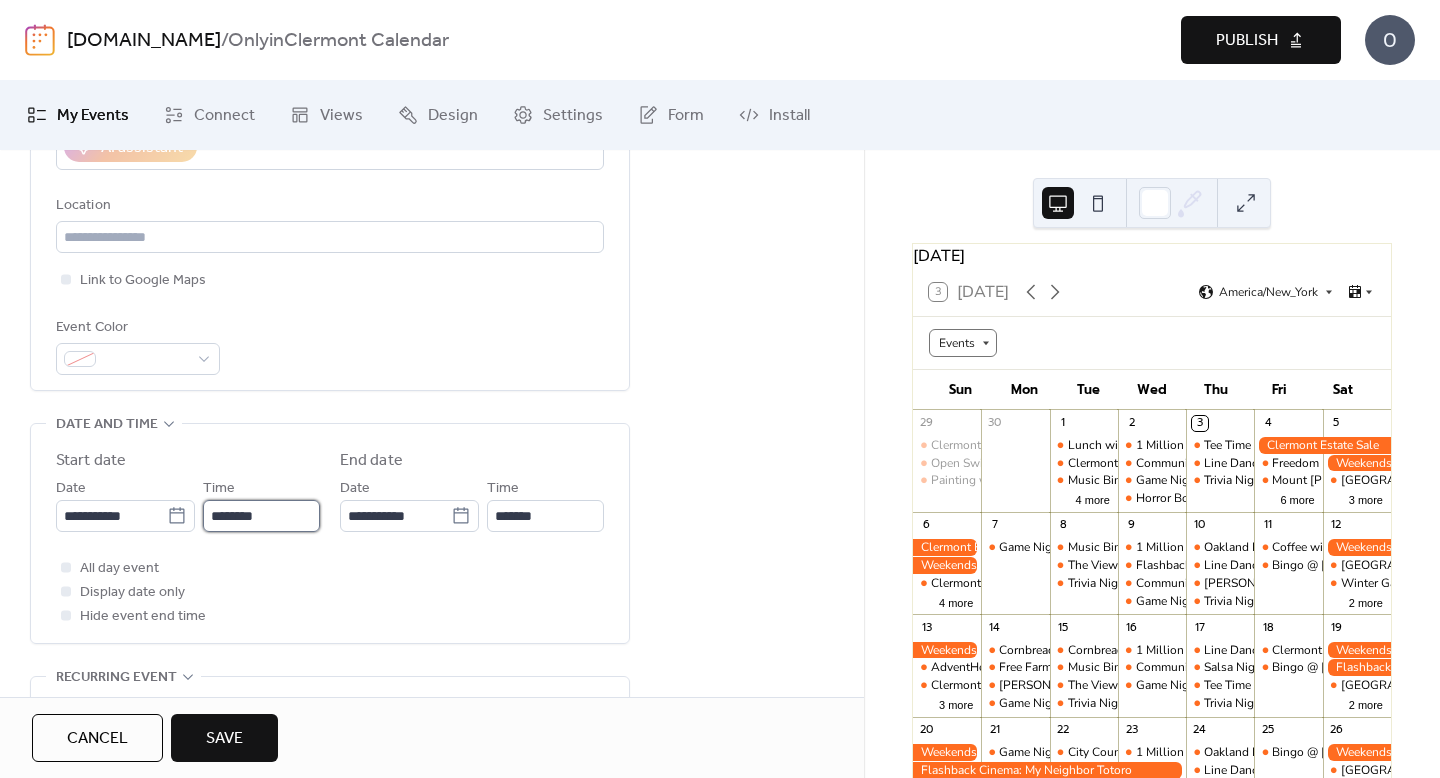 click on "********" at bounding box center [261, 516] 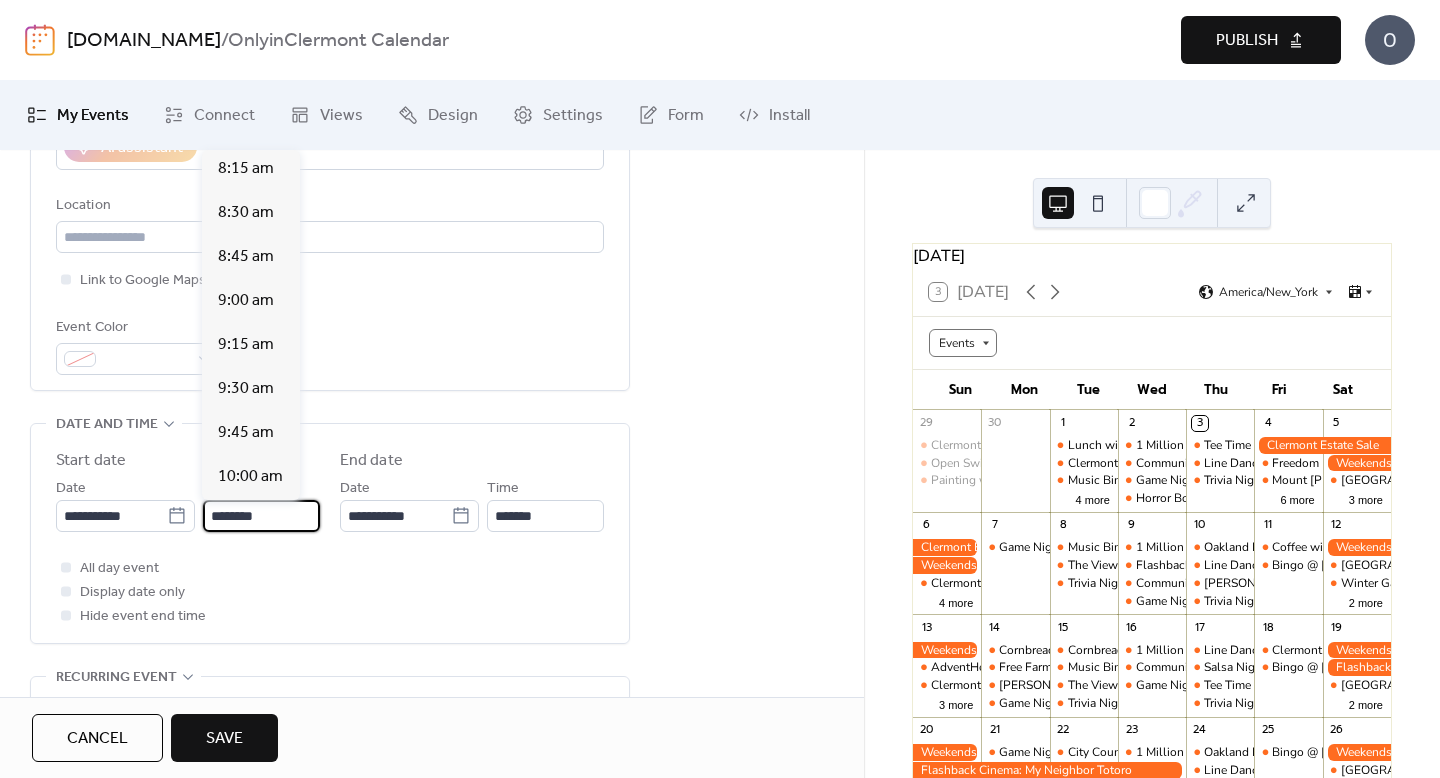 scroll, scrollTop: 1455, scrollLeft: 0, axis: vertical 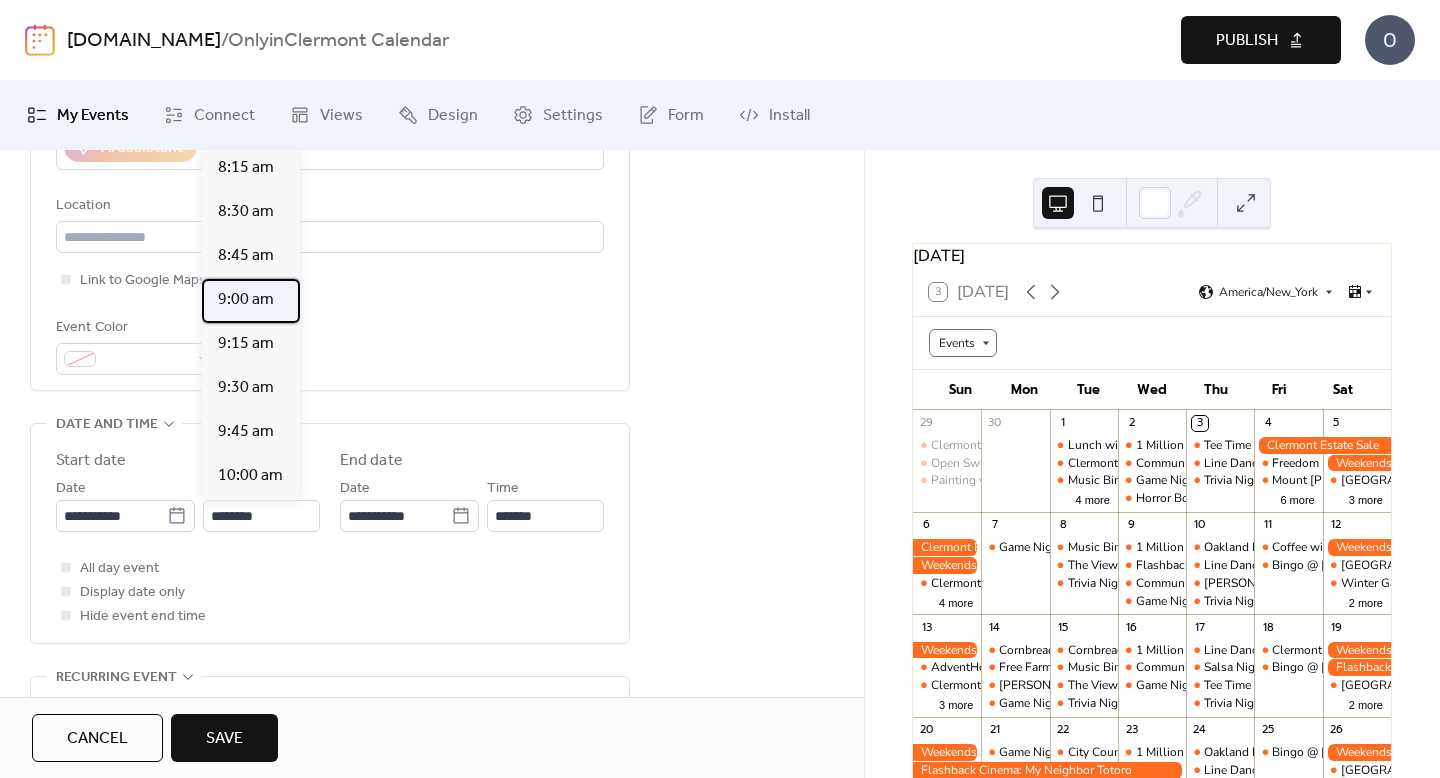 click on "9:00 am" at bounding box center [246, 300] 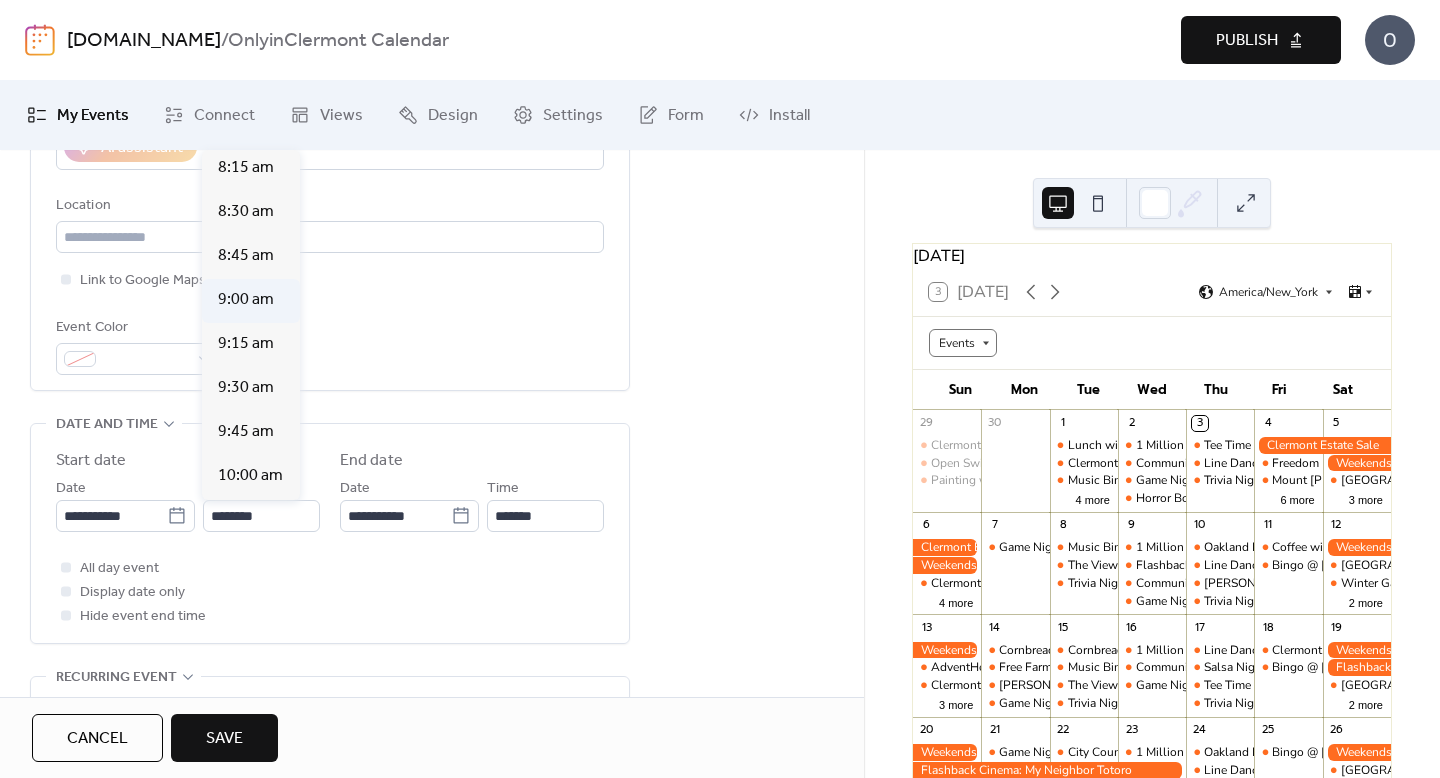 type on "*******" 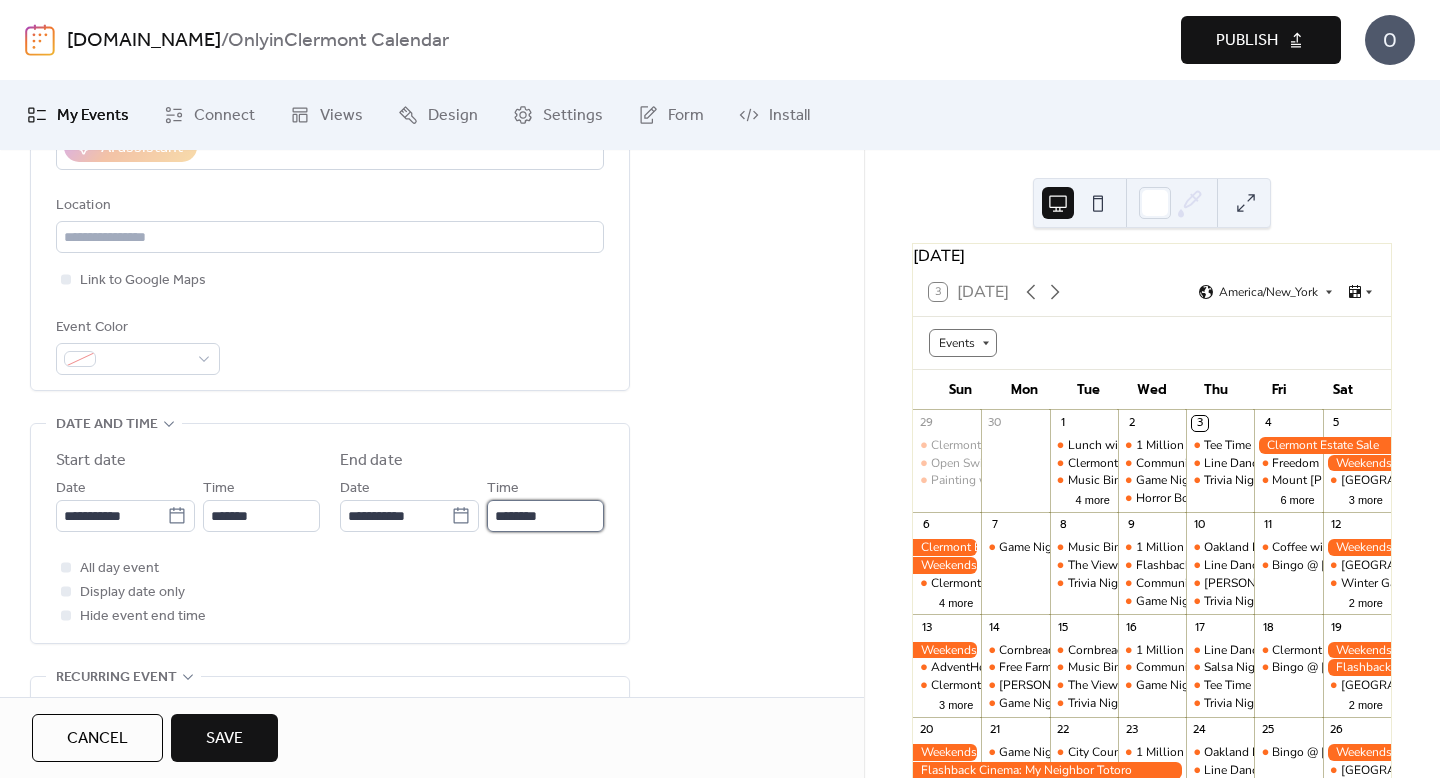 click on "********" at bounding box center (545, 516) 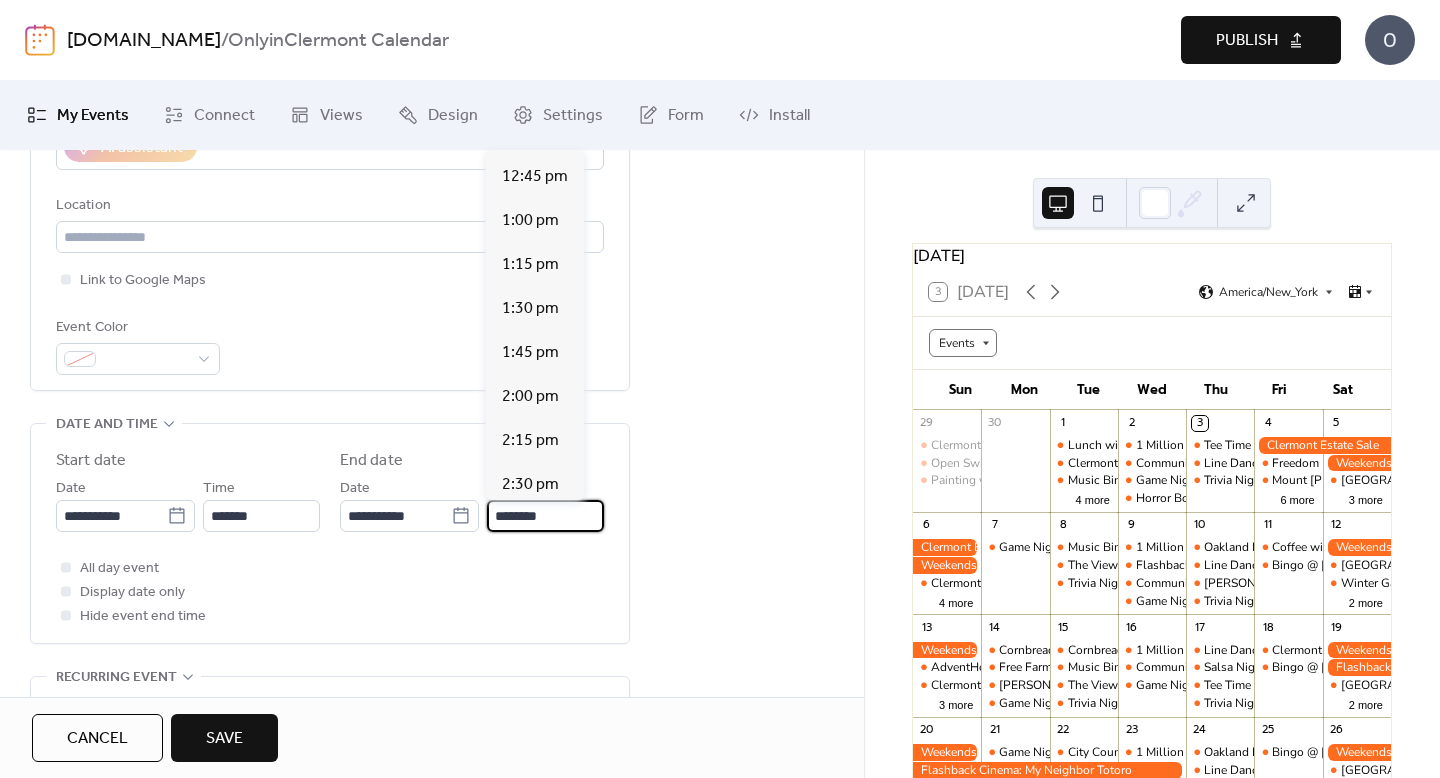 scroll, scrollTop: 2239, scrollLeft: 0, axis: vertical 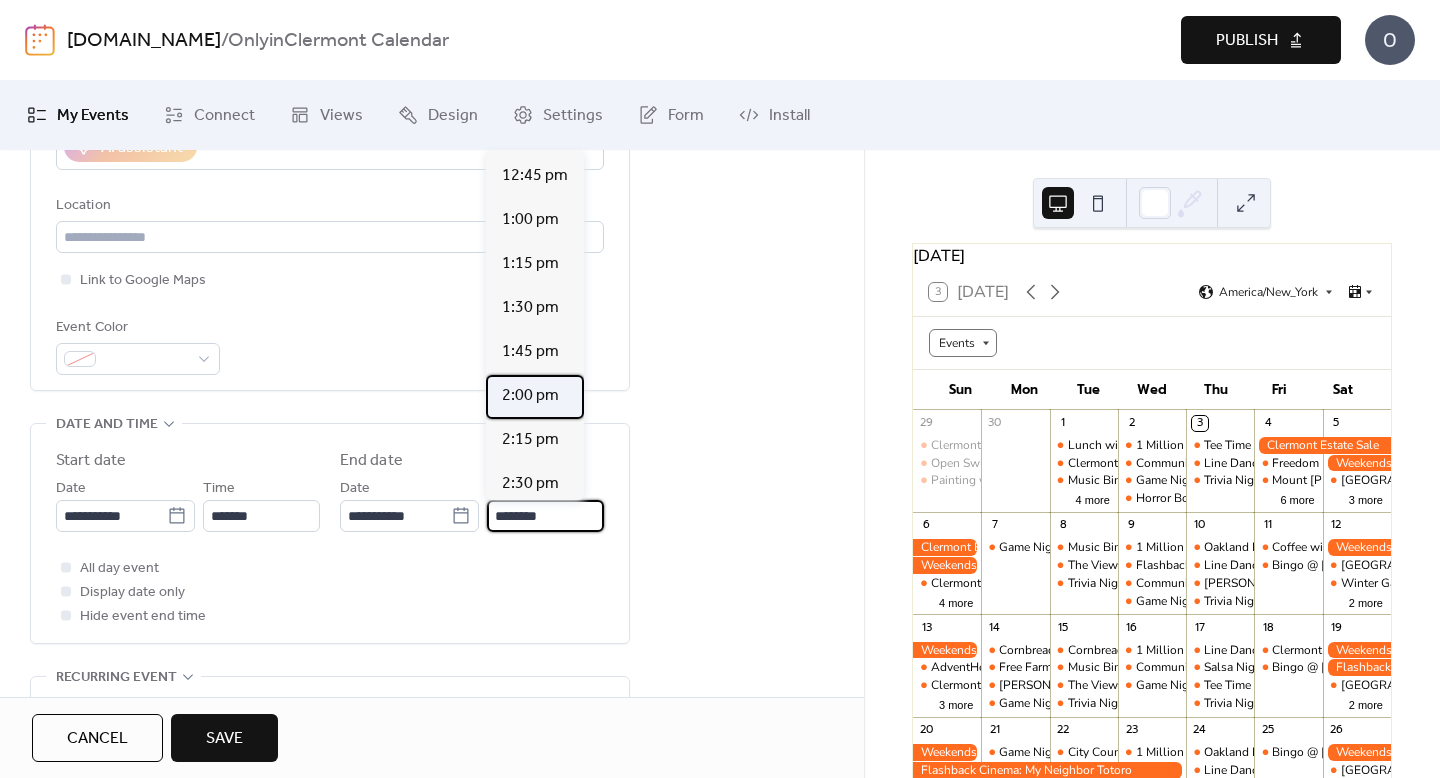 click on "2:00 pm" at bounding box center [535, 397] 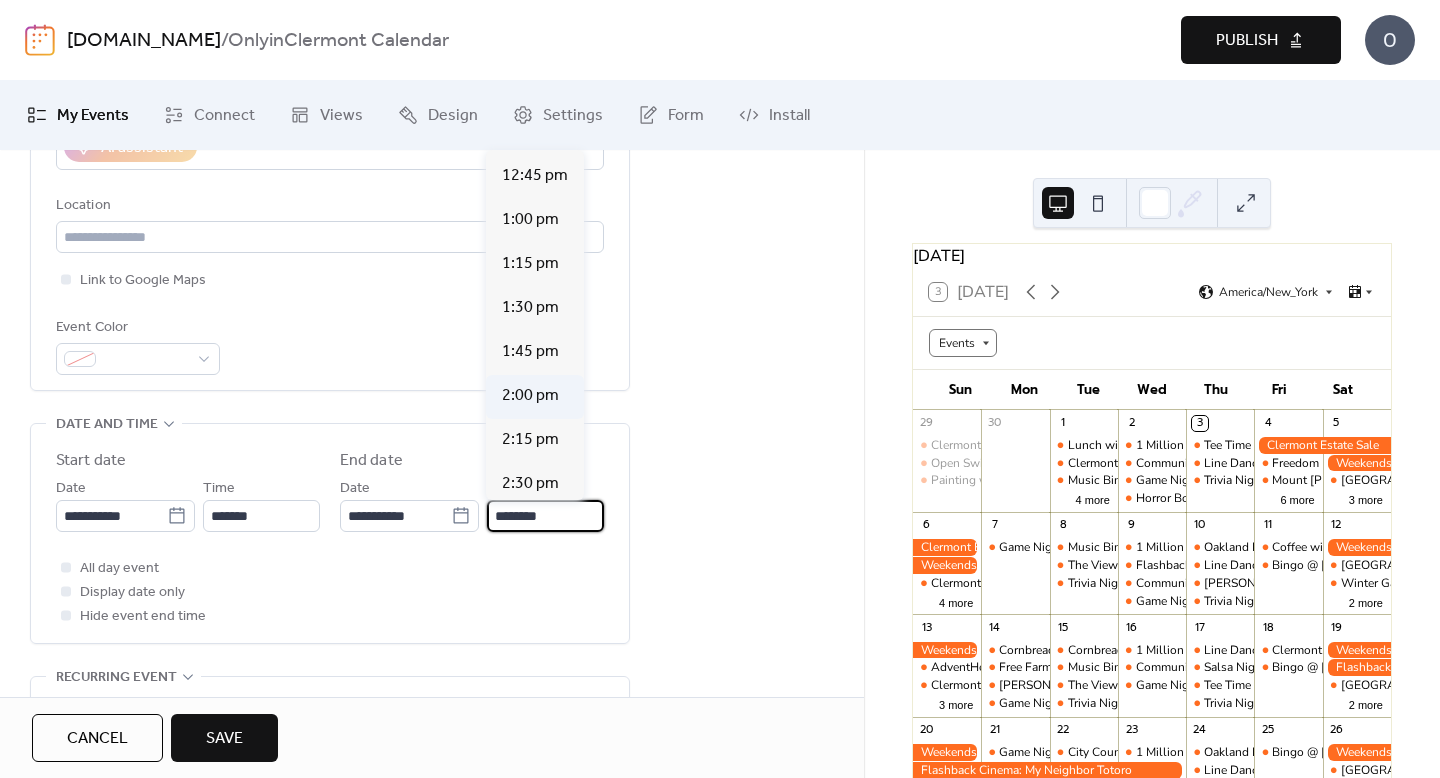 type on "*******" 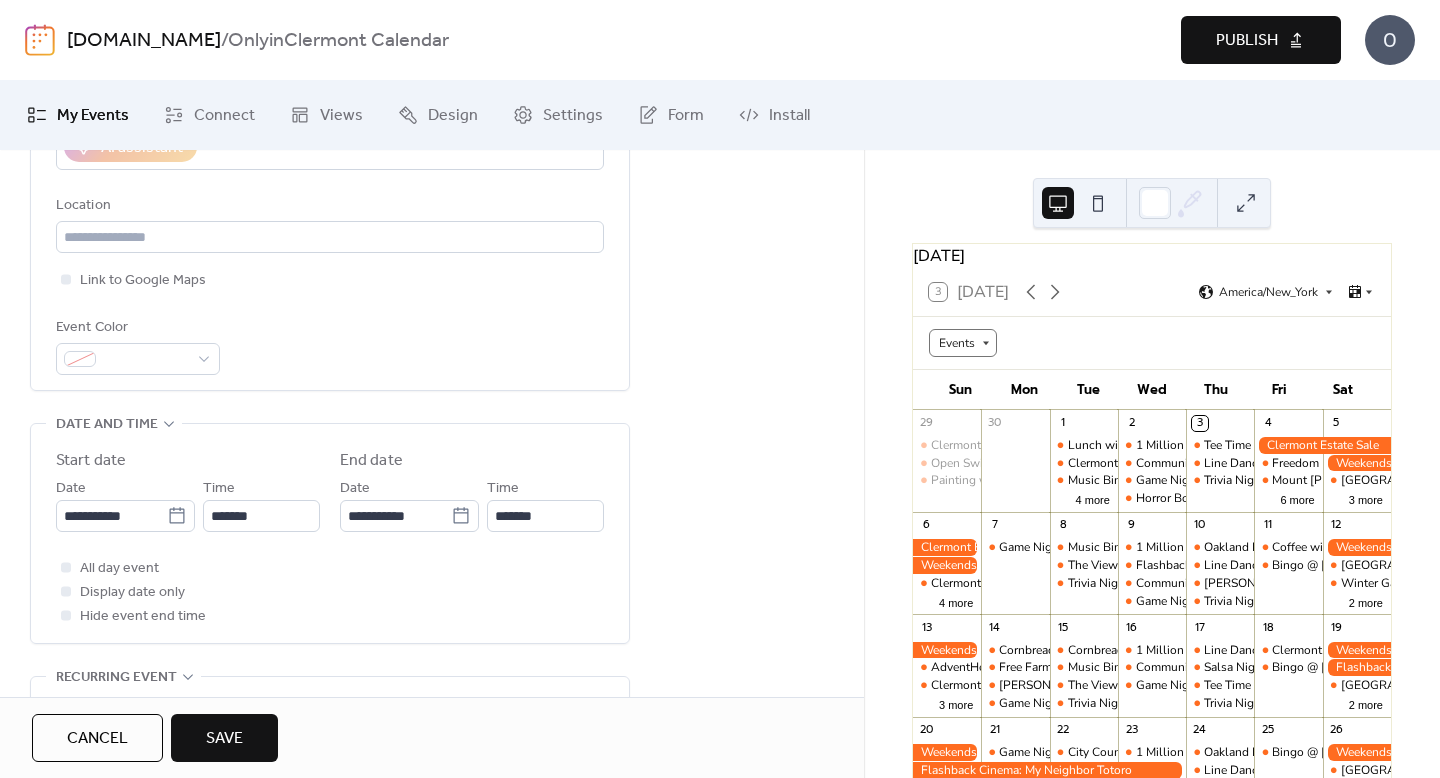 click on "**********" at bounding box center (330, 678) 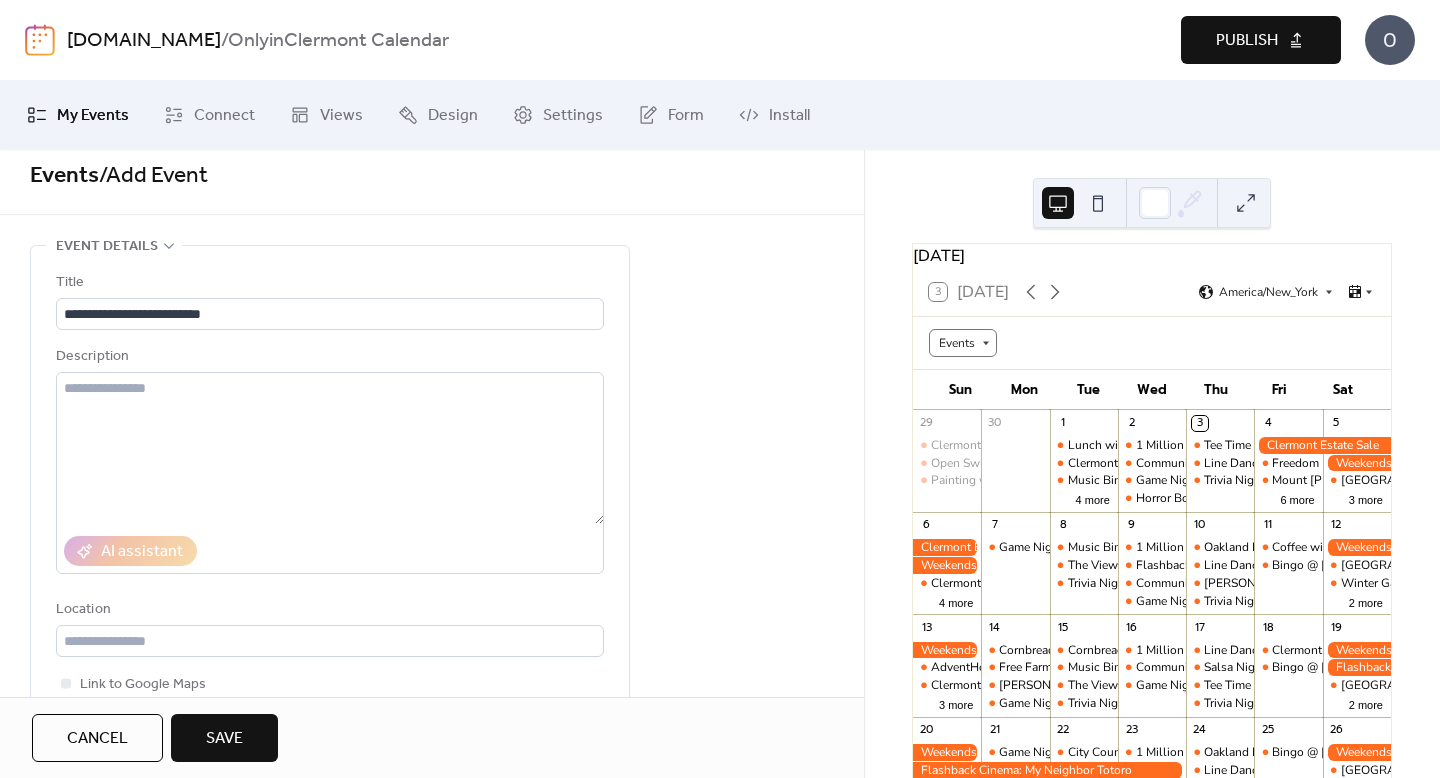 scroll, scrollTop: 0, scrollLeft: 0, axis: both 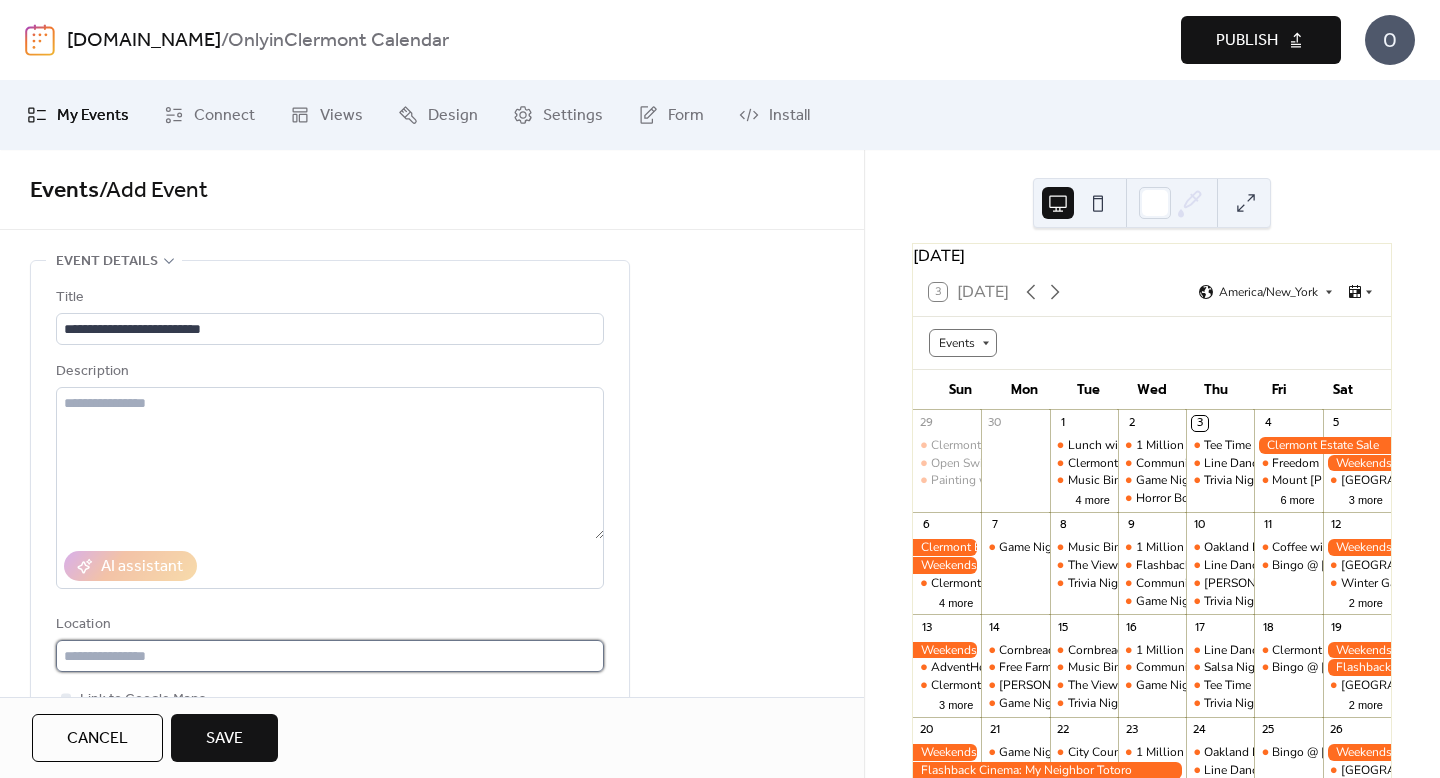 click at bounding box center (330, 656) 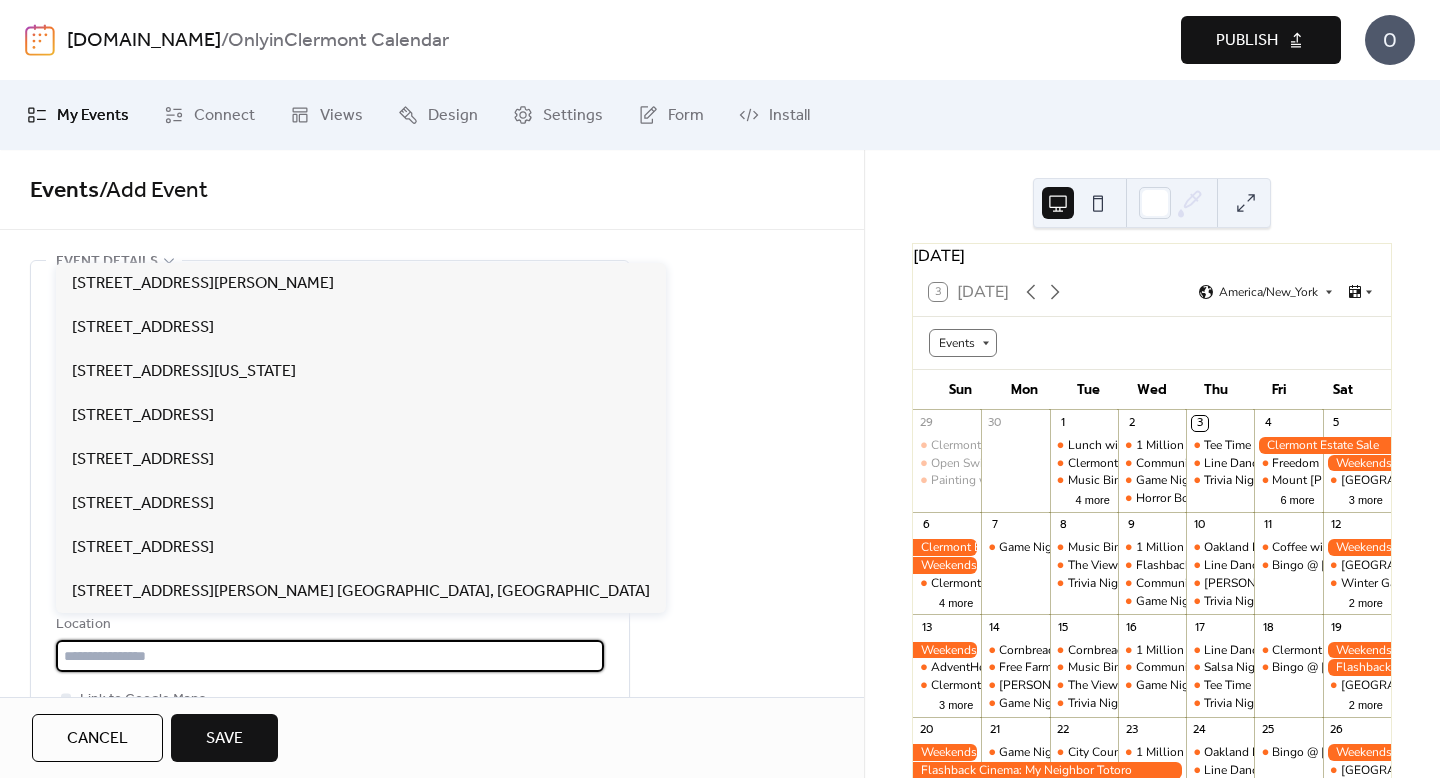 paste on "**********" 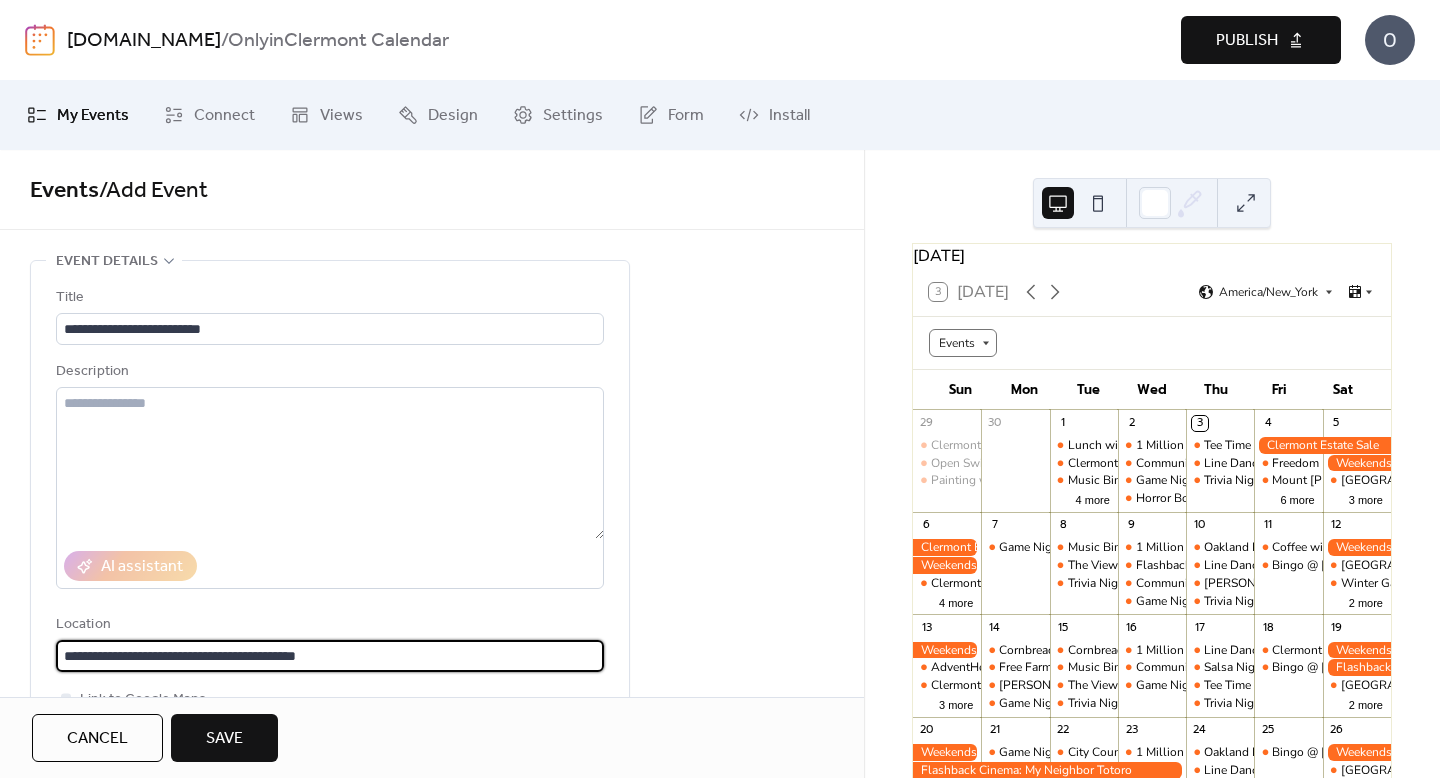 type on "**********" 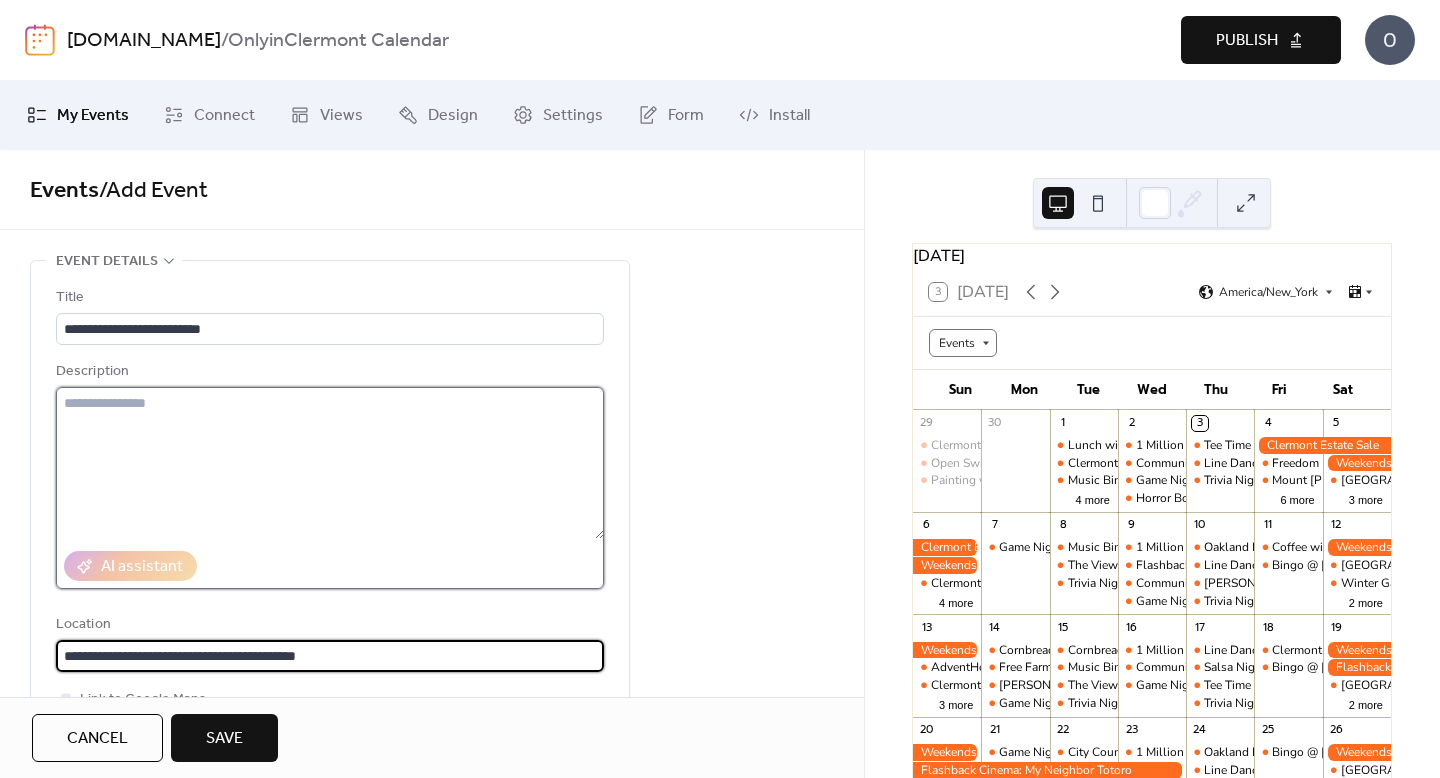 type 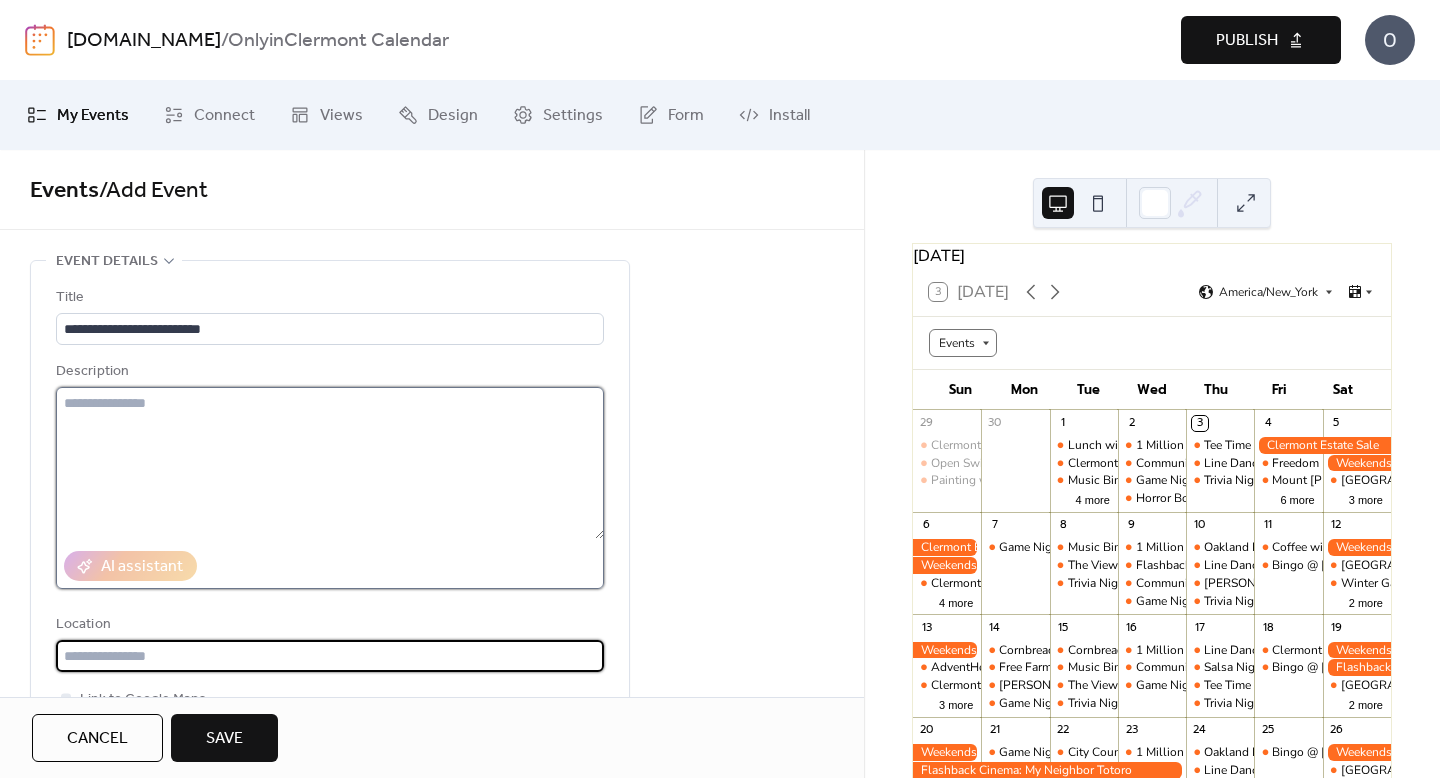 click at bounding box center (330, 463) 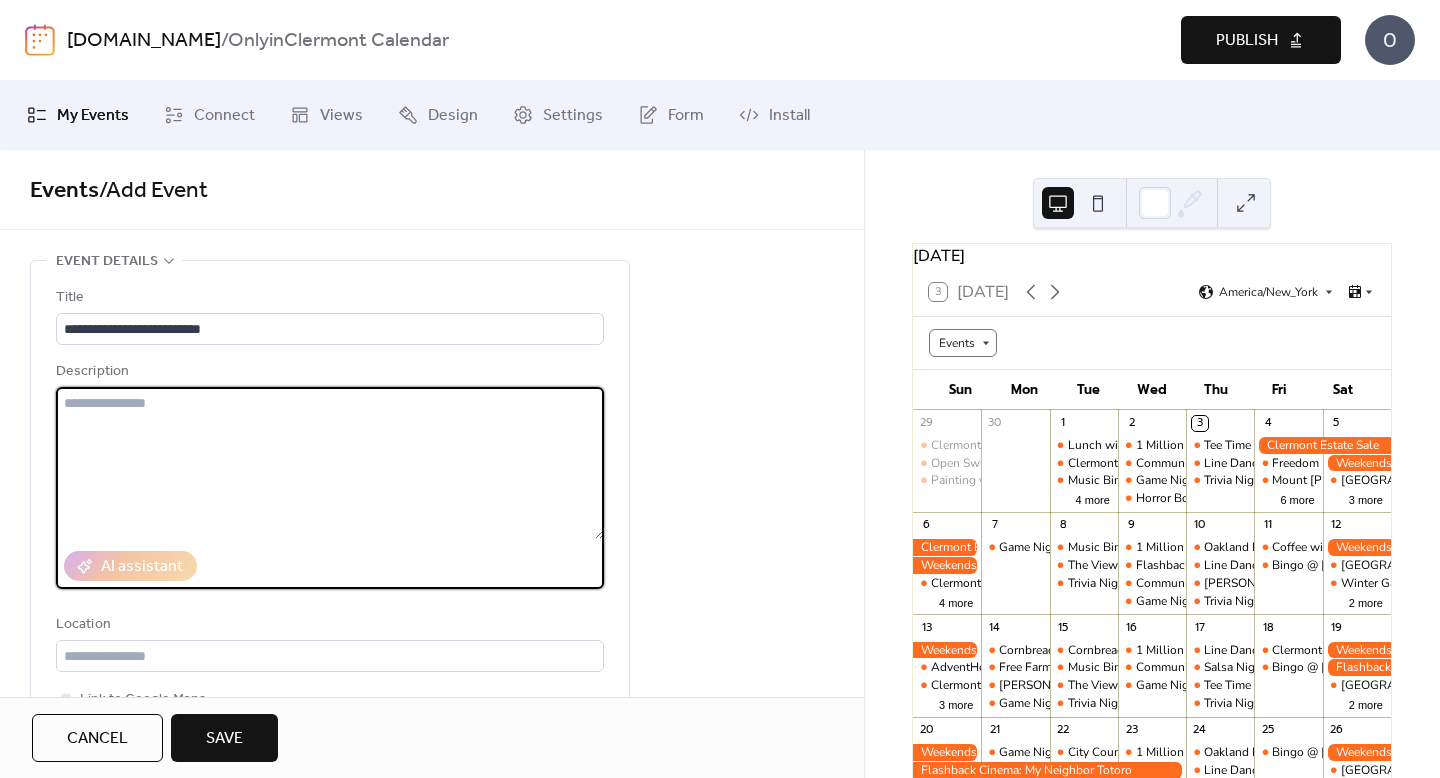 paste on "**********" 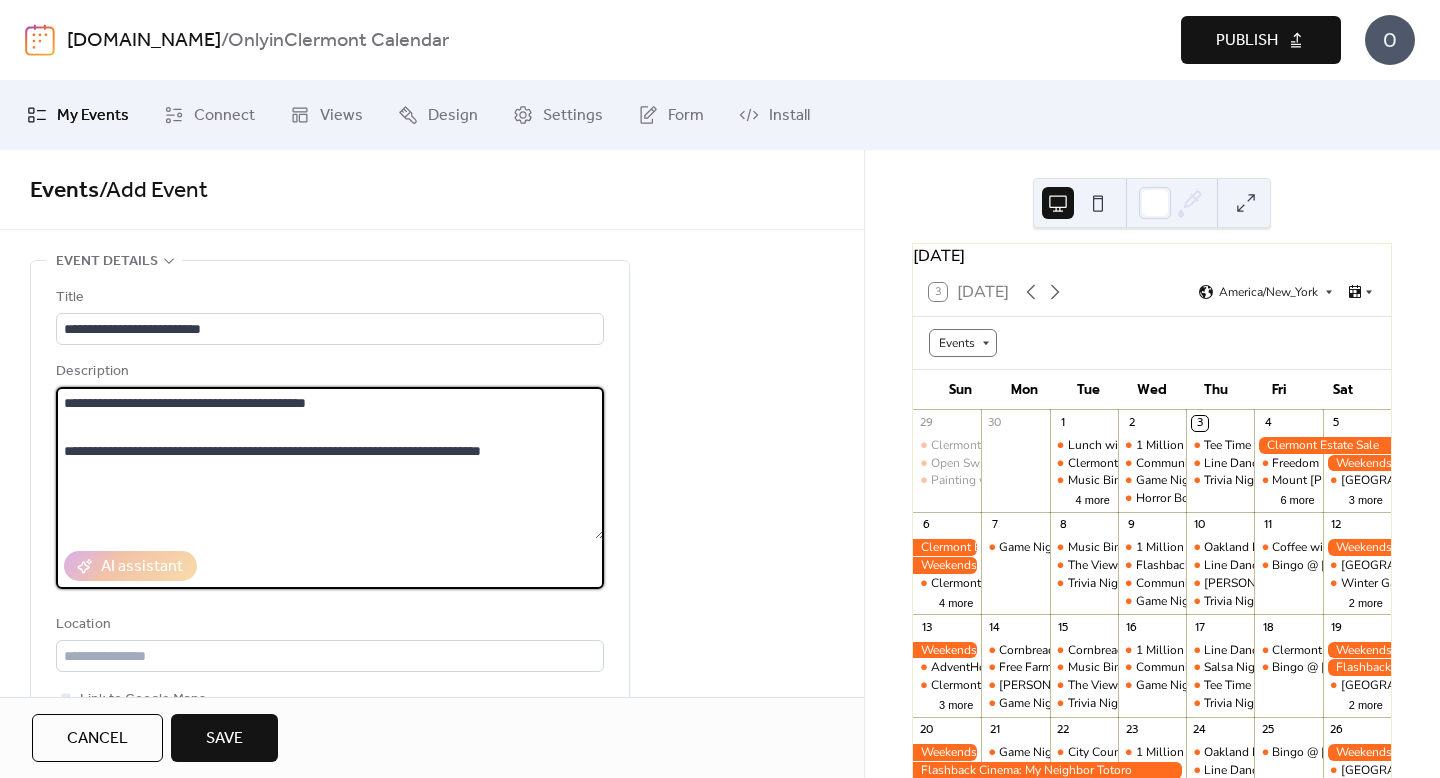 click on "**********" at bounding box center (330, 463) 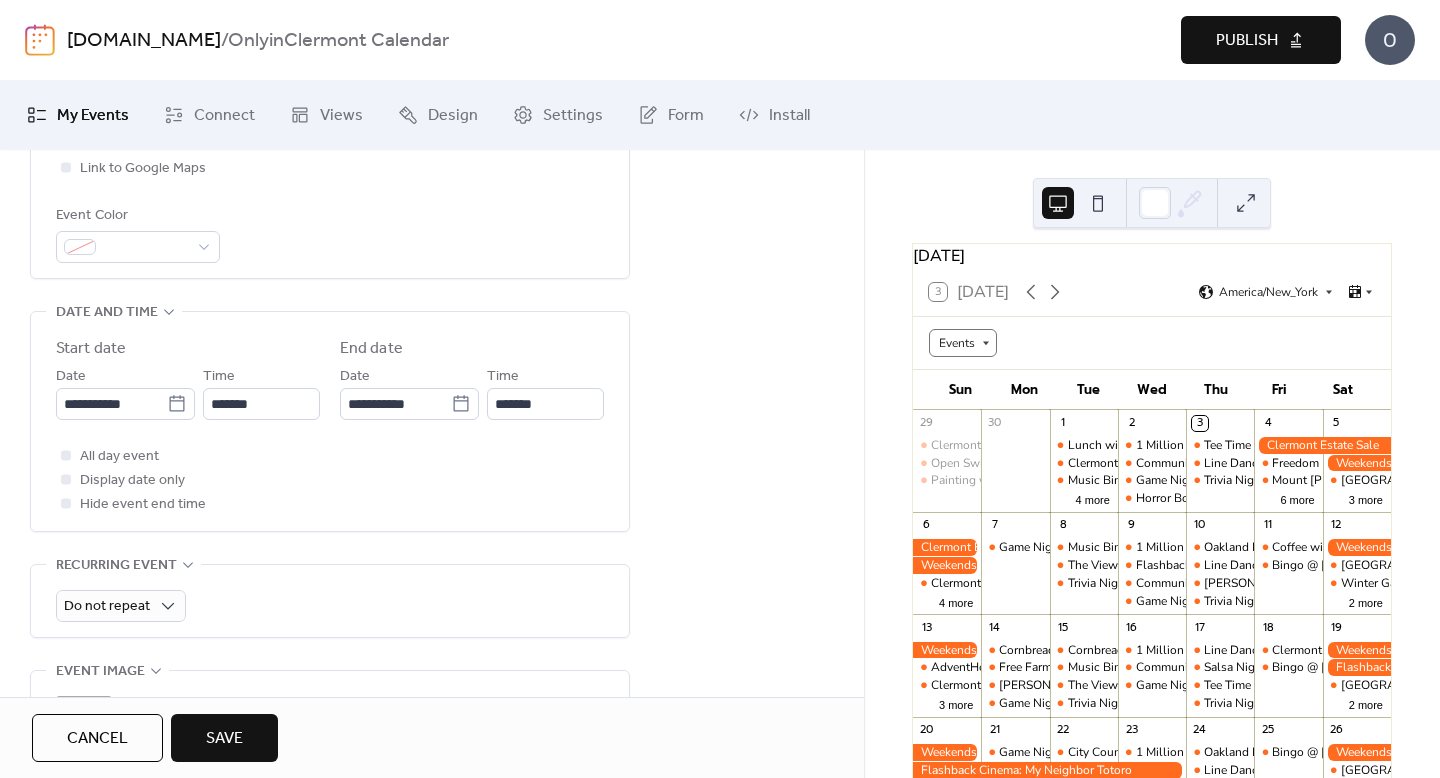 scroll, scrollTop: 298, scrollLeft: 0, axis: vertical 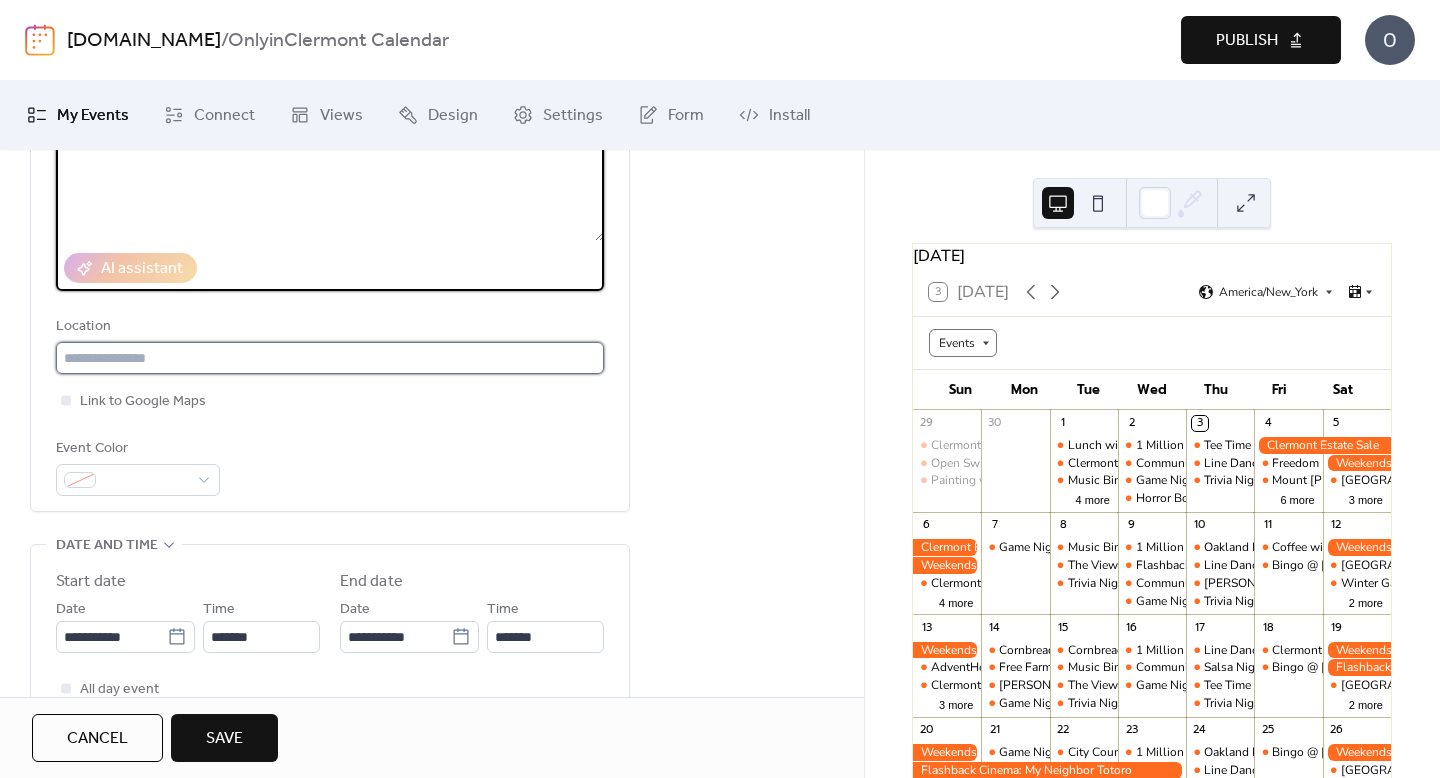 click at bounding box center [330, 358] 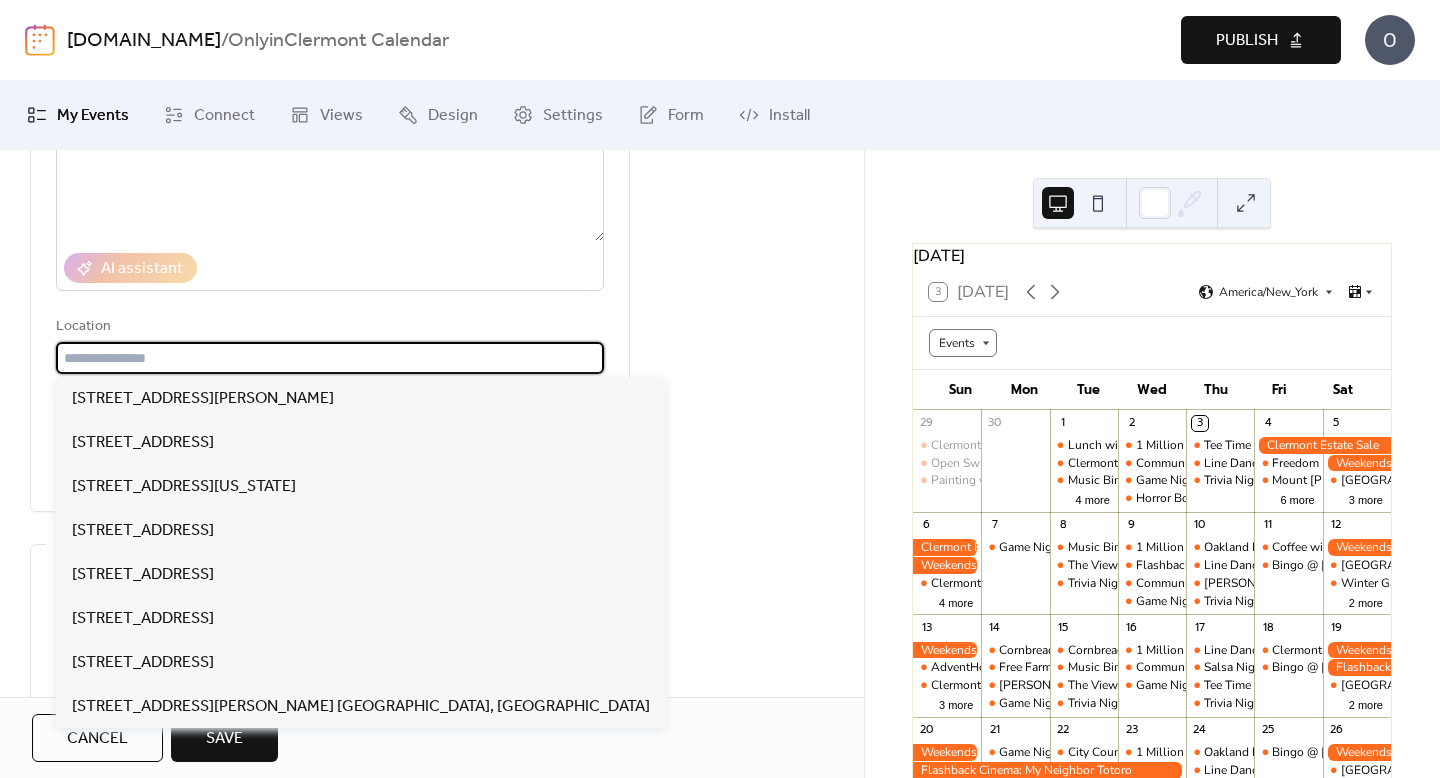 paste on "**********" 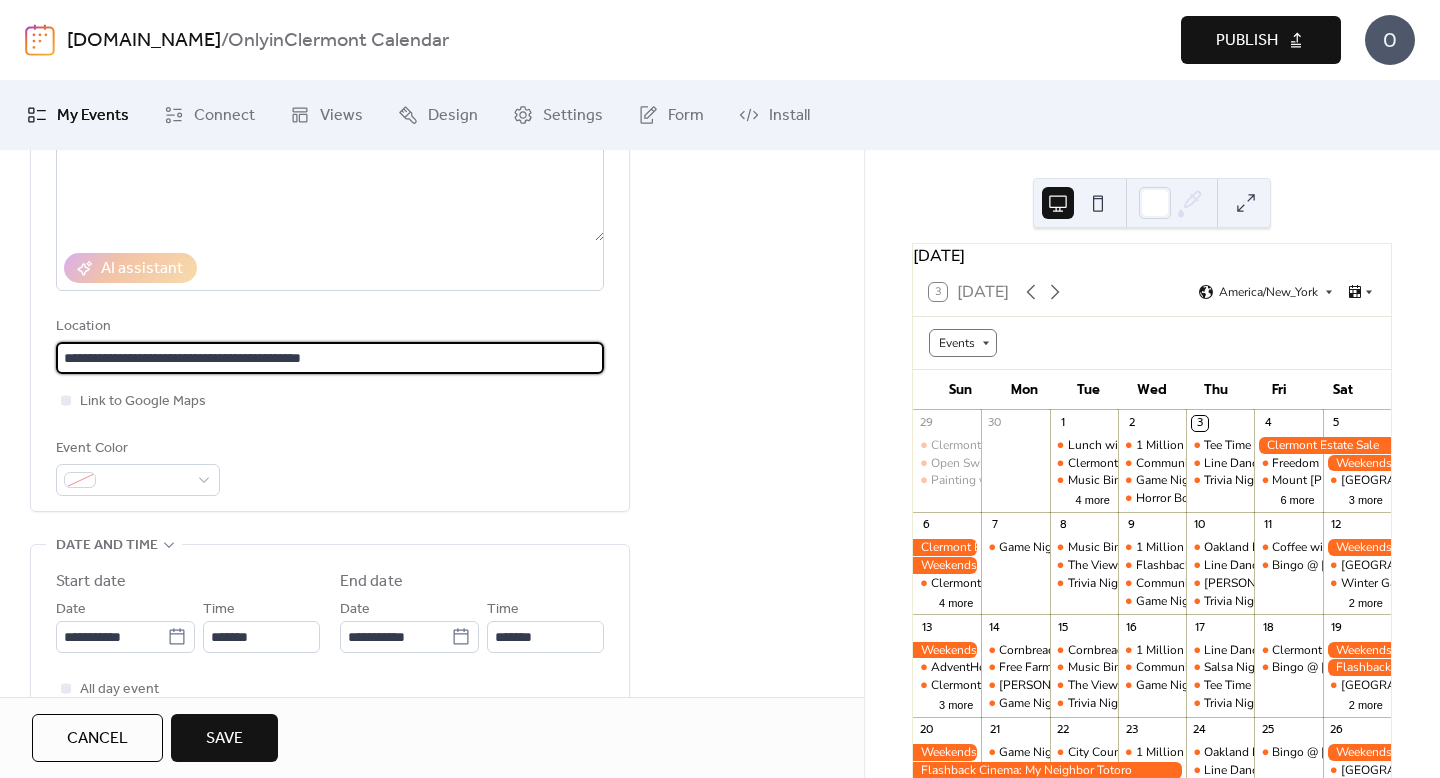 click on "**********" at bounding box center (330, 358) 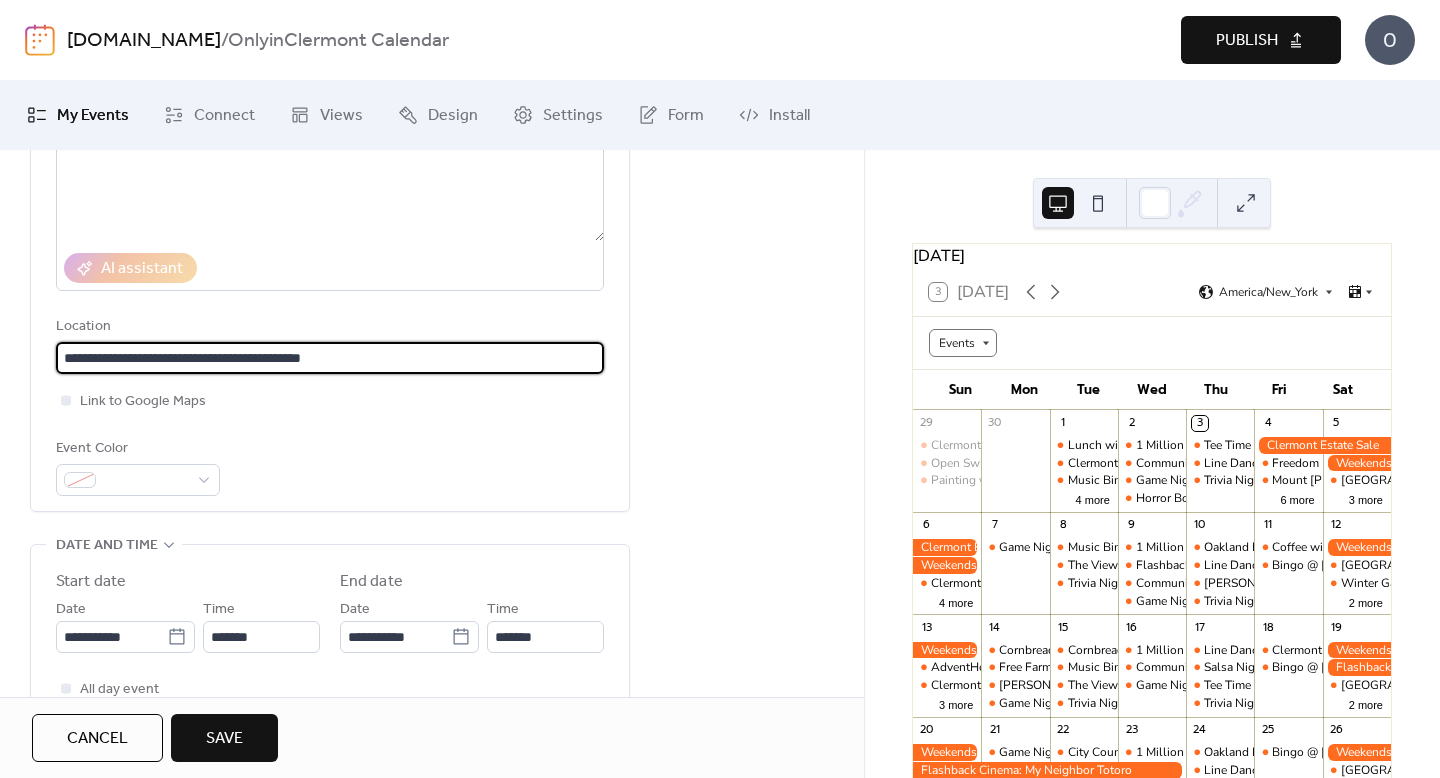 type on "**********" 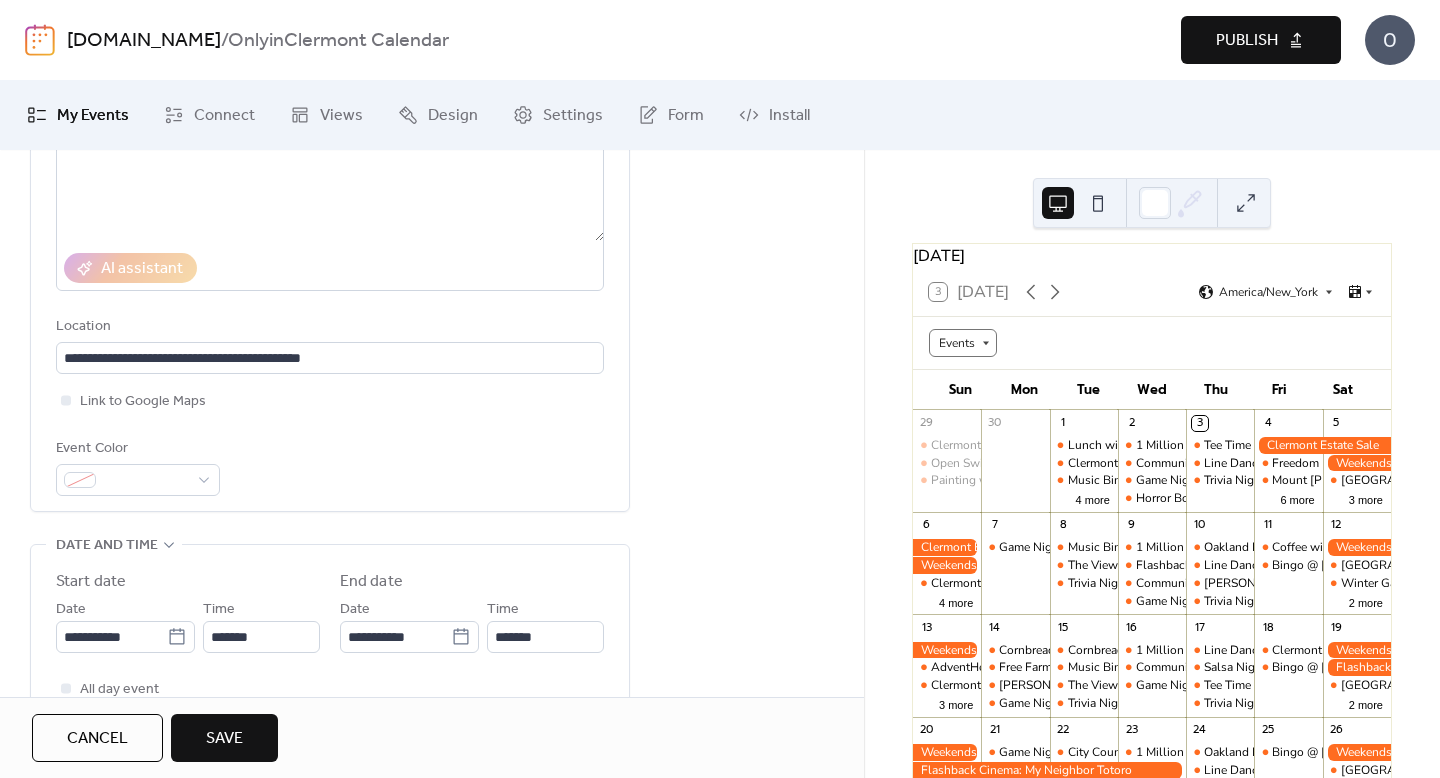 click on "**********" at bounding box center [330, 242] 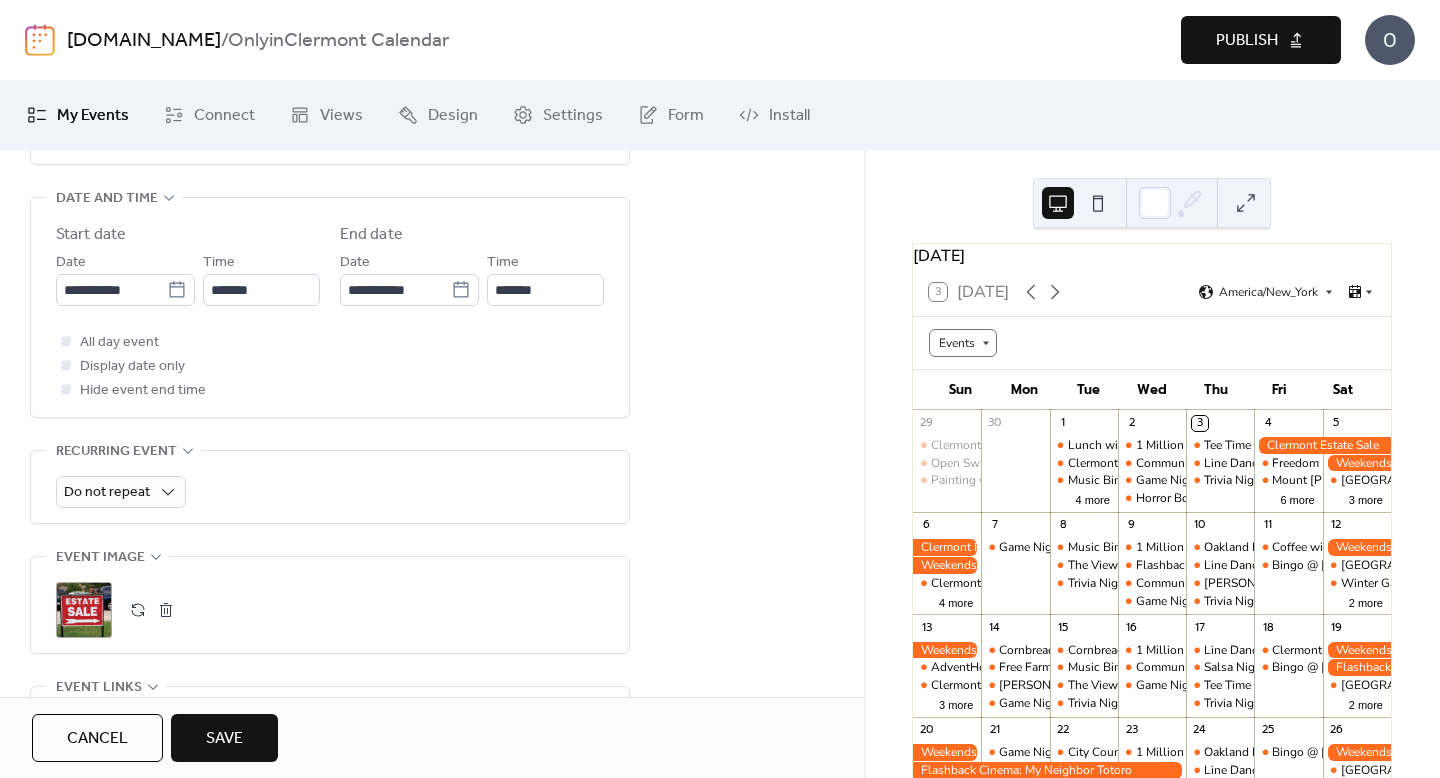 scroll, scrollTop: 1261, scrollLeft: 0, axis: vertical 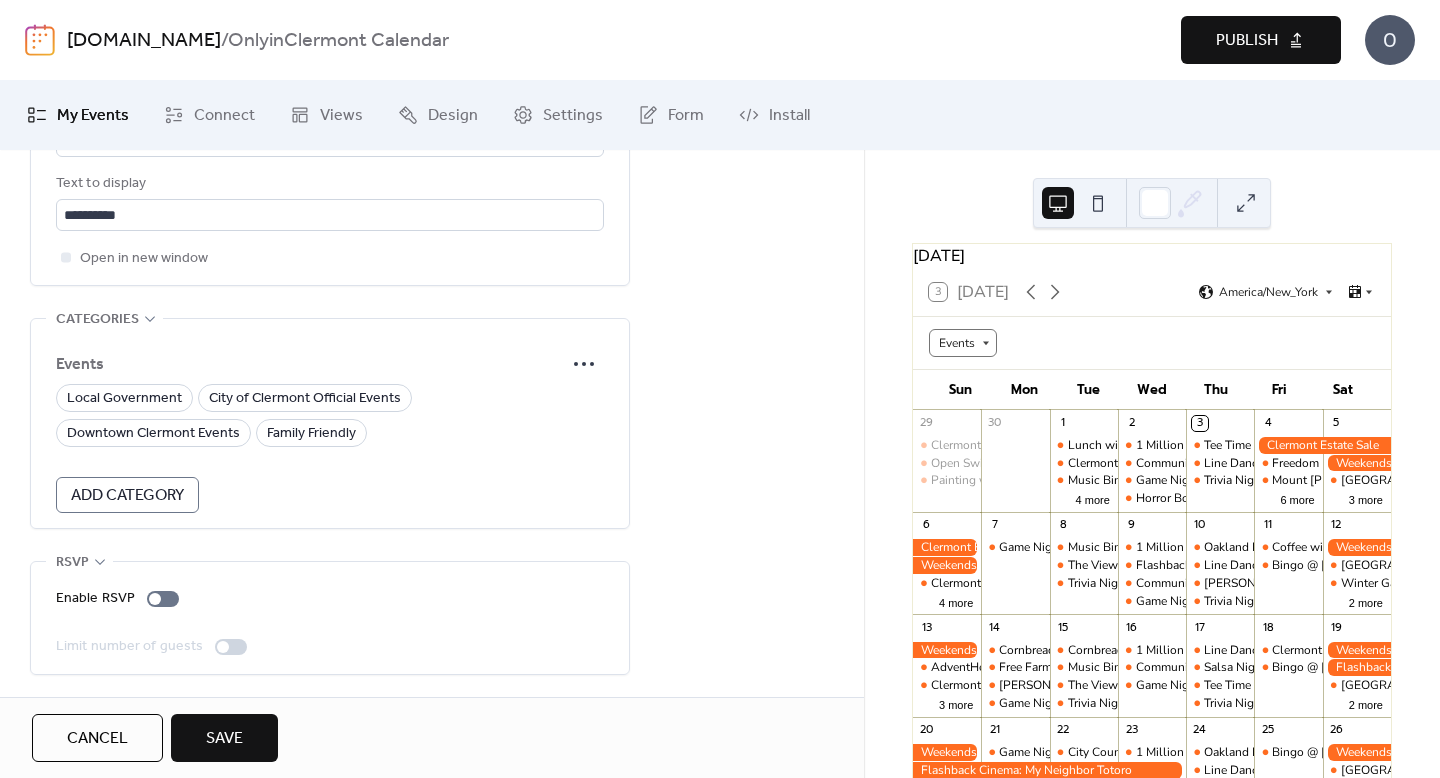 click on "Save" at bounding box center [224, 739] 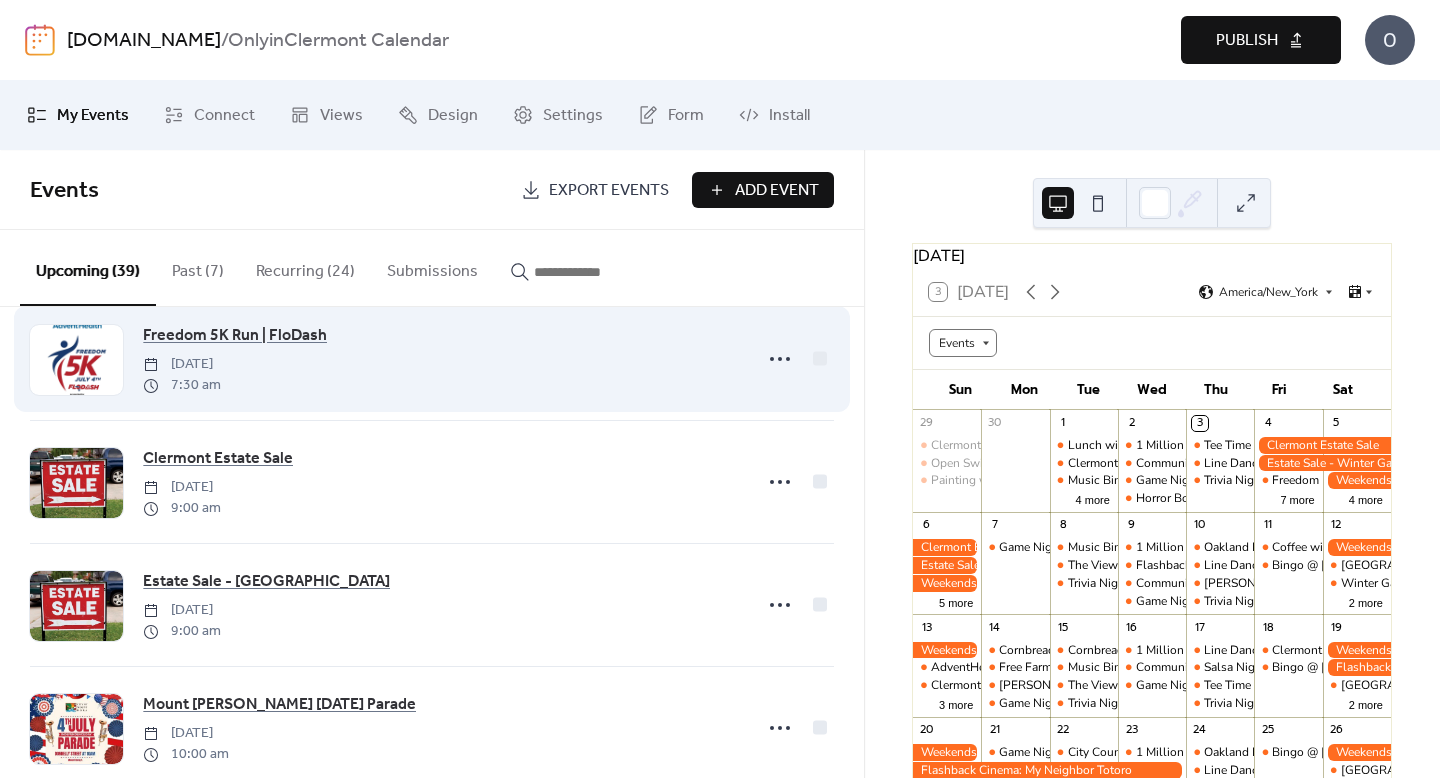 scroll, scrollTop: 165, scrollLeft: 0, axis: vertical 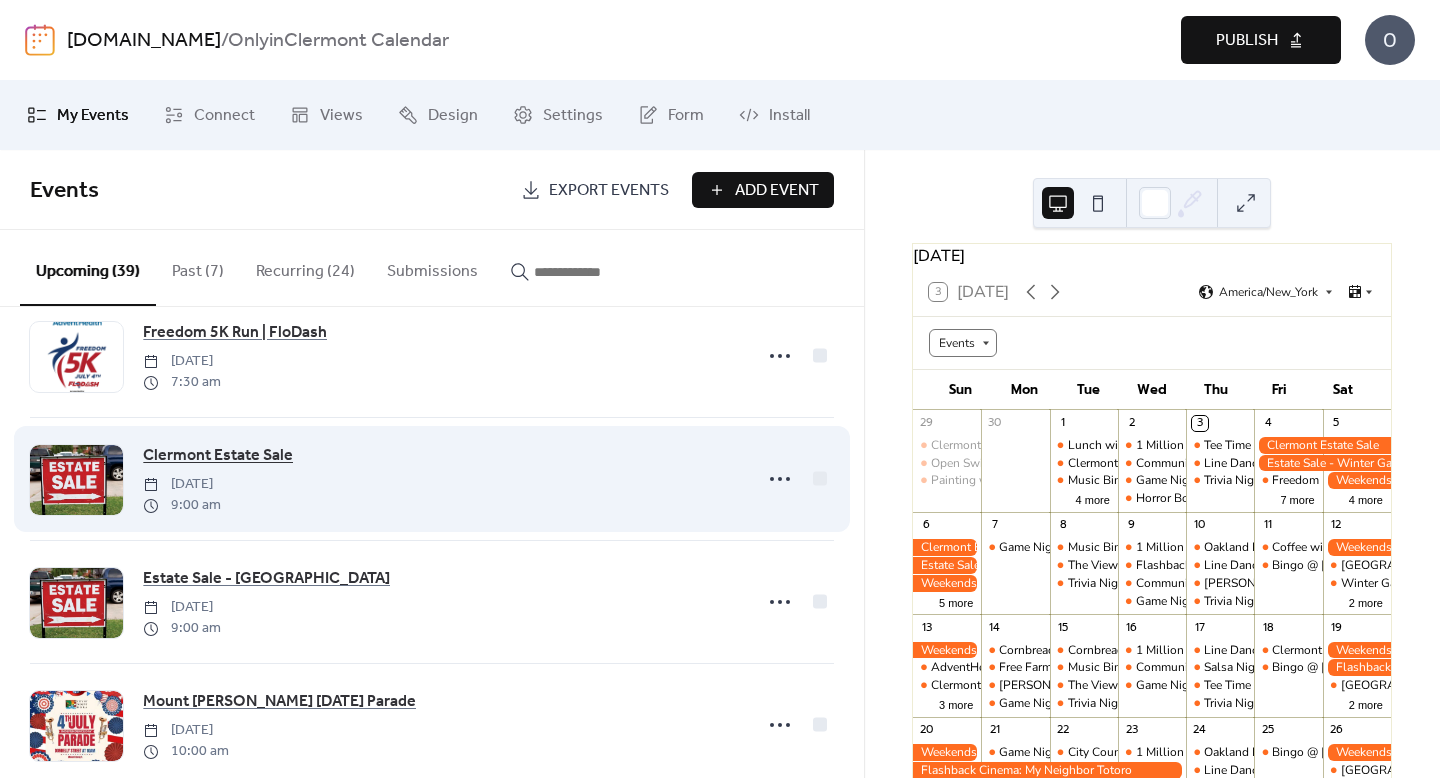 click on "Clermont Estate Sale" at bounding box center [218, 456] 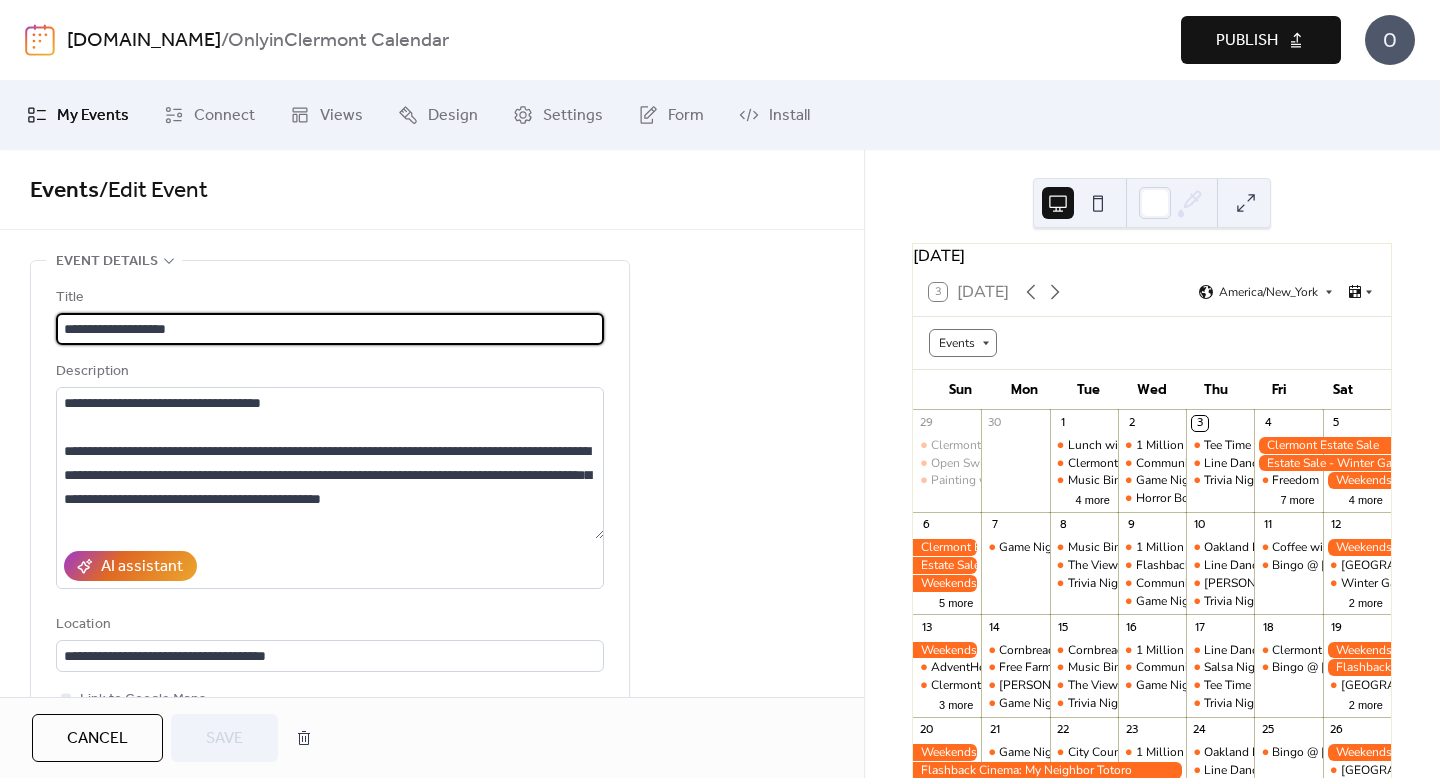 click on "**********" at bounding box center (330, 329) 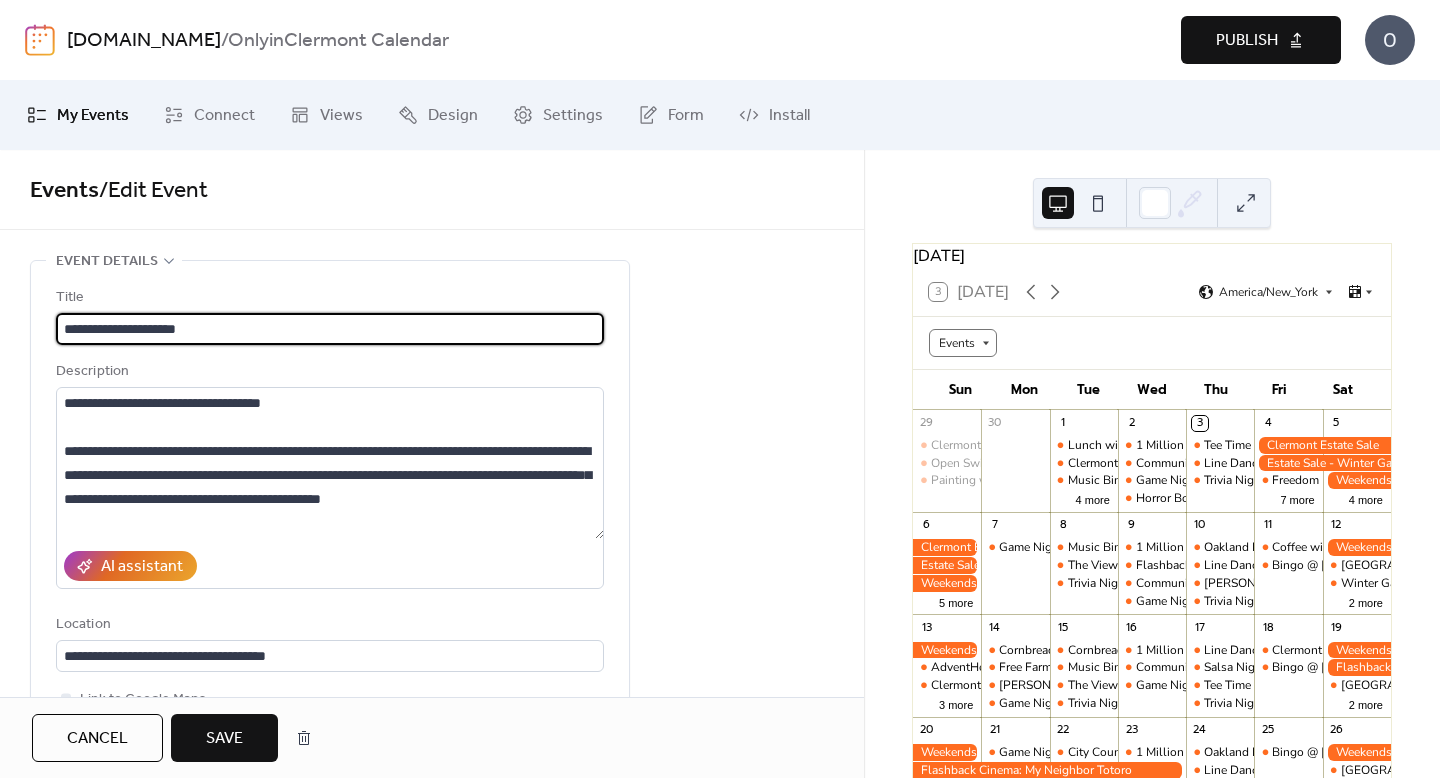 type on "**********" 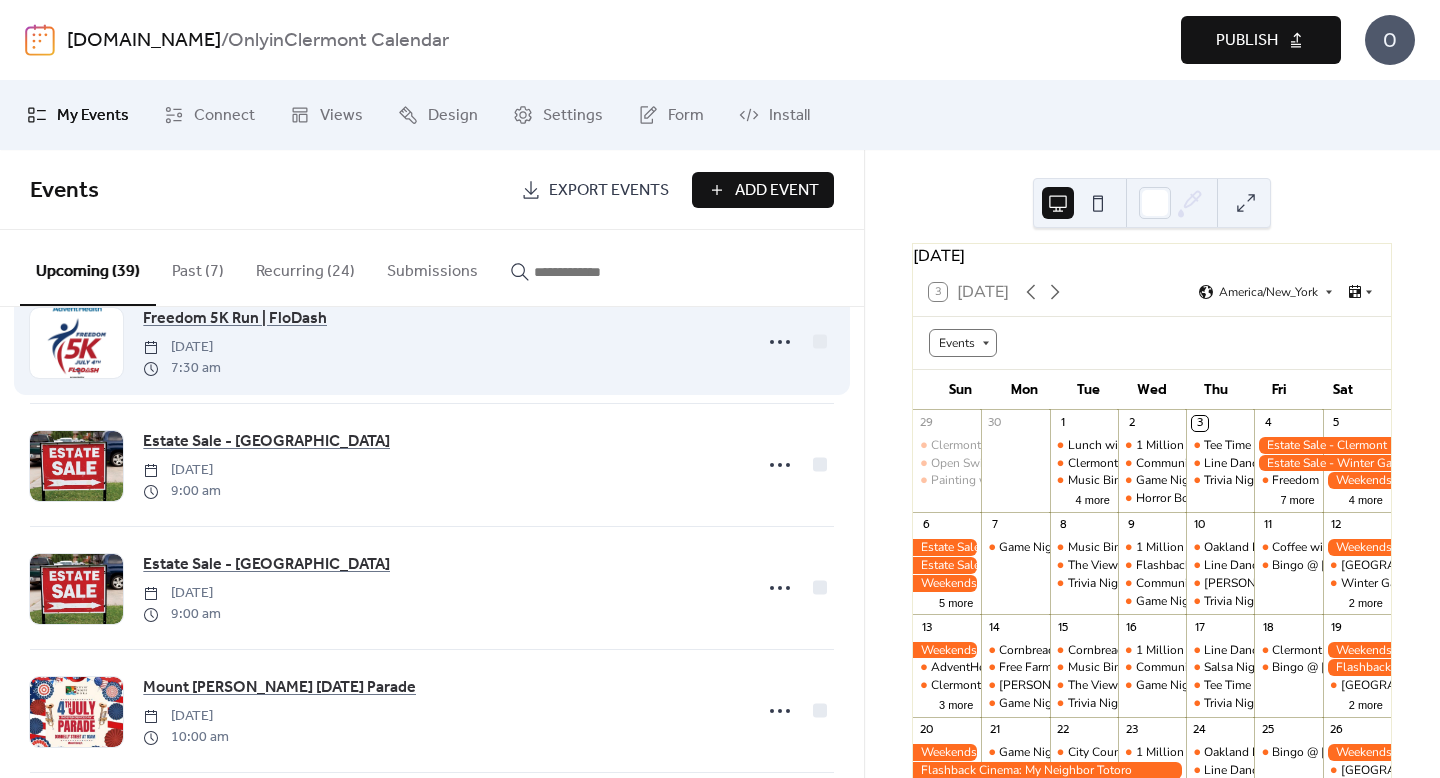 scroll, scrollTop: 183, scrollLeft: 0, axis: vertical 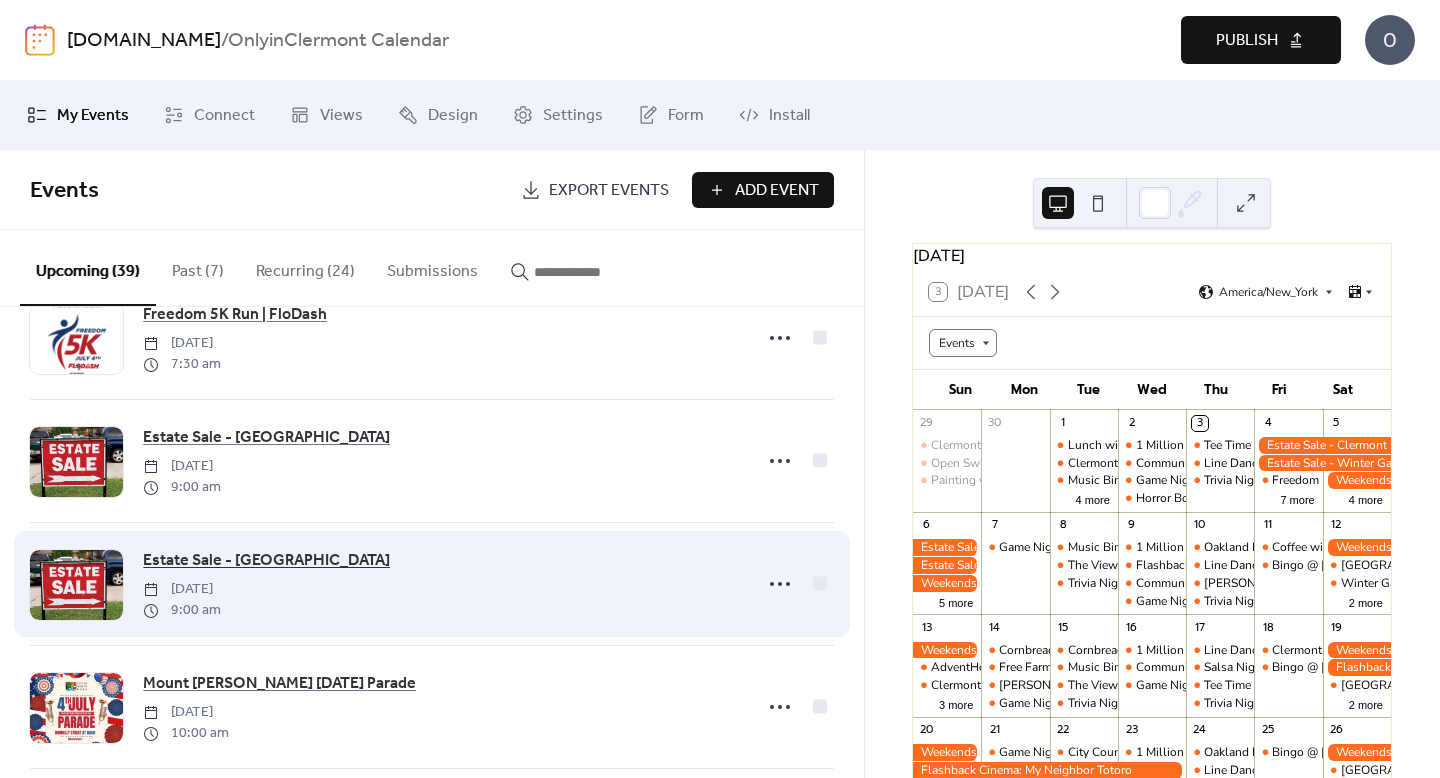click on "Estate Sale - [GEOGRAPHIC_DATA]" at bounding box center [266, 561] 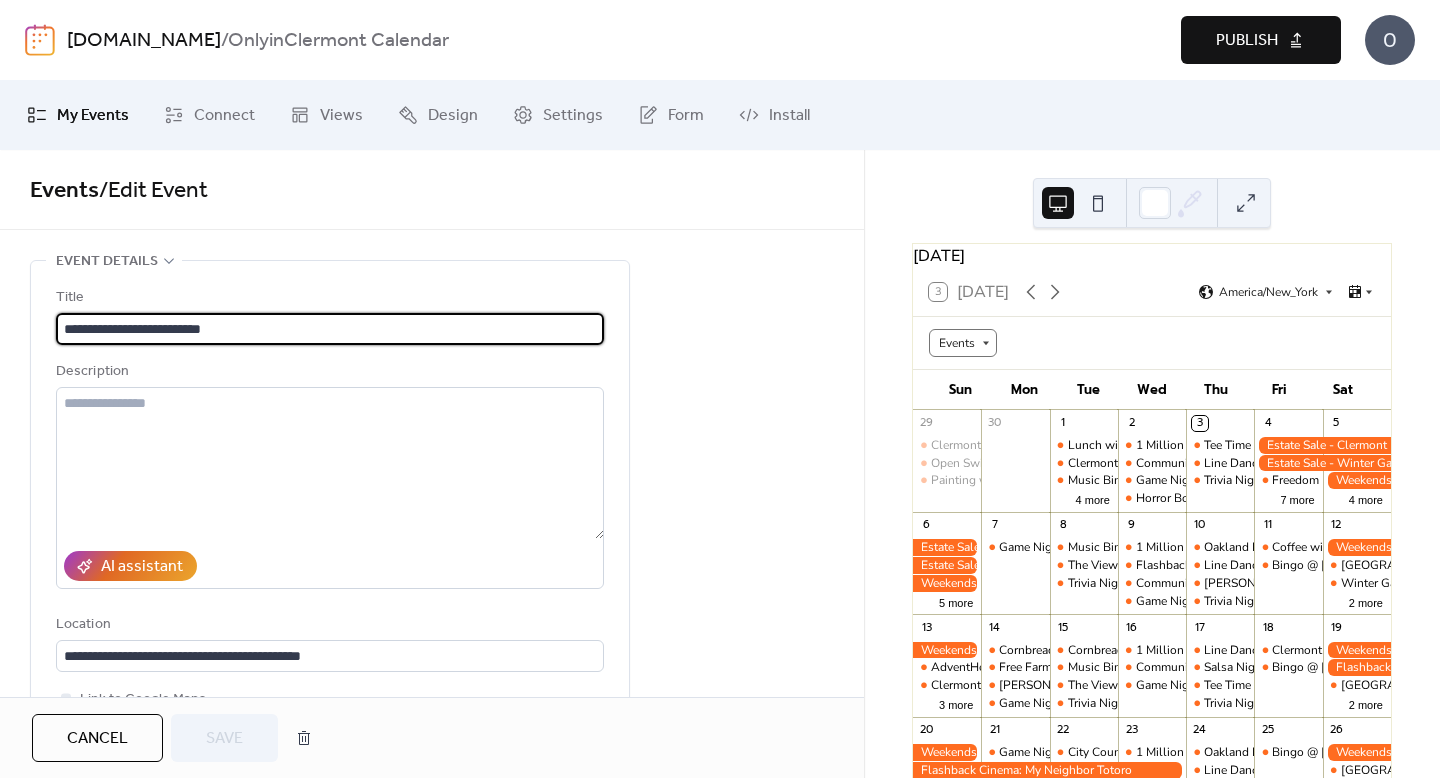 click on "Publish" at bounding box center [1261, 40] 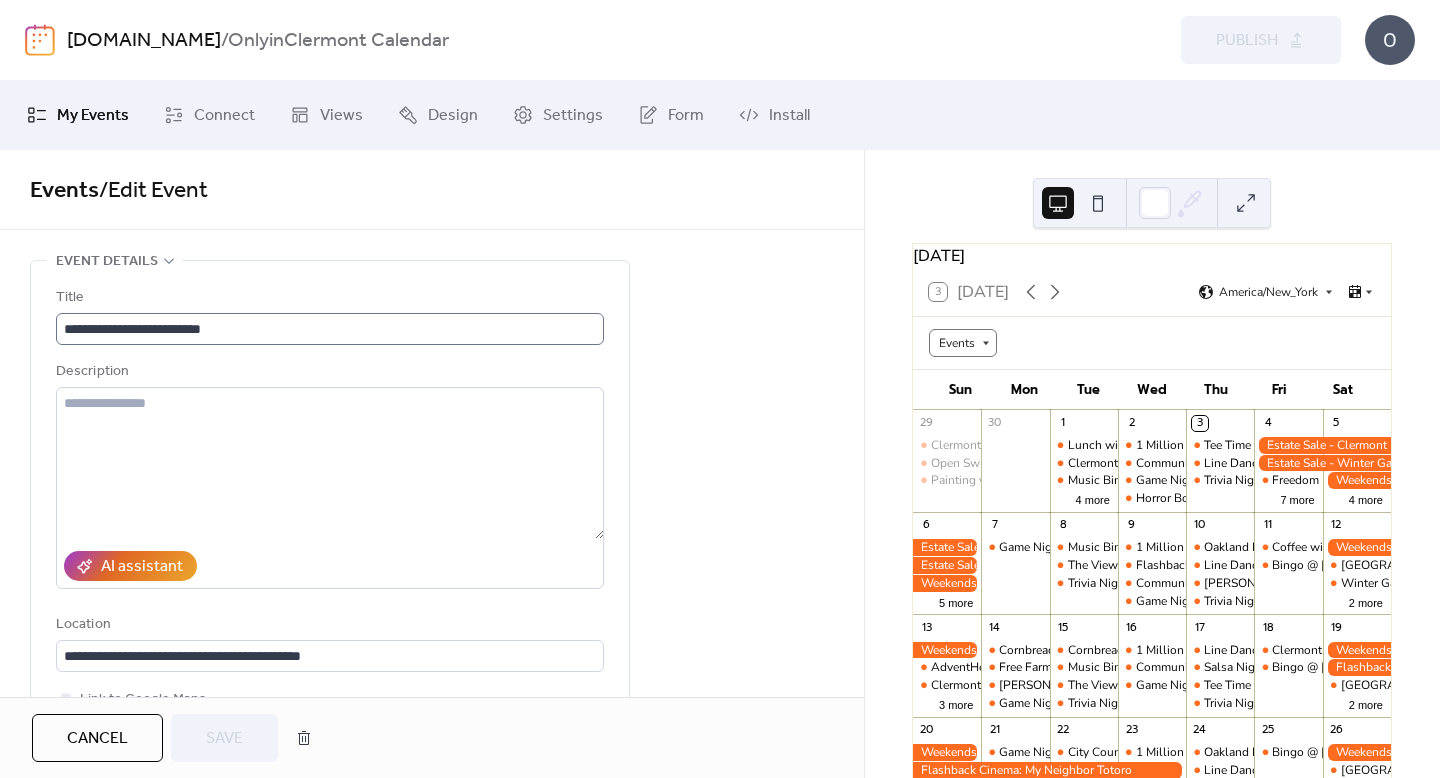 scroll, scrollTop: 1, scrollLeft: 0, axis: vertical 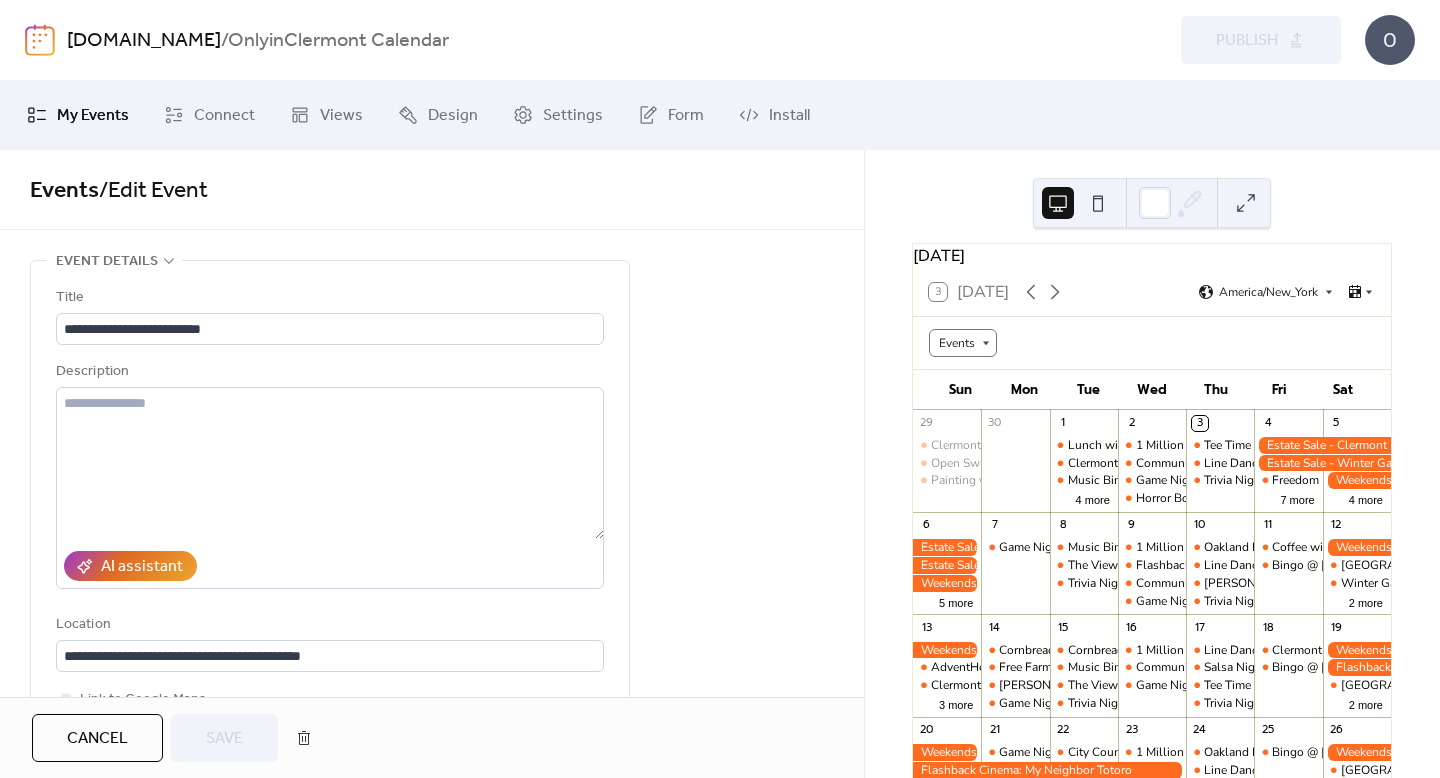 click on "My Events" at bounding box center [93, 116] 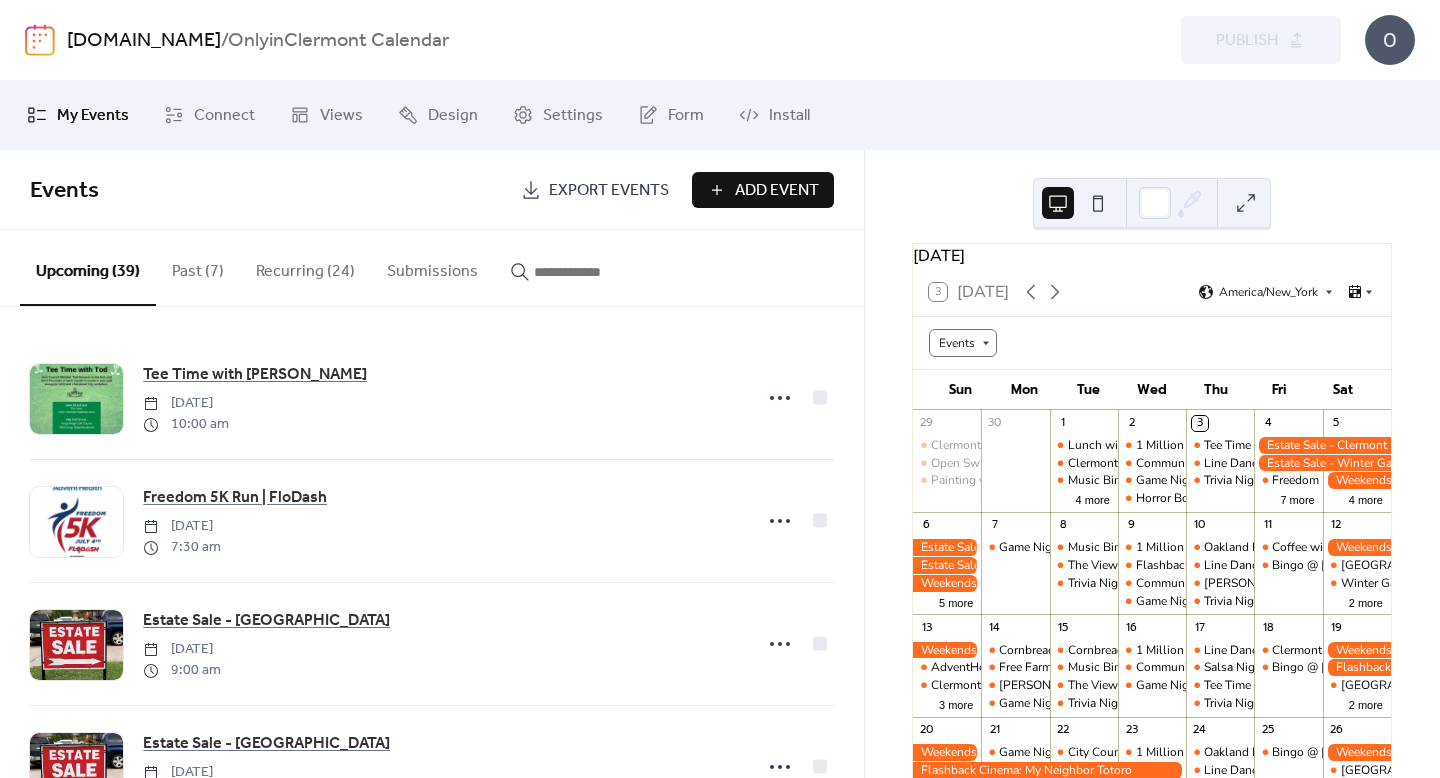 click on "Add Event" at bounding box center (777, 191) 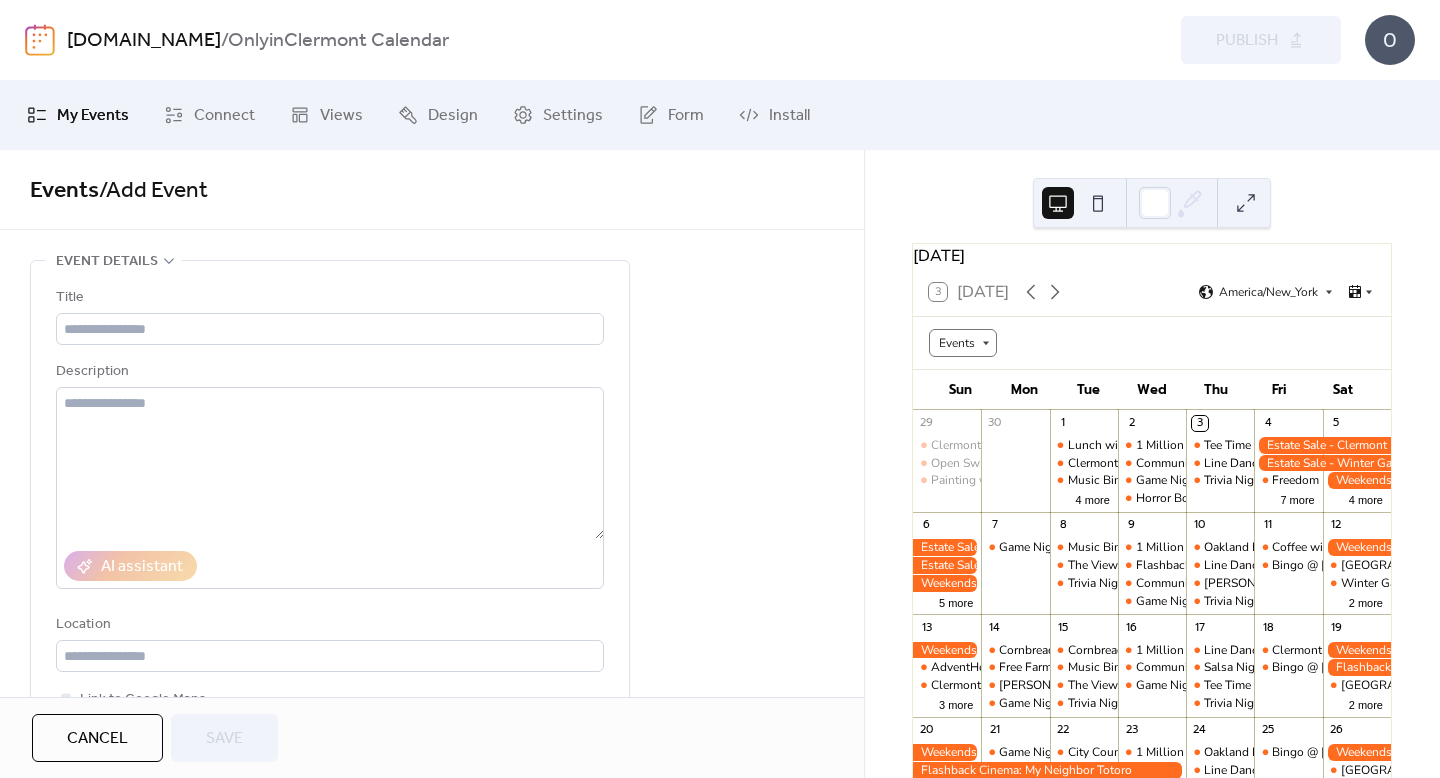click on "My Events" at bounding box center (93, 116) 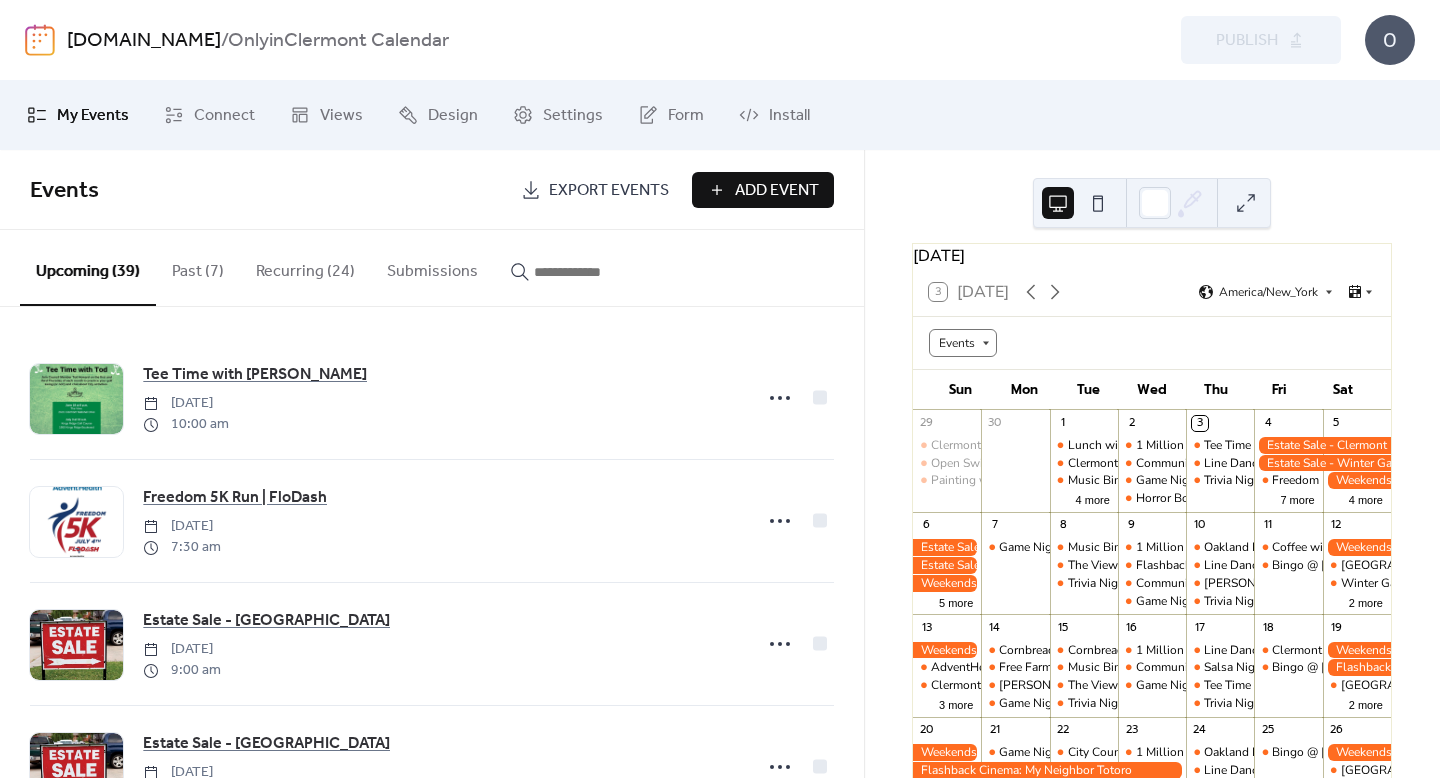 click on "Export Events" at bounding box center (609, 191) 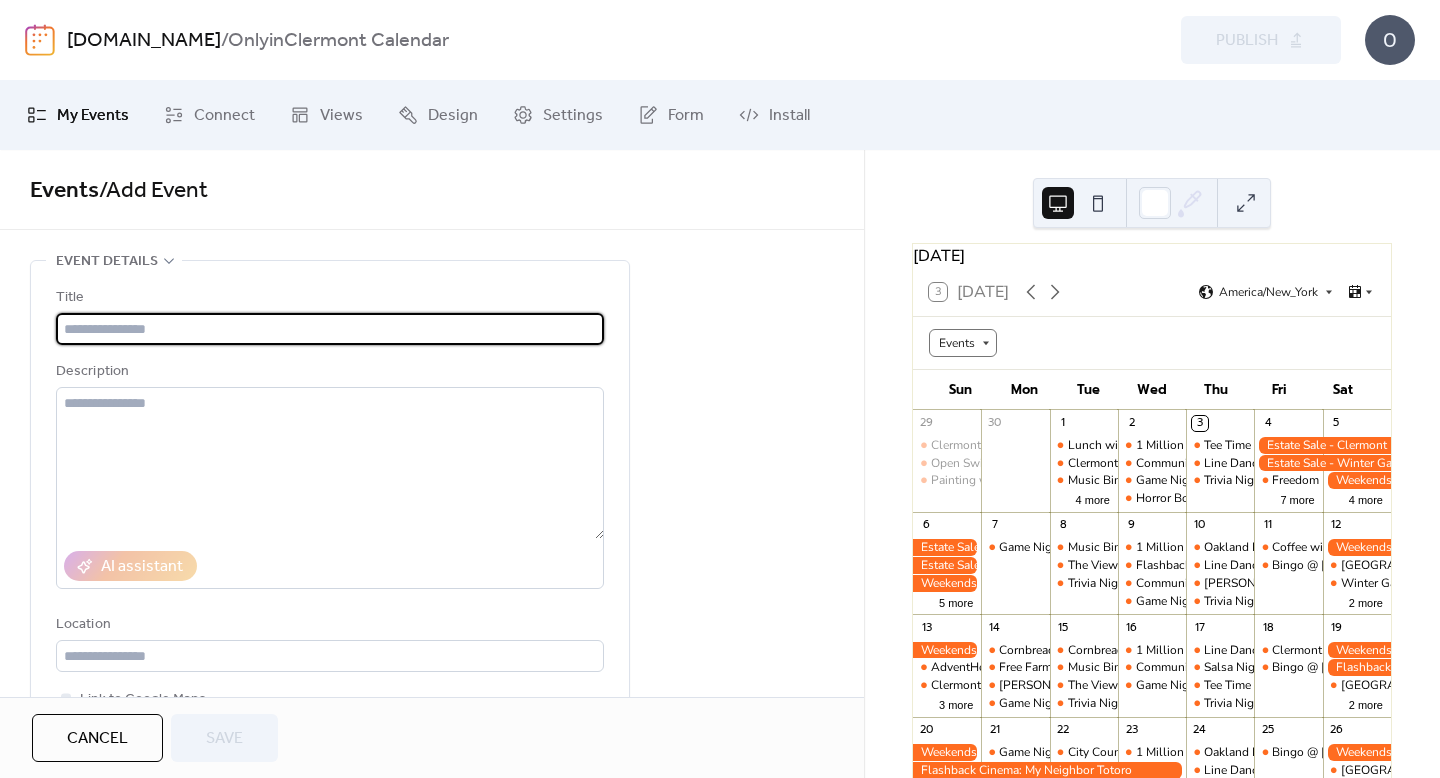 click at bounding box center (330, 329) 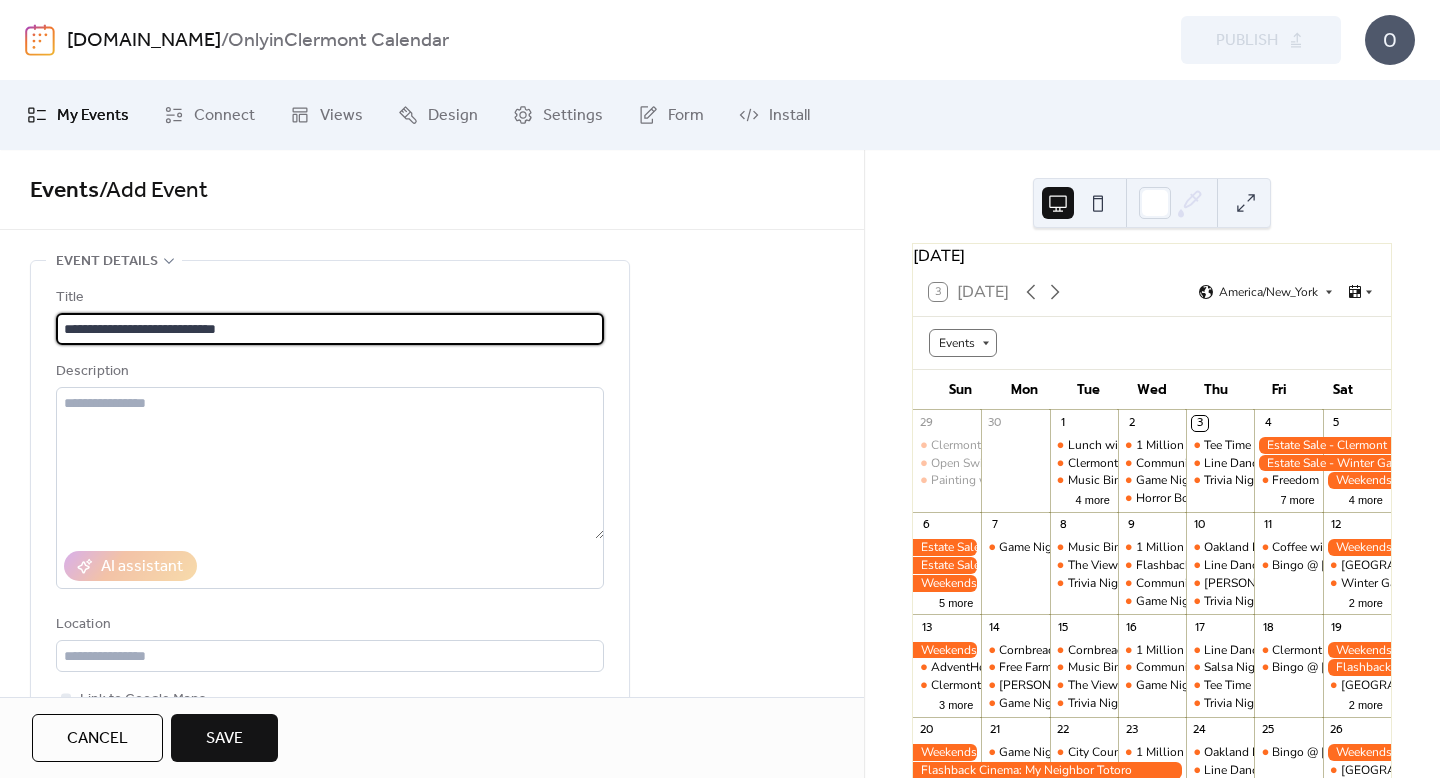 click on "**********" at bounding box center [330, 329] 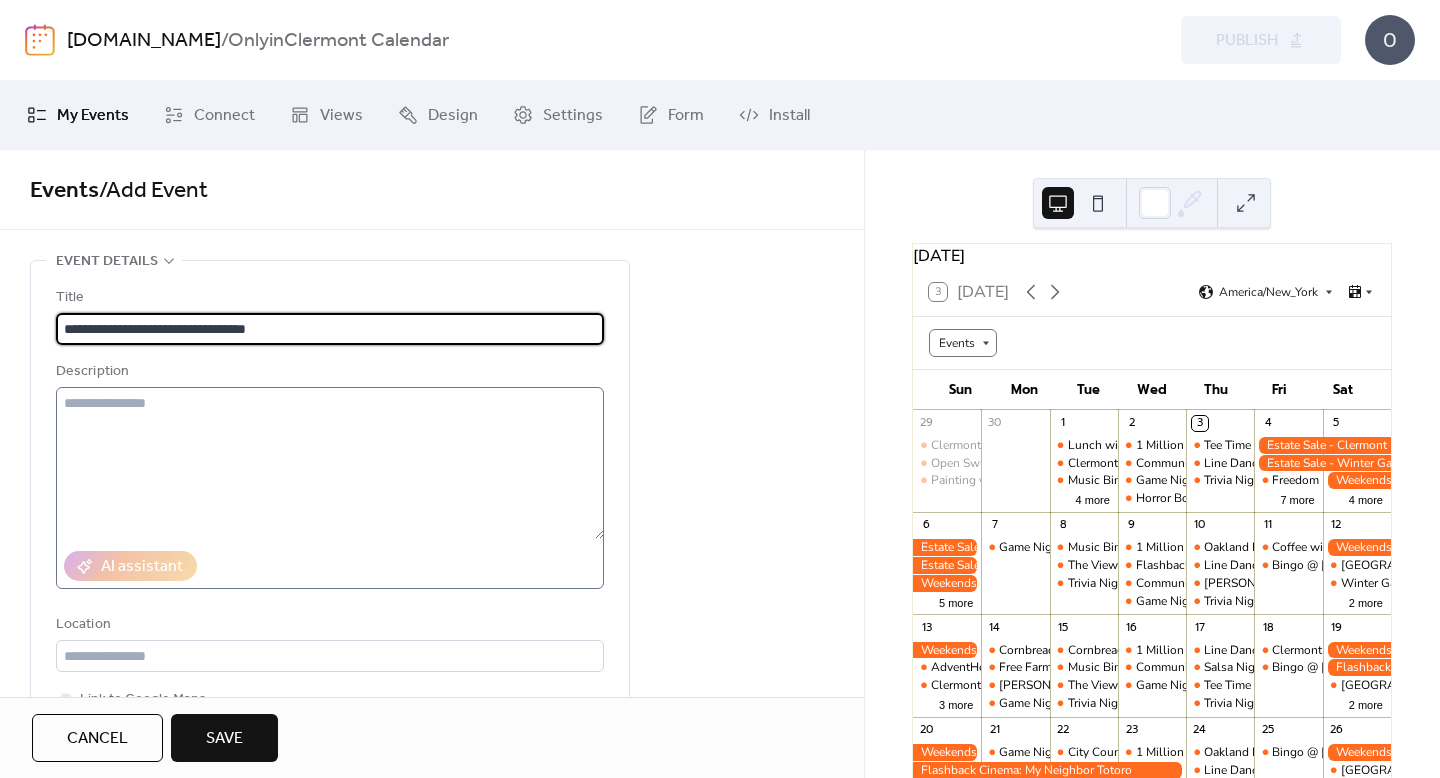 type on "**********" 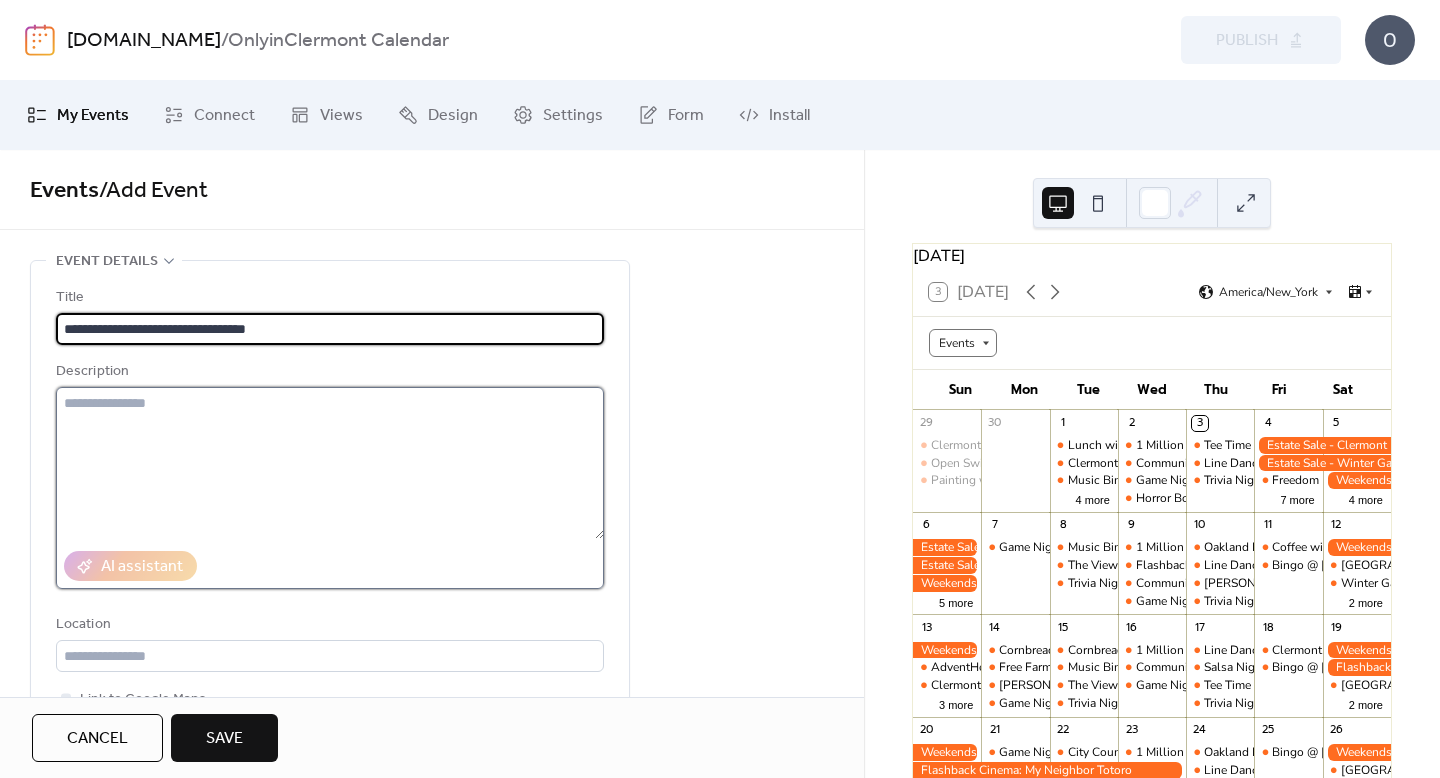 click at bounding box center [330, 463] 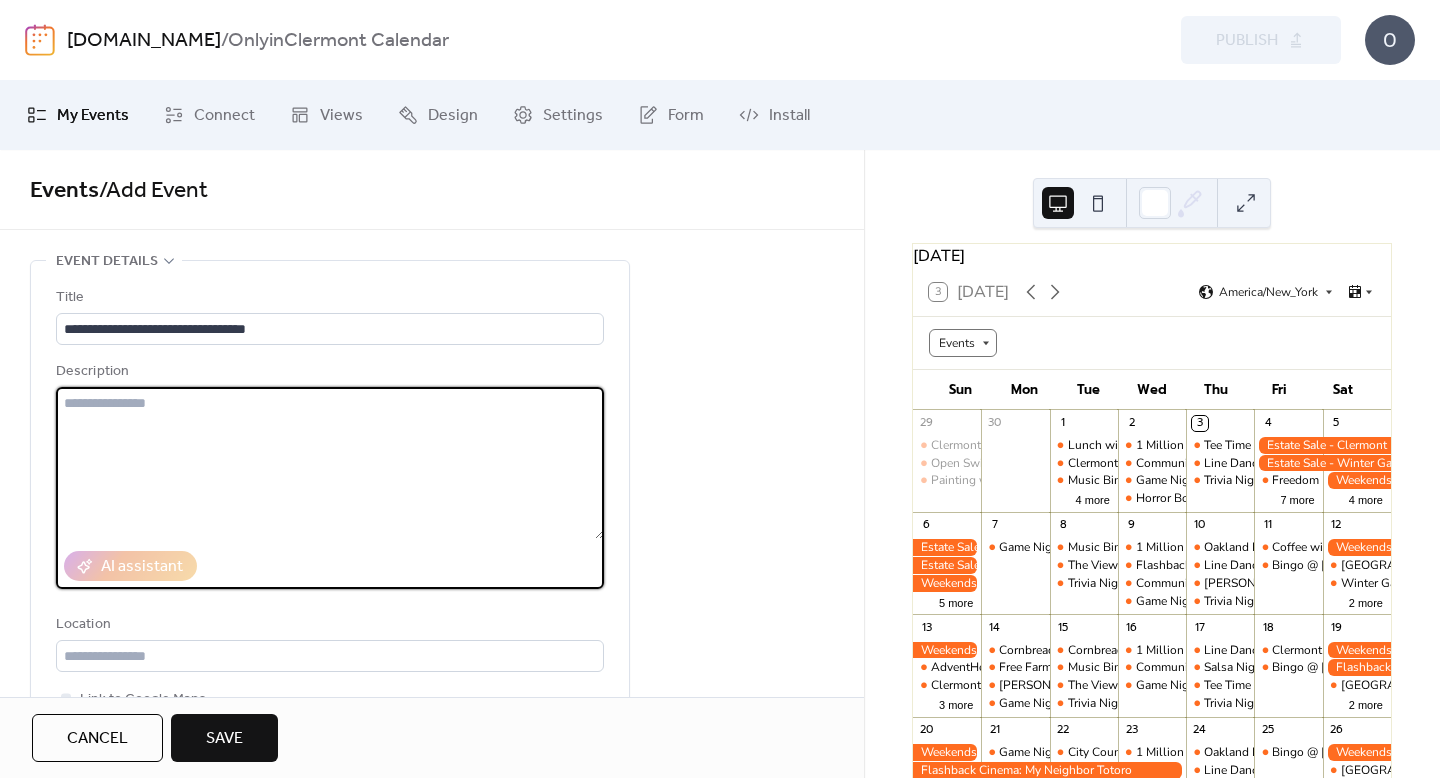 paste on "**********" 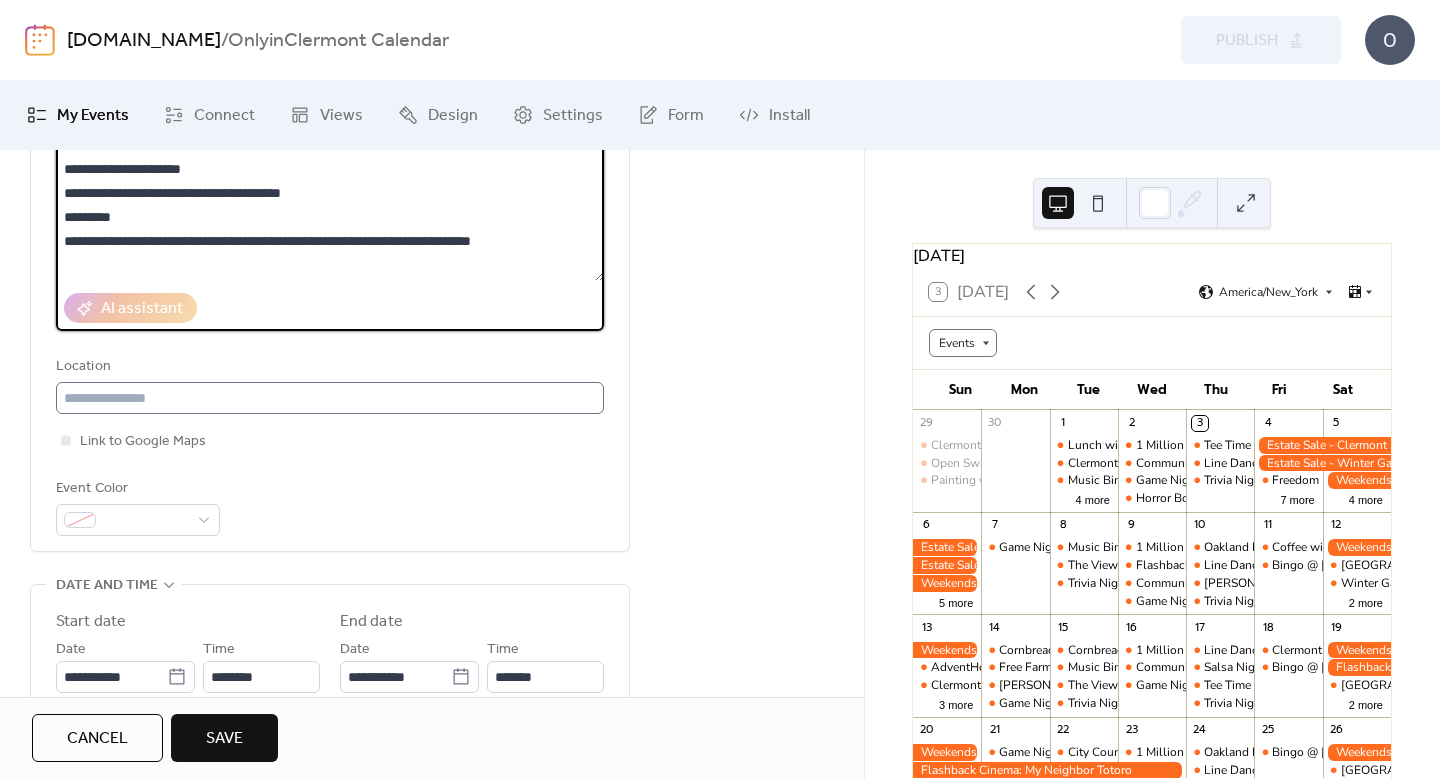 scroll, scrollTop: 299, scrollLeft: 0, axis: vertical 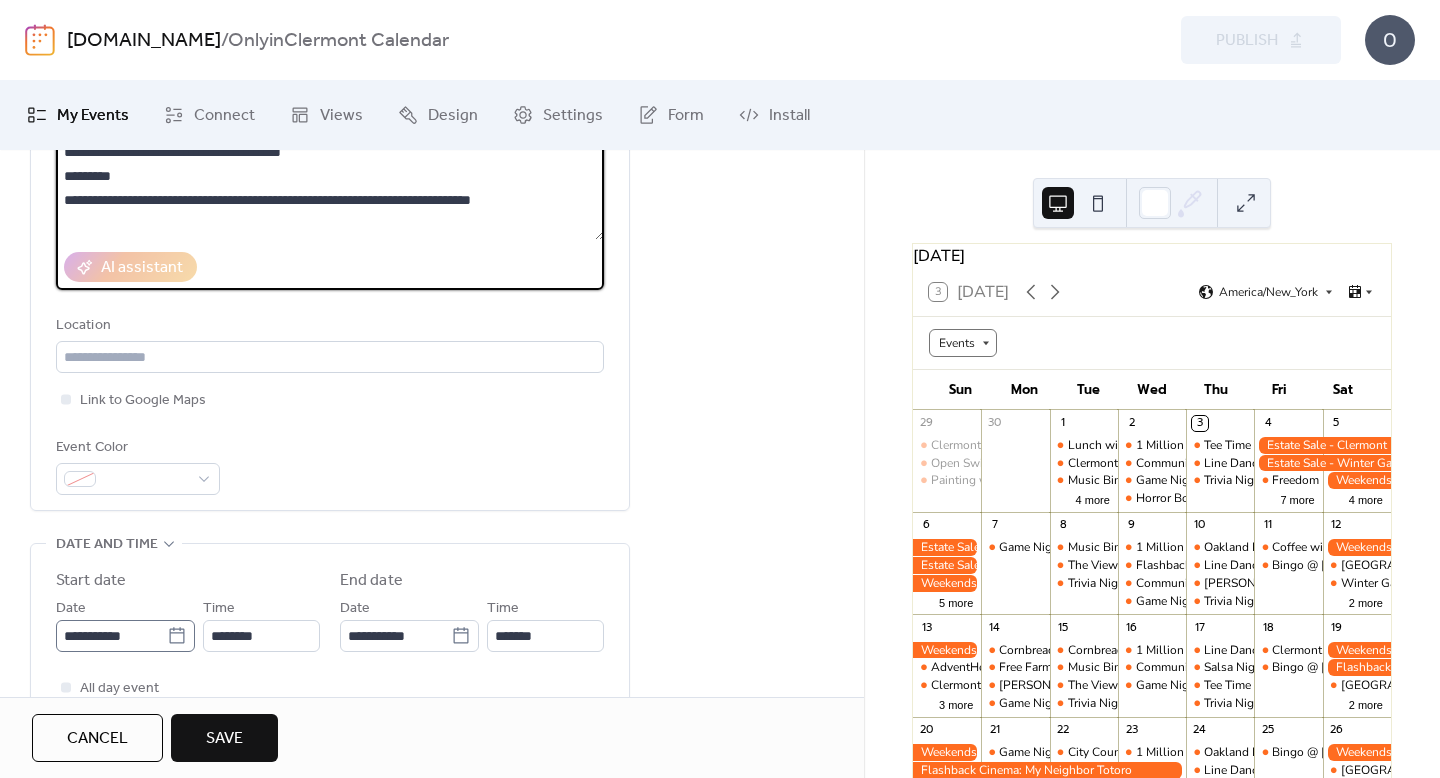 type on "**********" 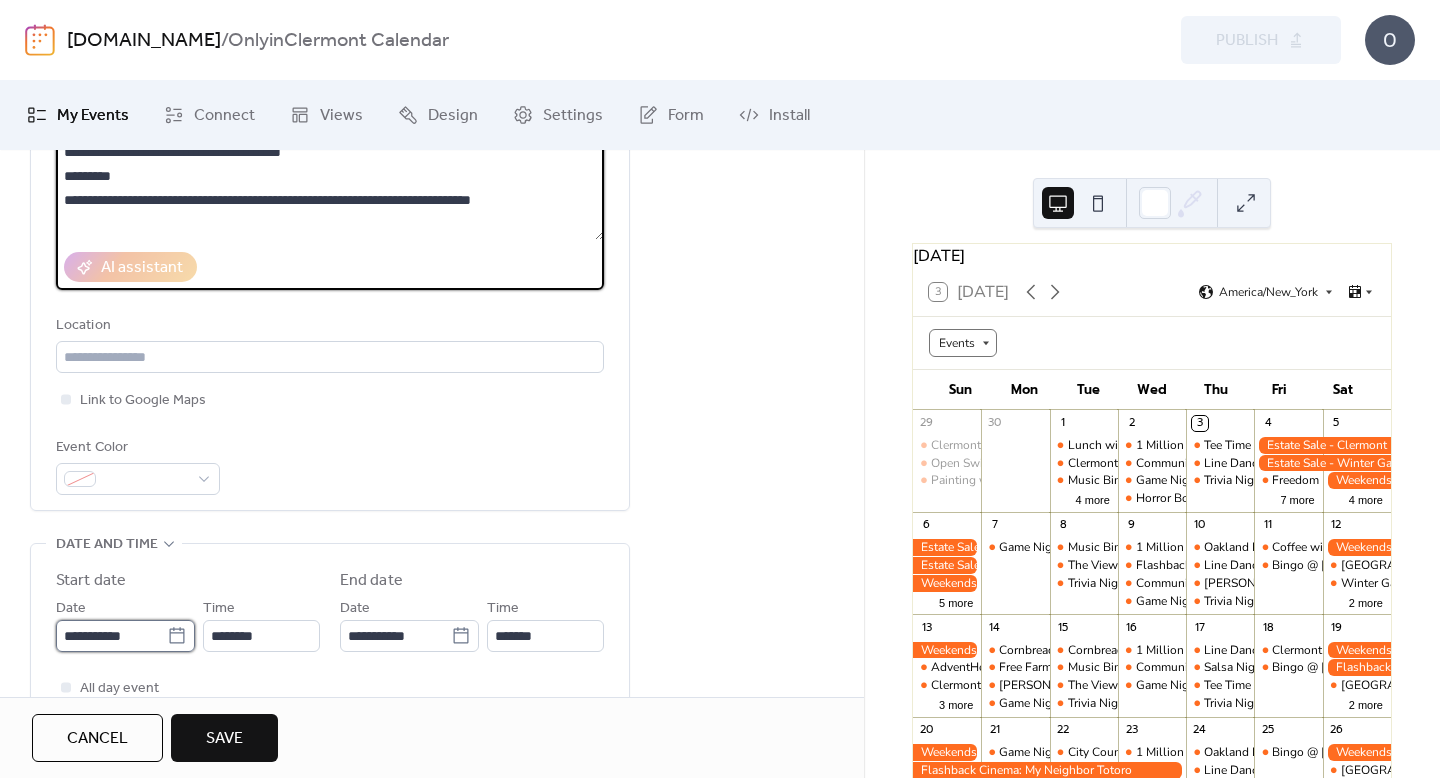 click on "**********" at bounding box center [111, 636] 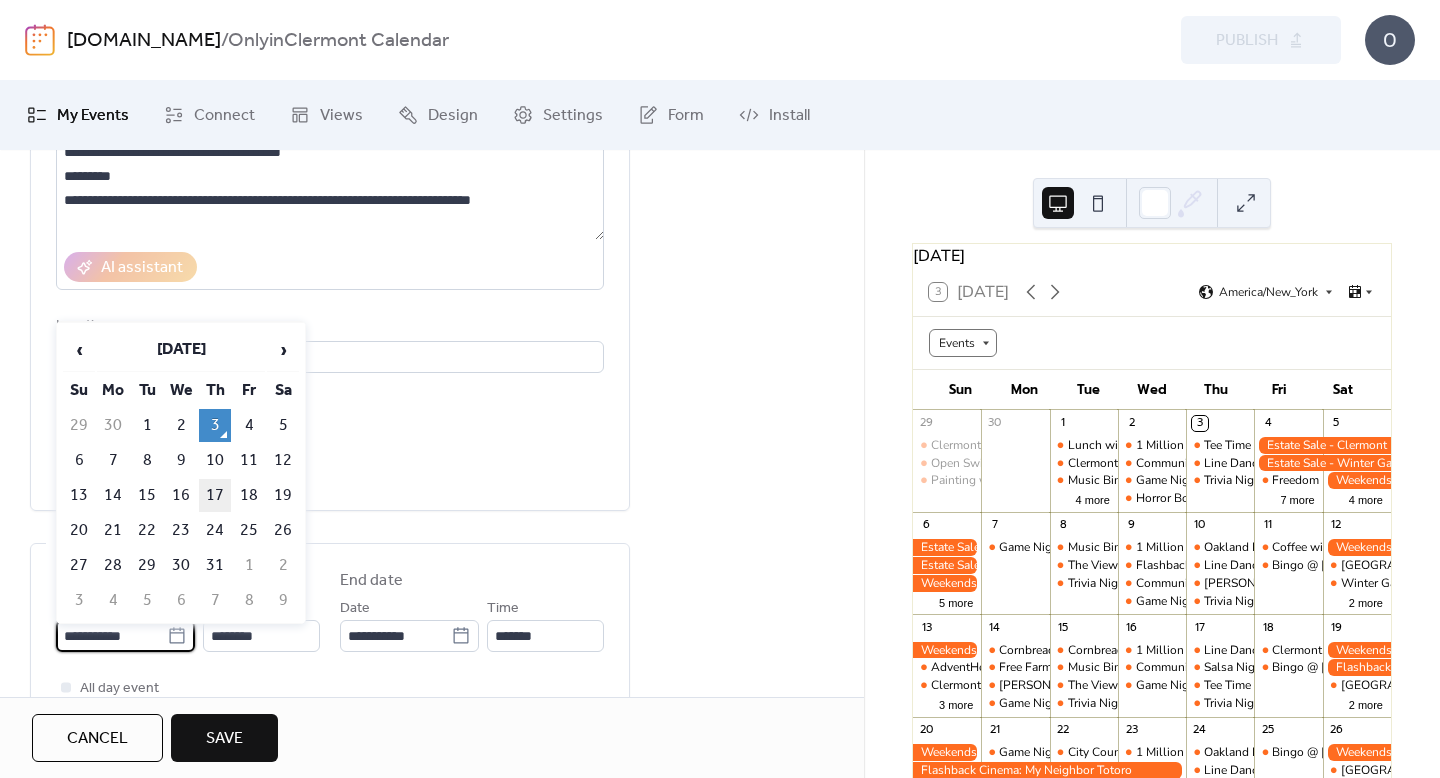 click on "17" at bounding box center (215, 495) 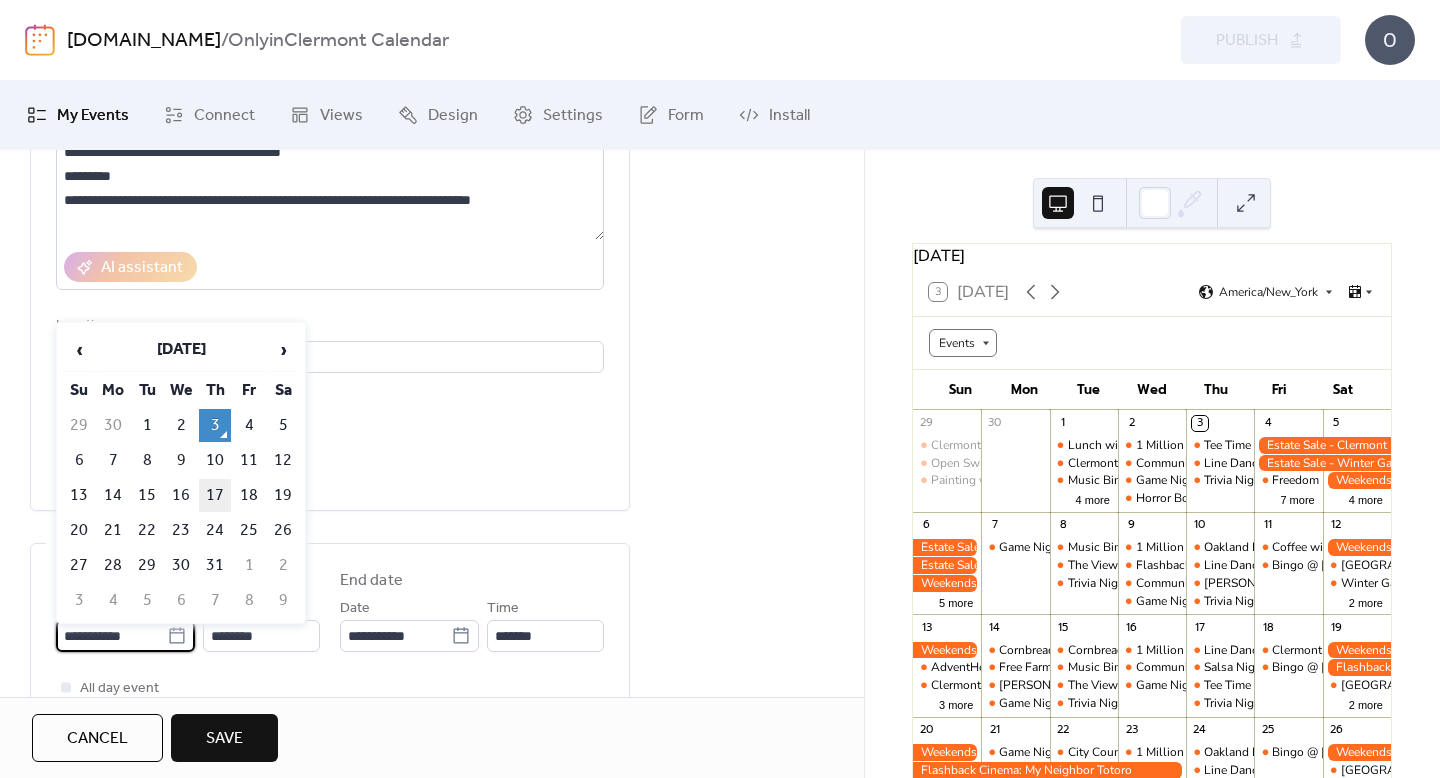 type on "**********" 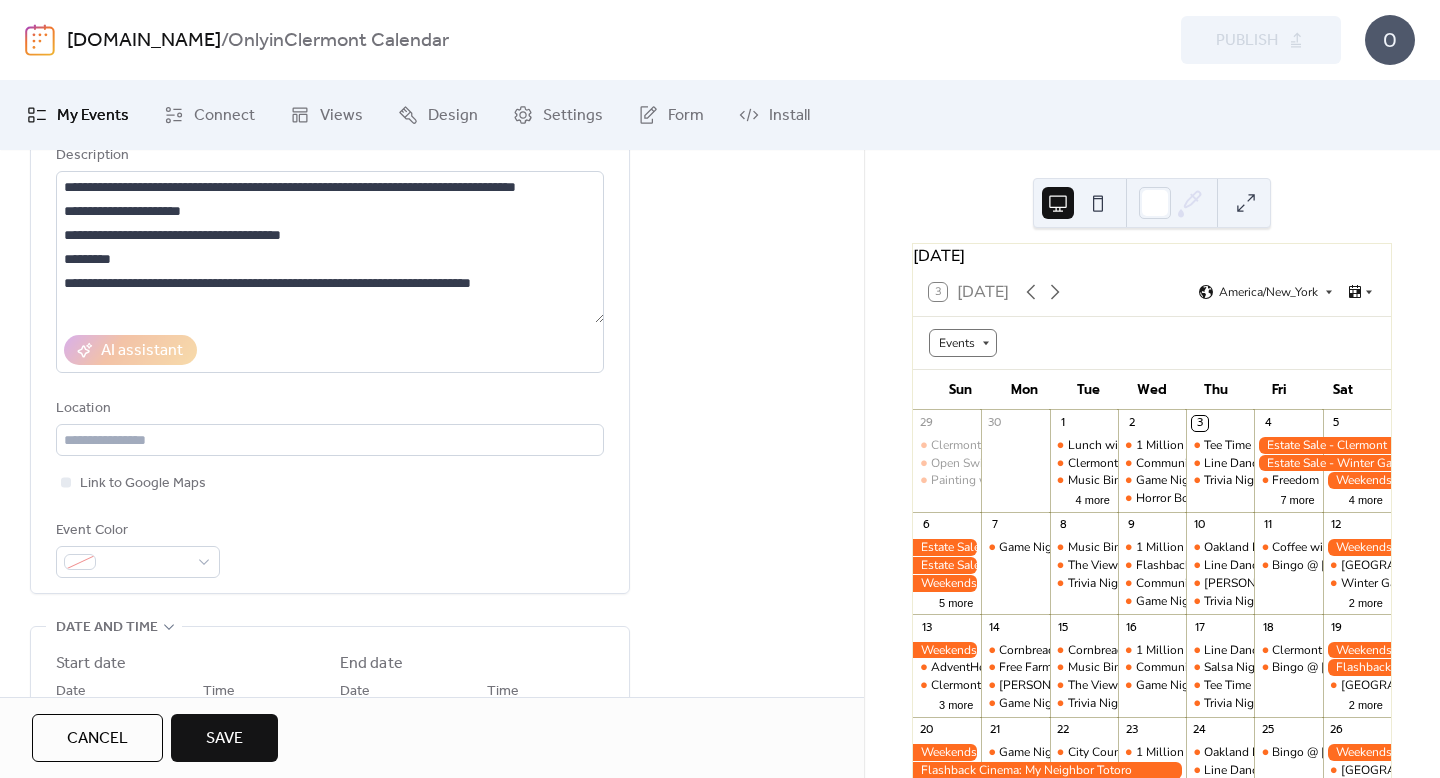 scroll, scrollTop: 366, scrollLeft: 0, axis: vertical 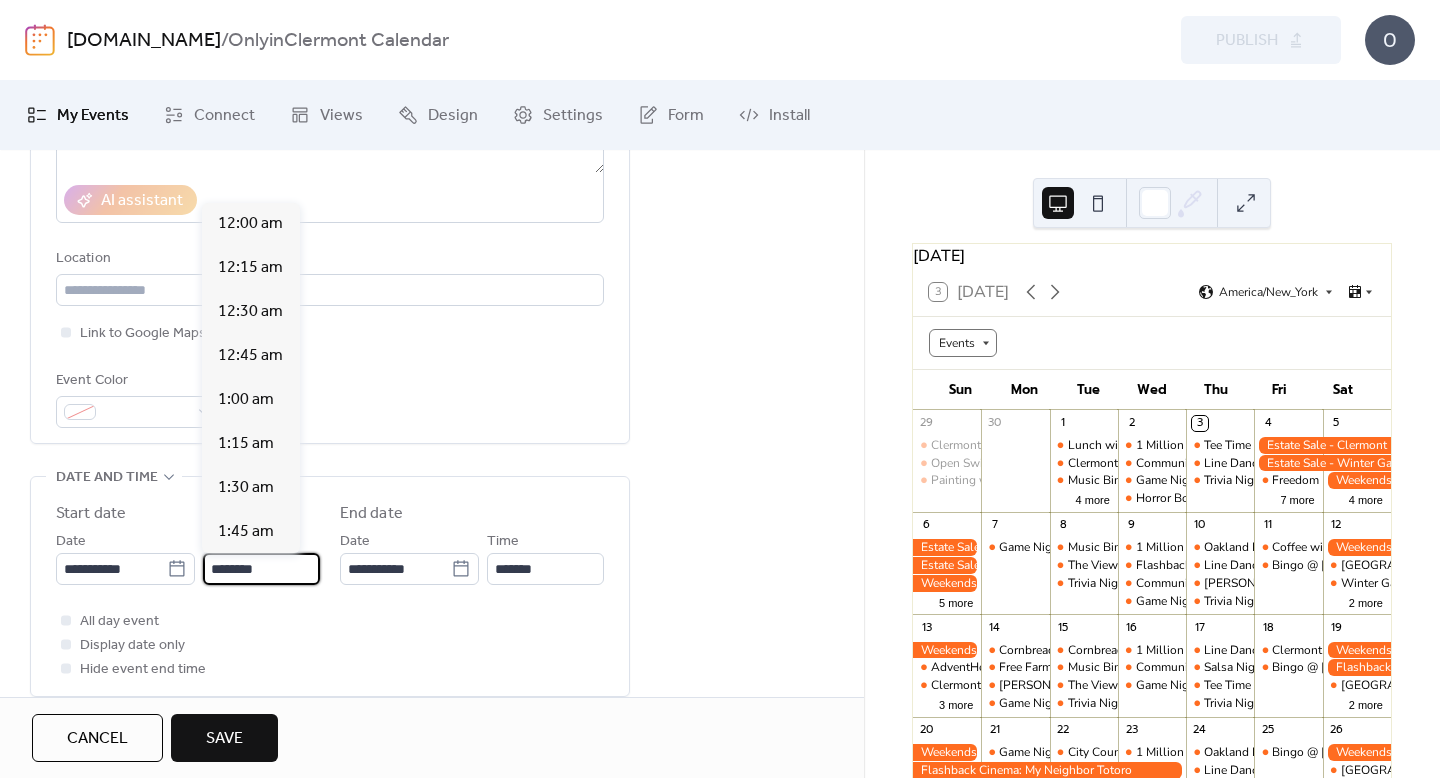 click on "********" at bounding box center (261, 569) 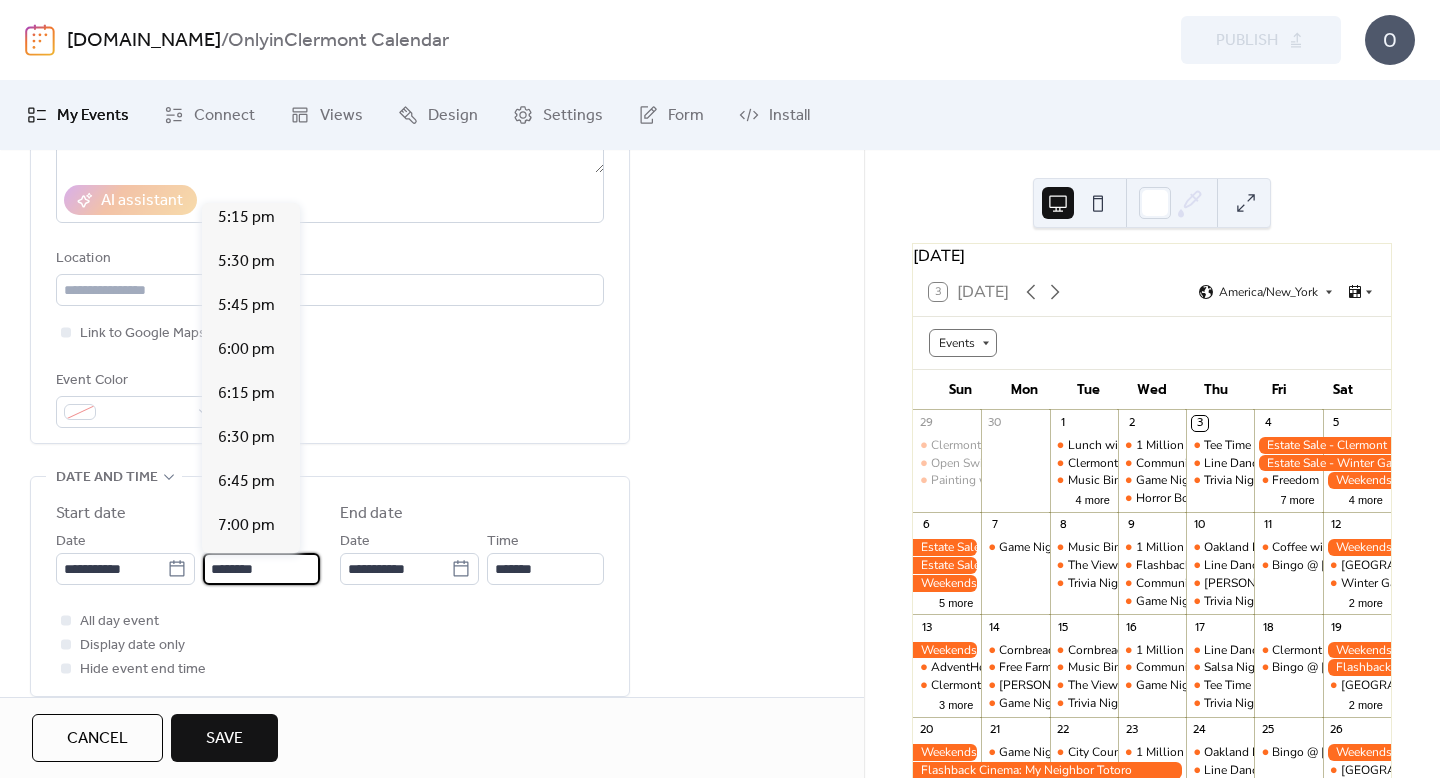 scroll, scrollTop: 2939, scrollLeft: 0, axis: vertical 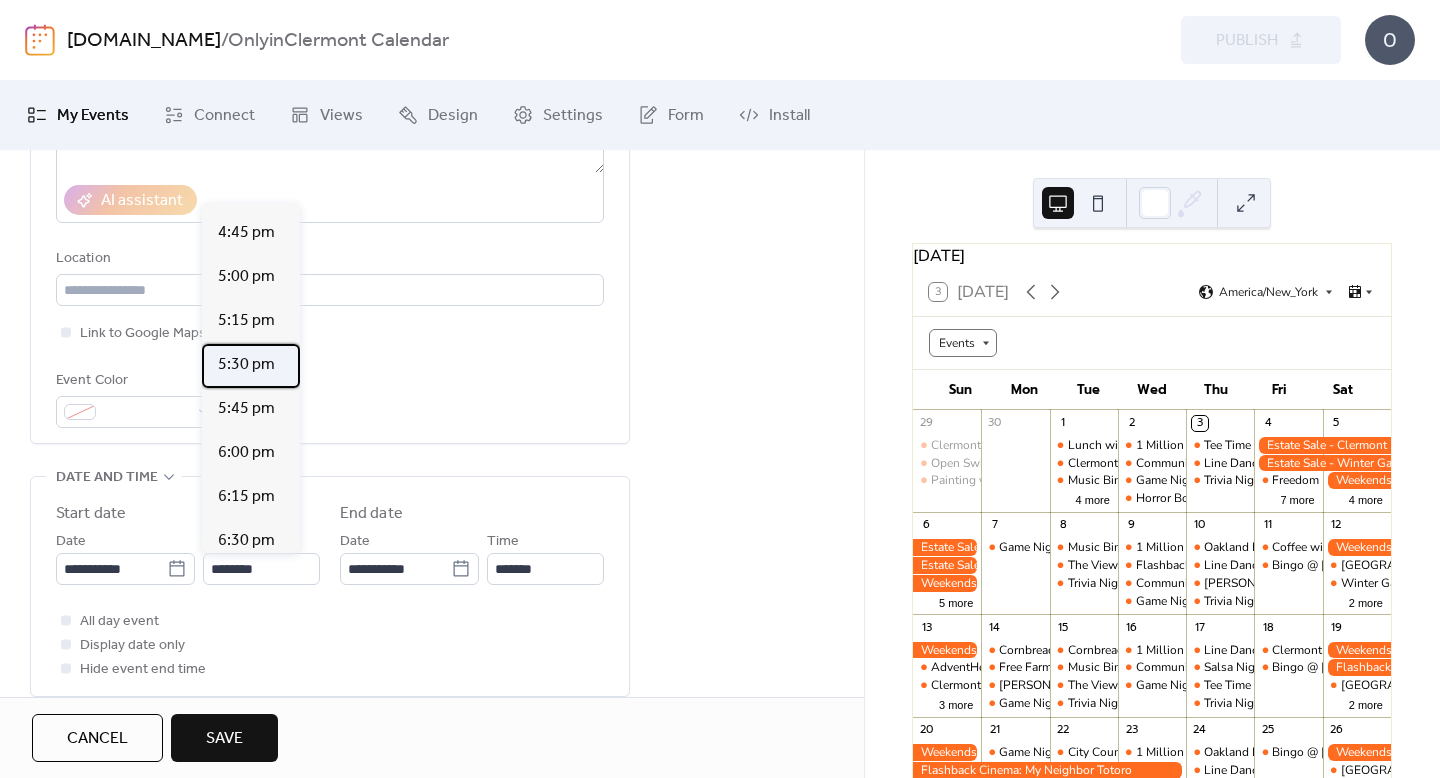 click on "5:30 pm" at bounding box center (246, 365) 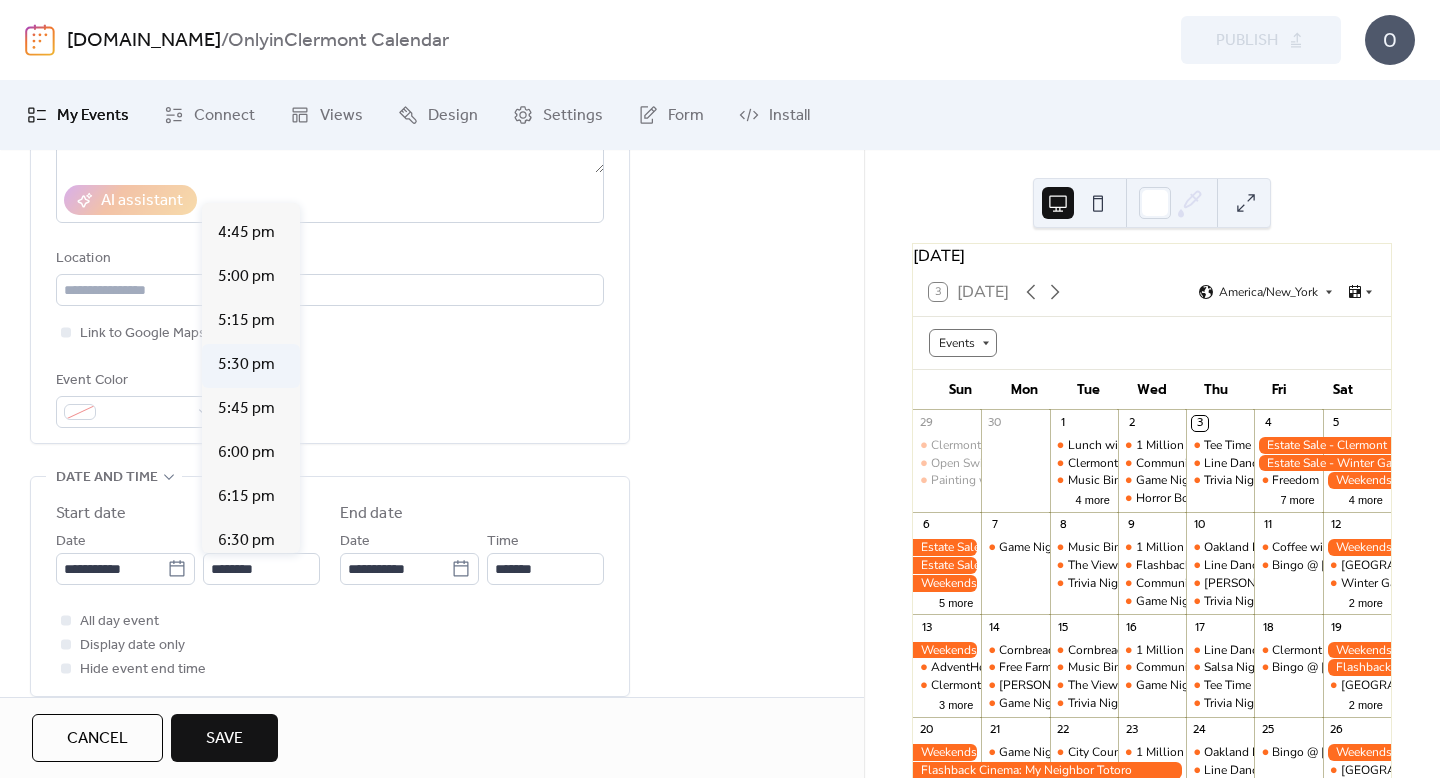 type on "*******" 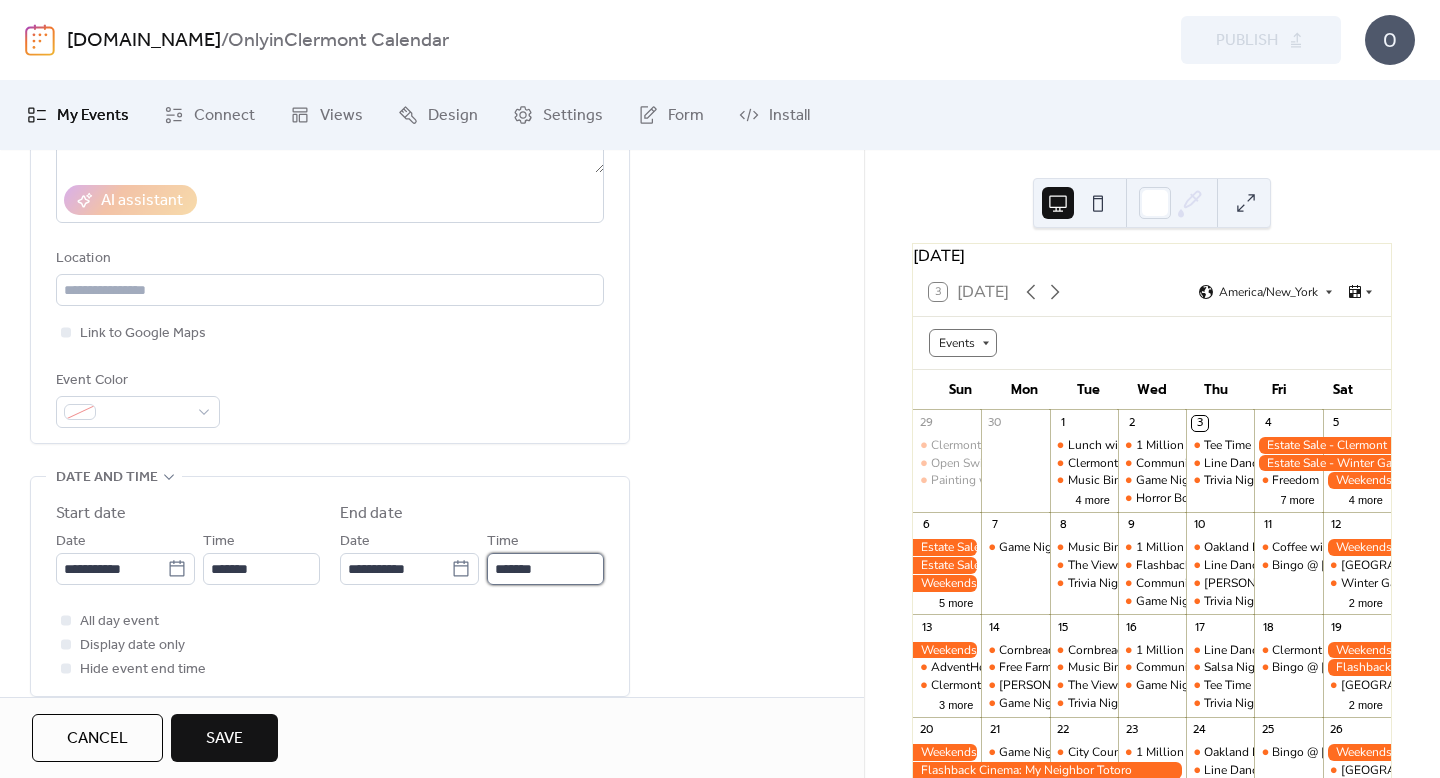 click on "*******" at bounding box center [545, 569] 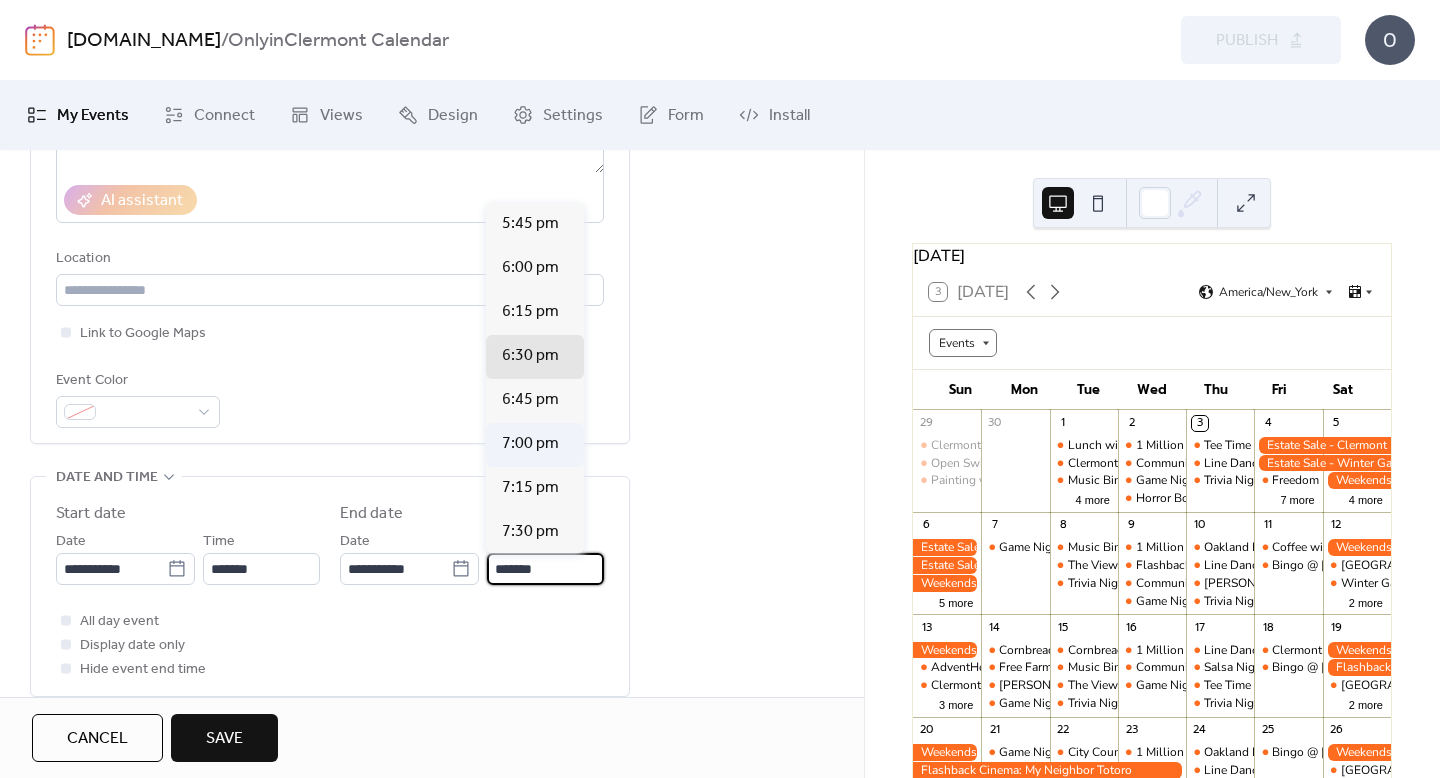scroll, scrollTop: 91, scrollLeft: 0, axis: vertical 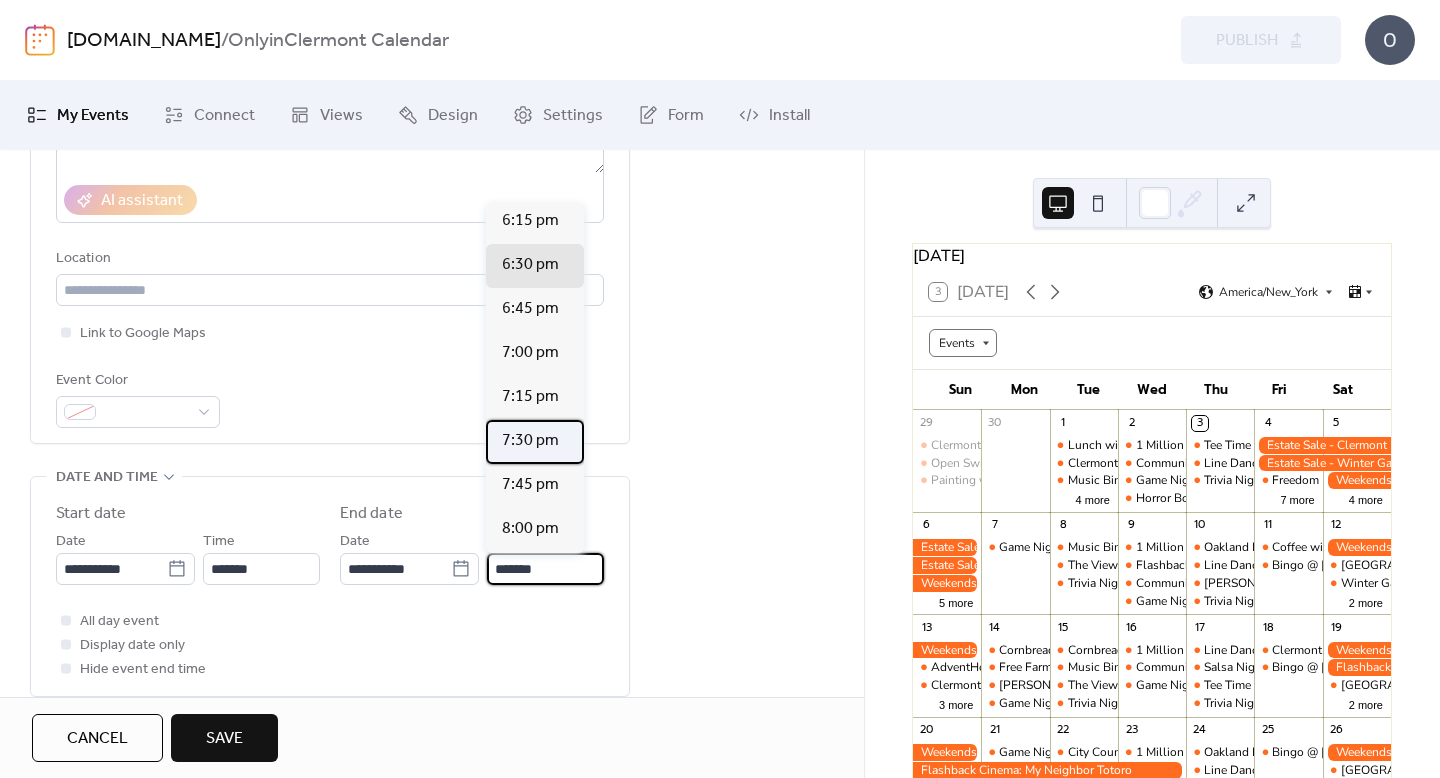 click on "7:30 pm" at bounding box center [535, 442] 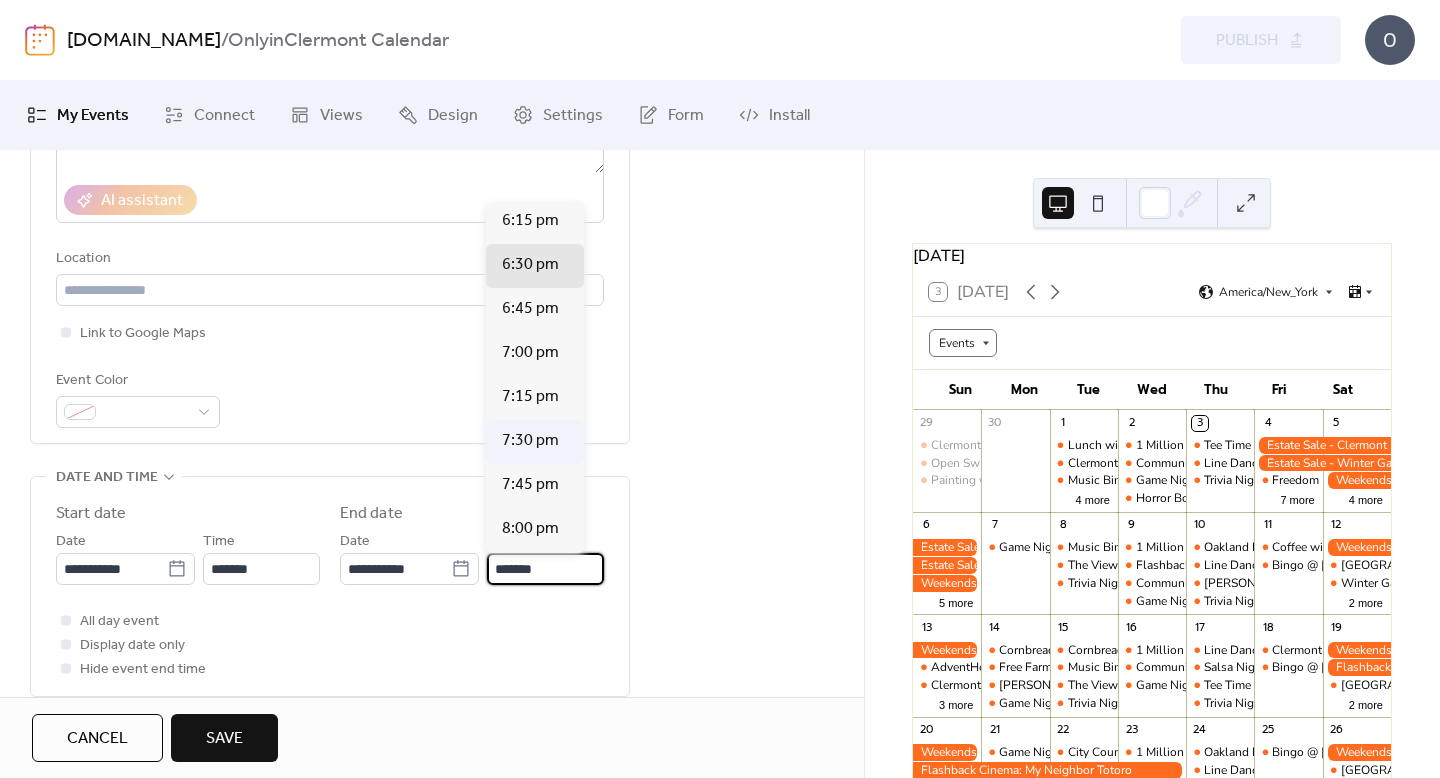 type on "*******" 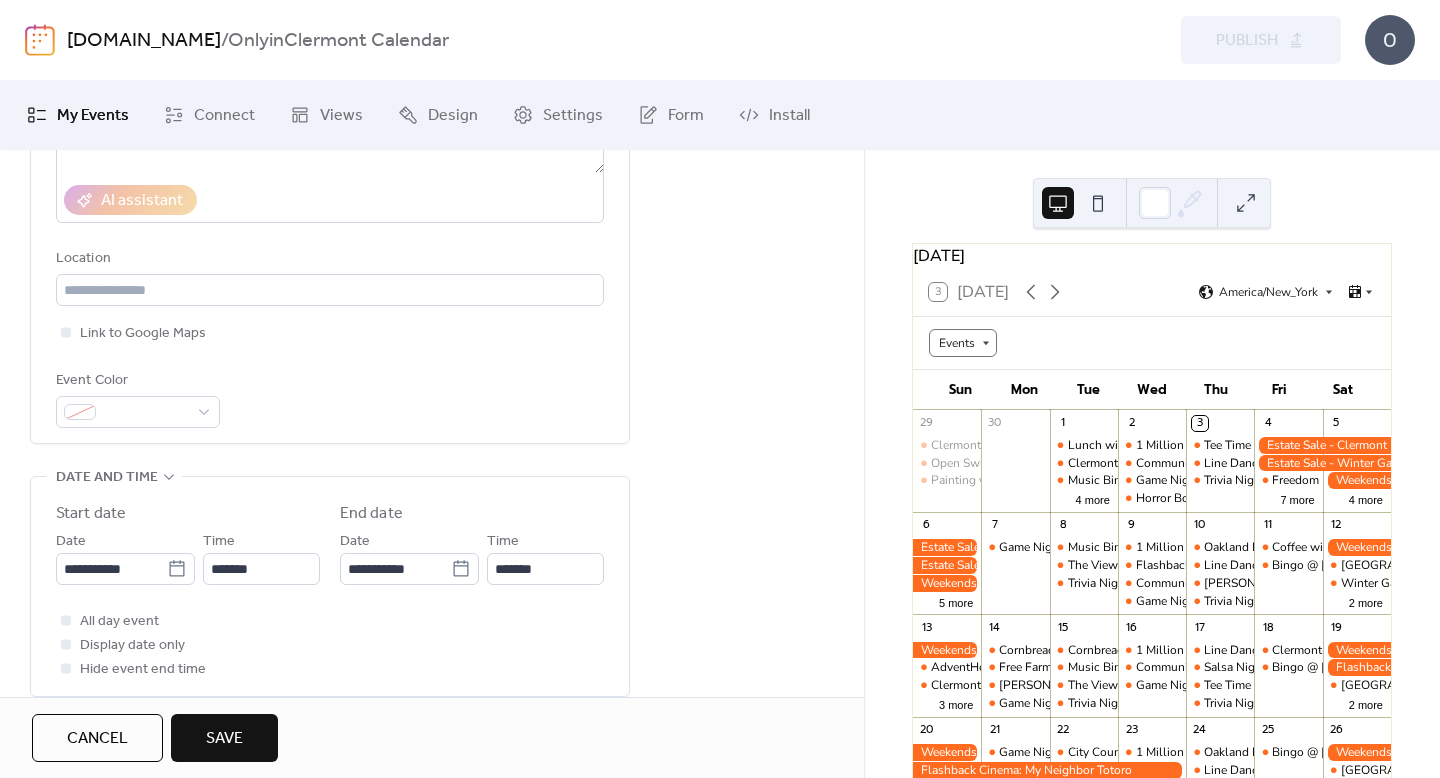 click on "**********" at bounding box center [330, 731] 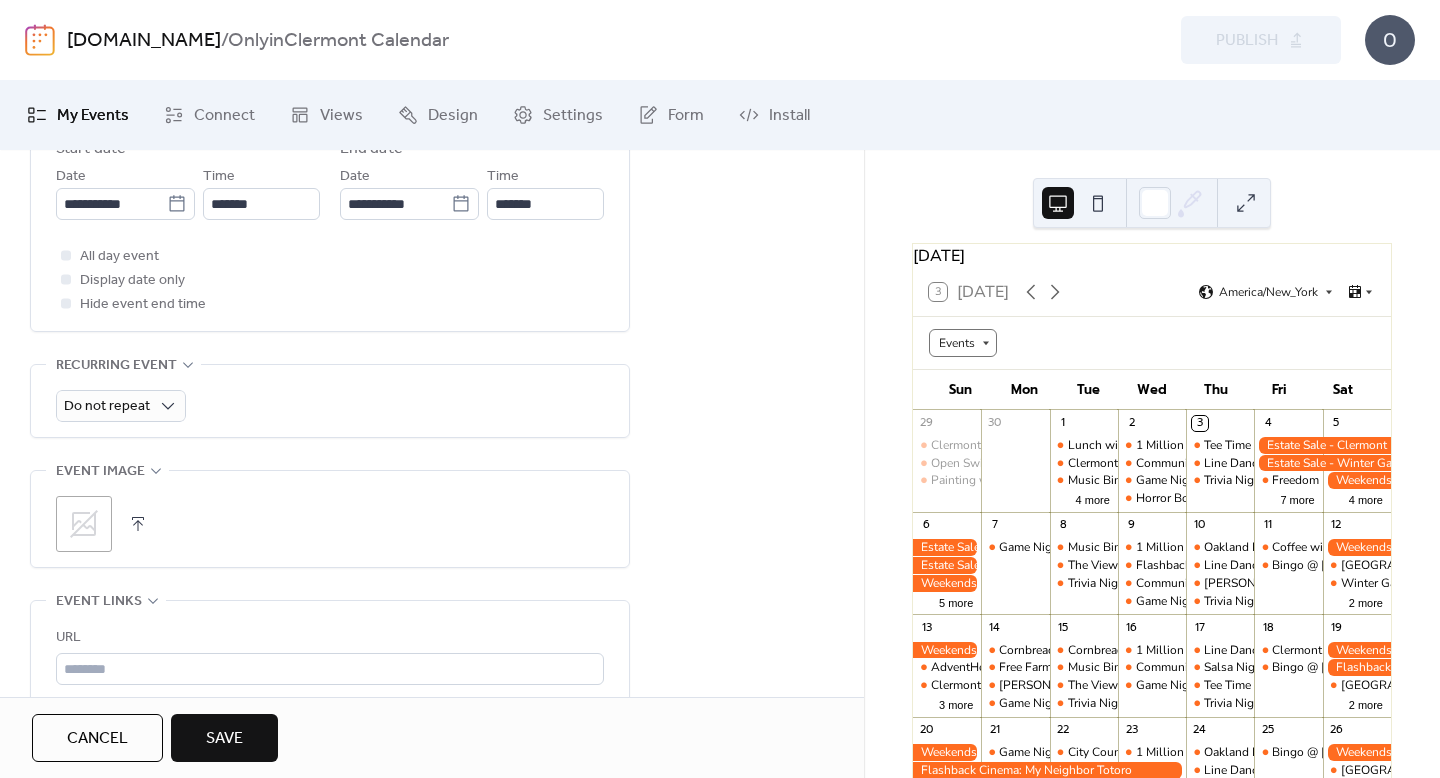scroll, scrollTop: 736, scrollLeft: 0, axis: vertical 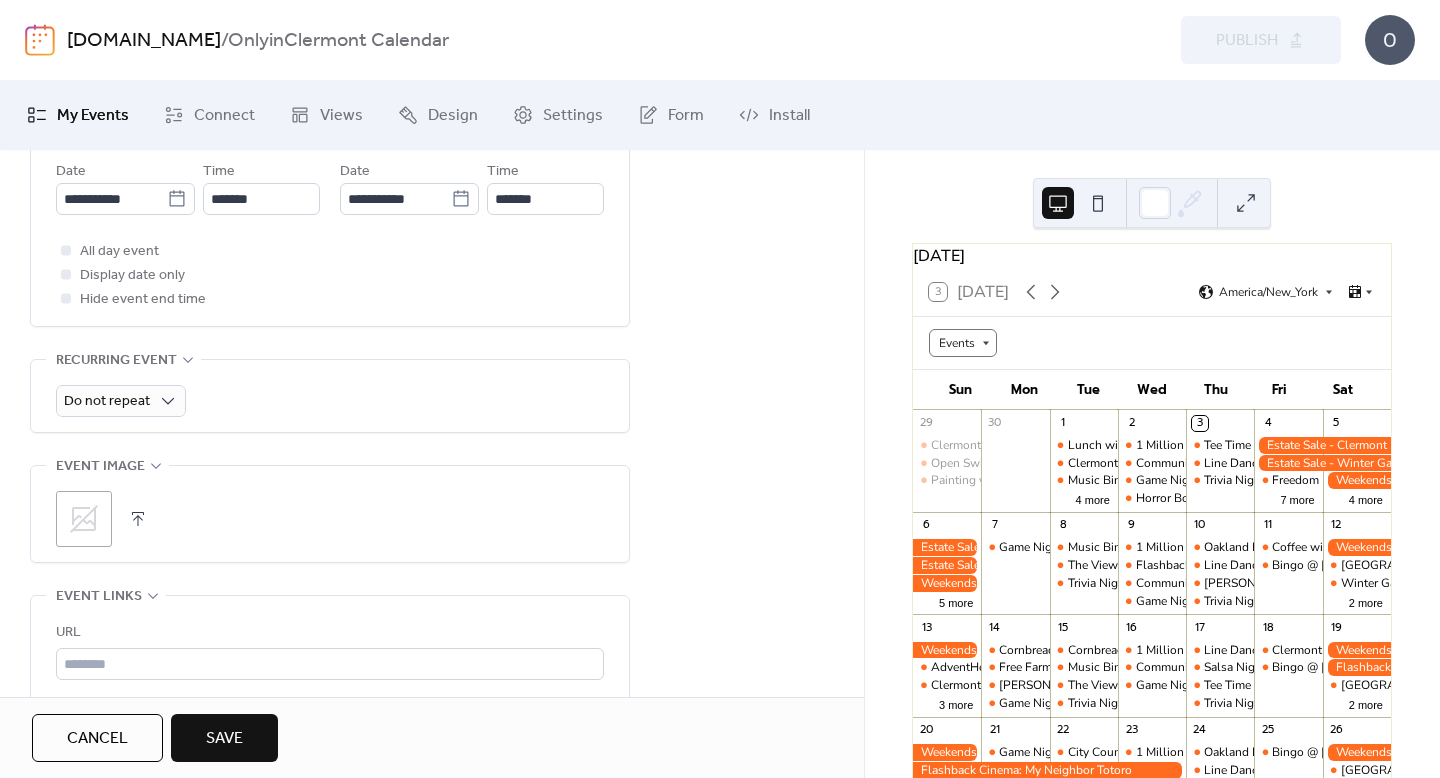 click 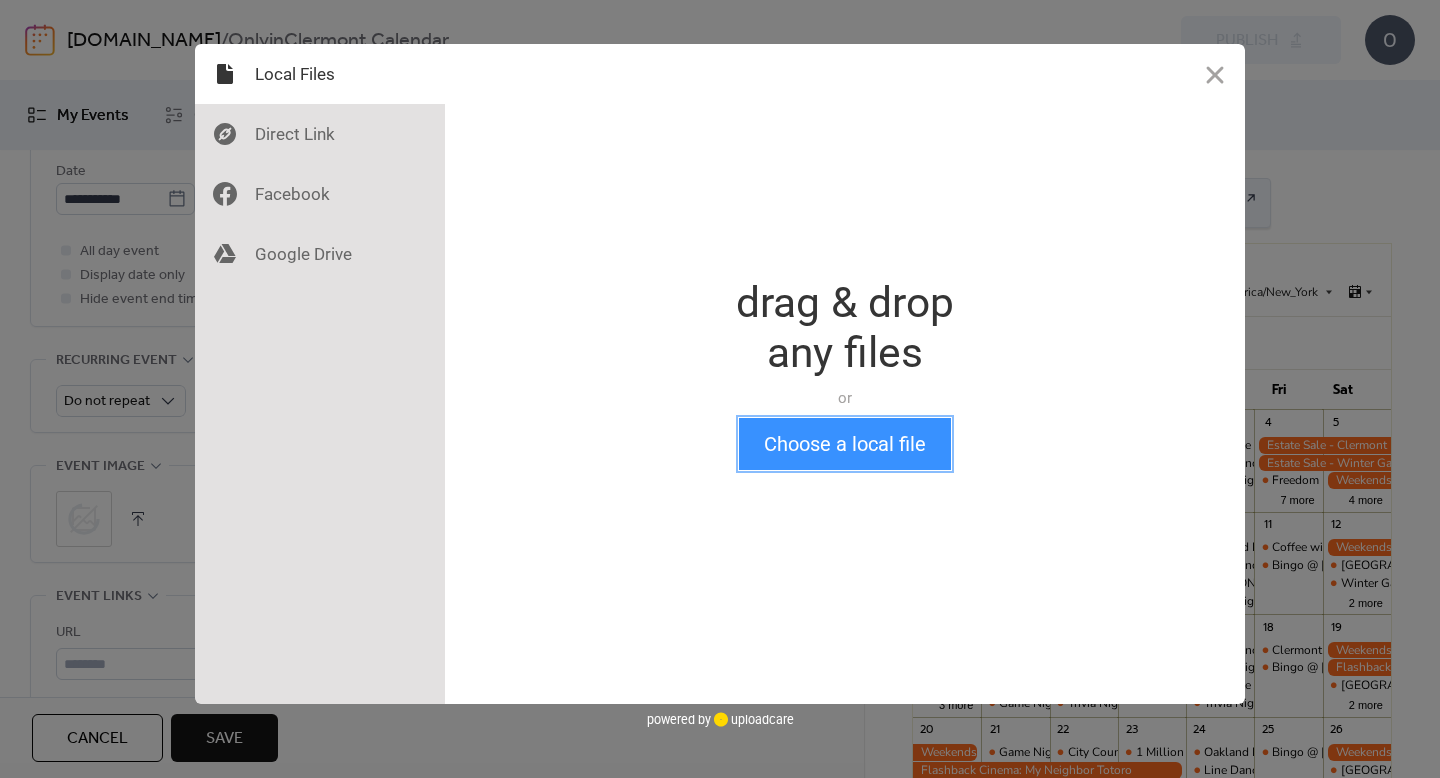 click on "Choose a local file" at bounding box center (845, 444) 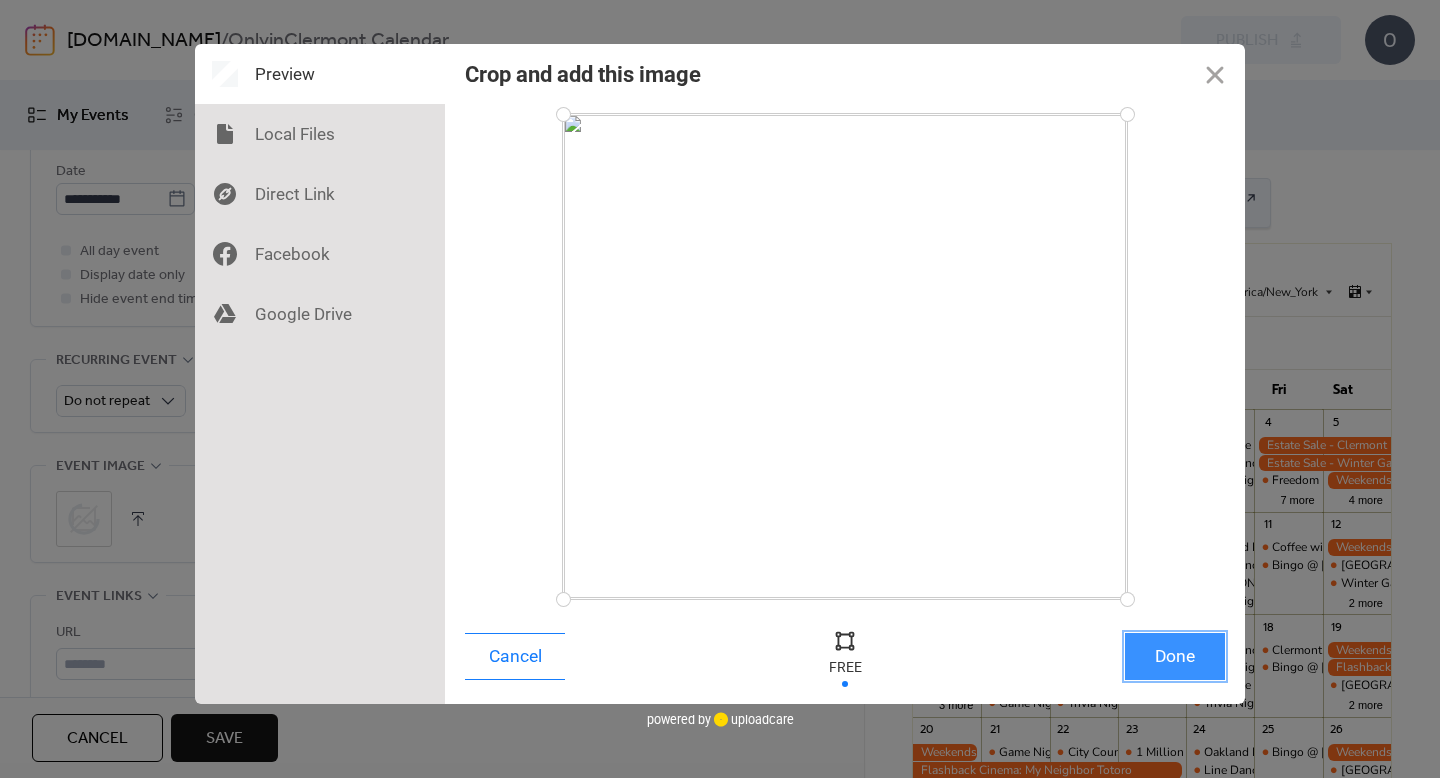 click on "Done" at bounding box center (1175, 656) 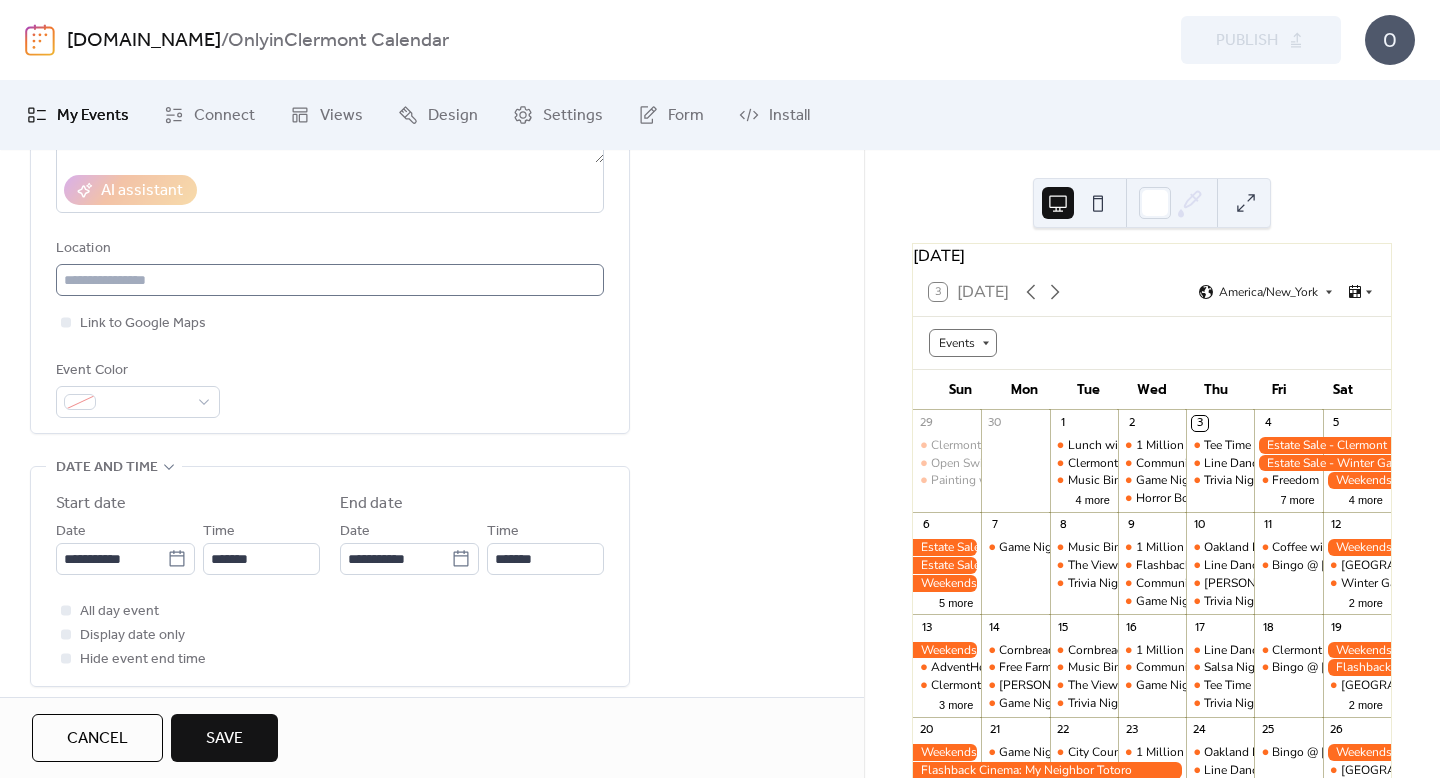 scroll, scrollTop: 493, scrollLeft: 0, axis: vertical 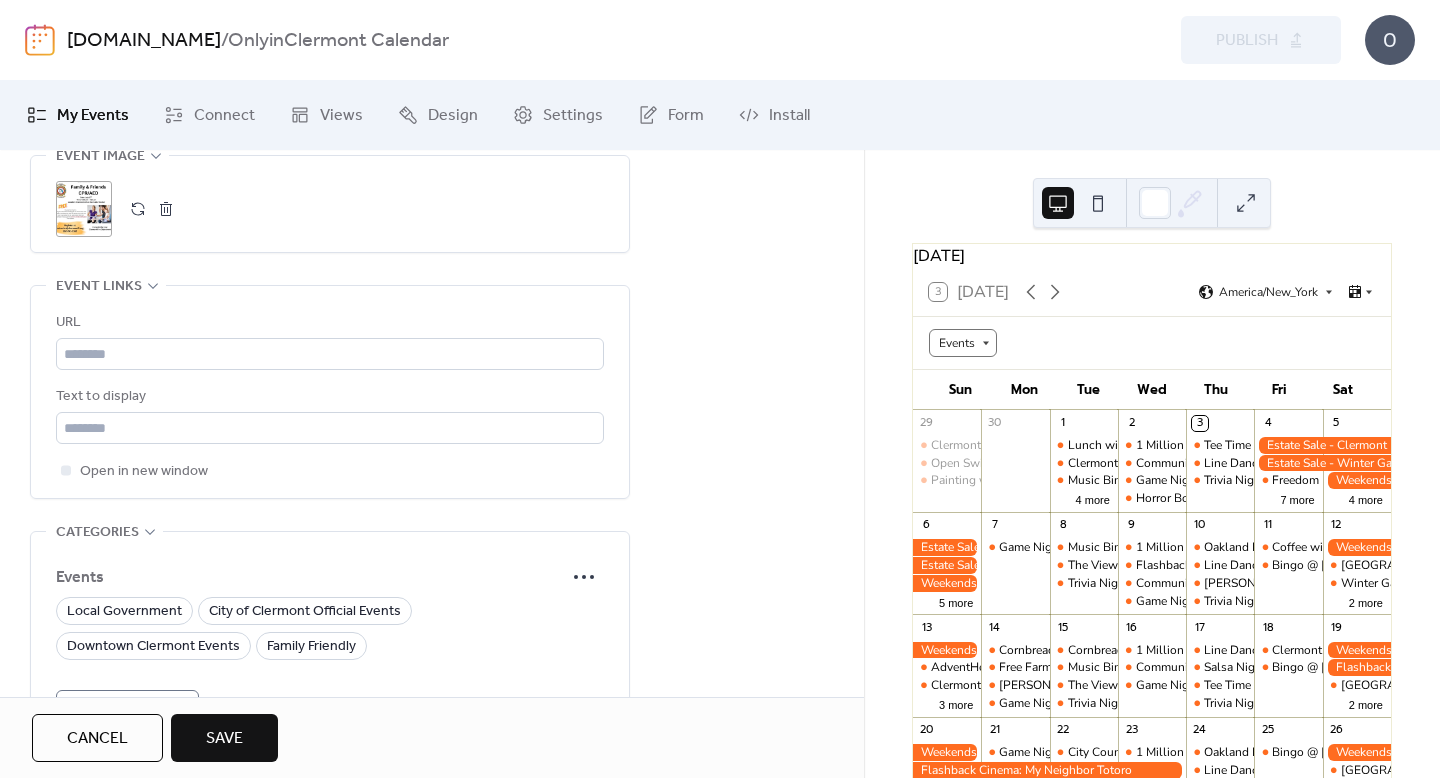 click on "Save" at bounding box center [224, 738] 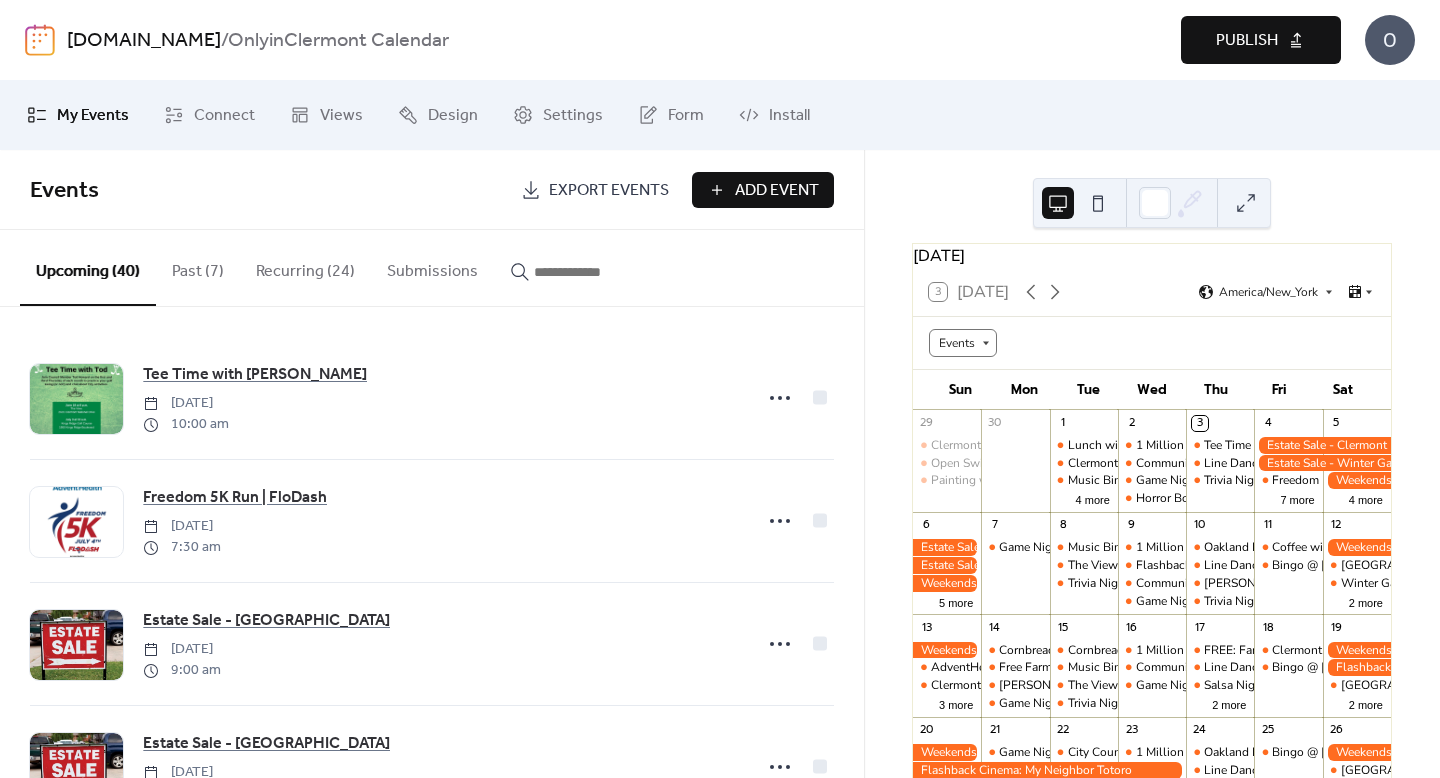 click on "Publish" at bounding box center (1261, 40) 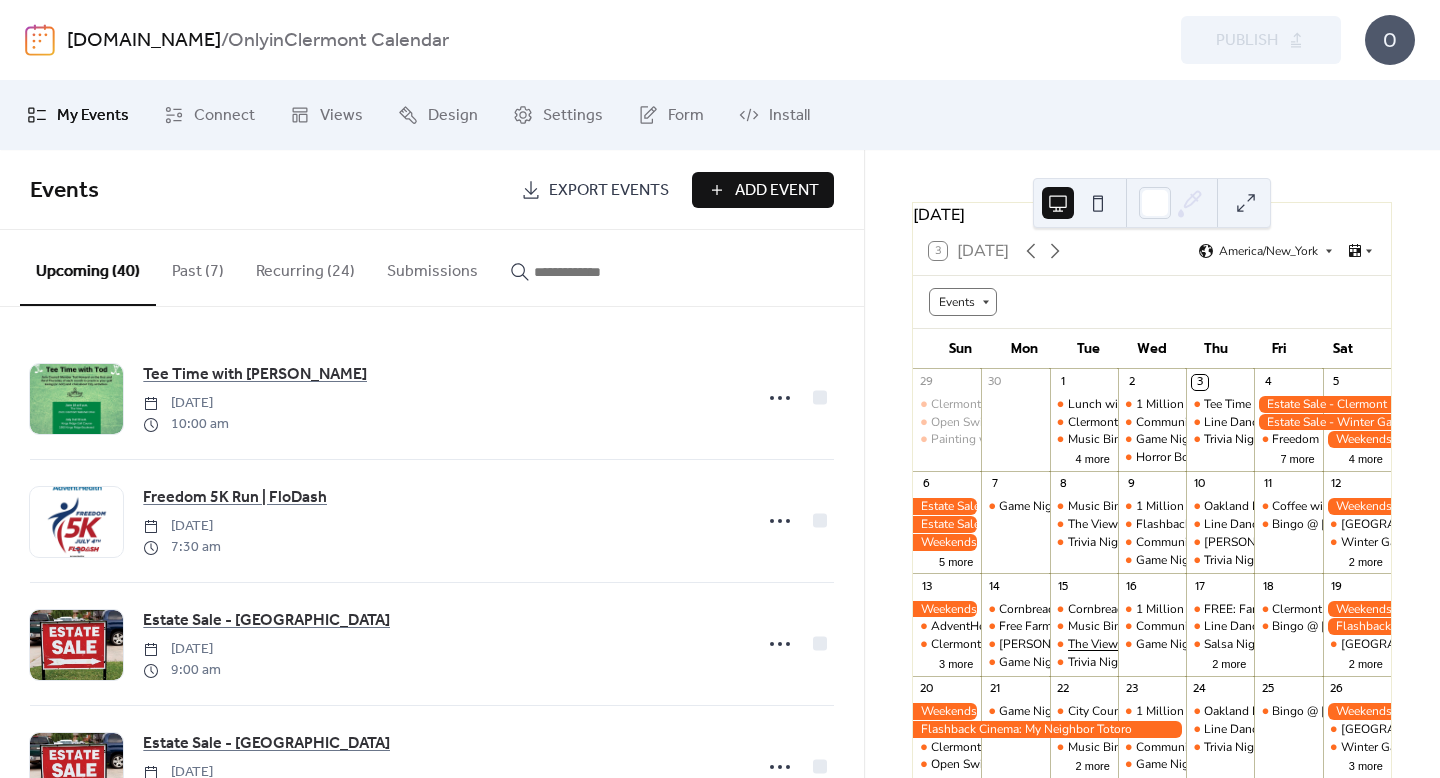scroll, scrollTop: 68, scrollLeft: 0, axis: vertical 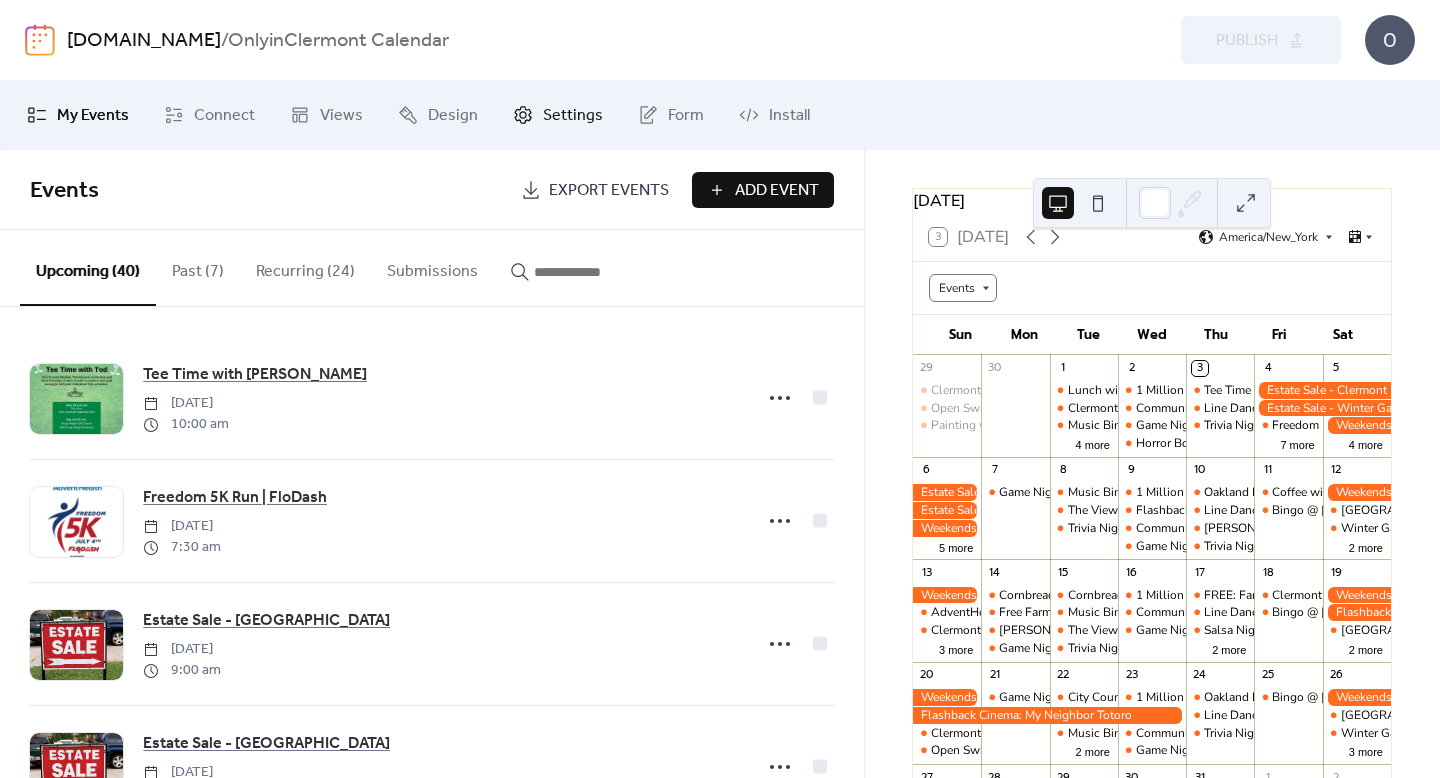 click on "Settings" at bounding box center [573, 116] 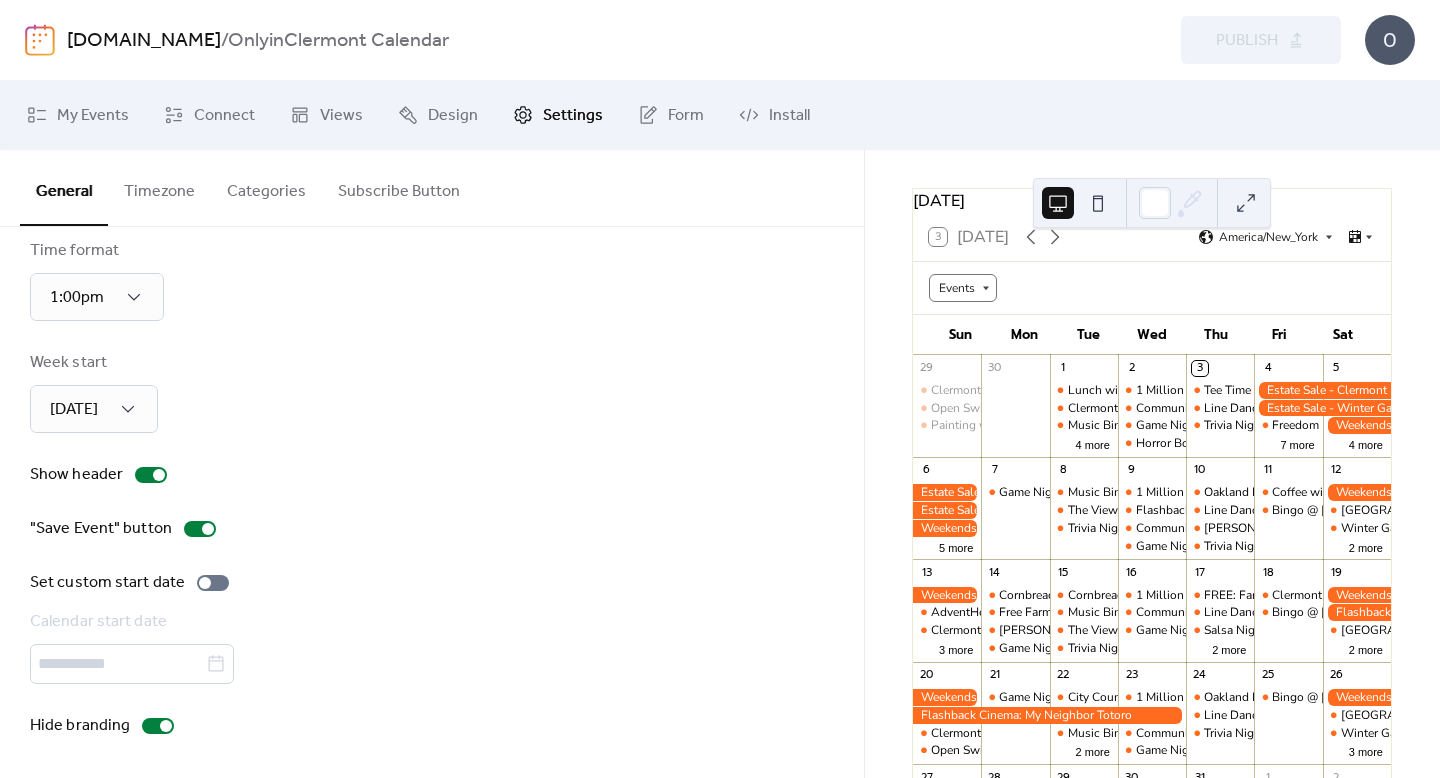 scroll, scrollTop: 0, scrollLeft: 0, axis: both 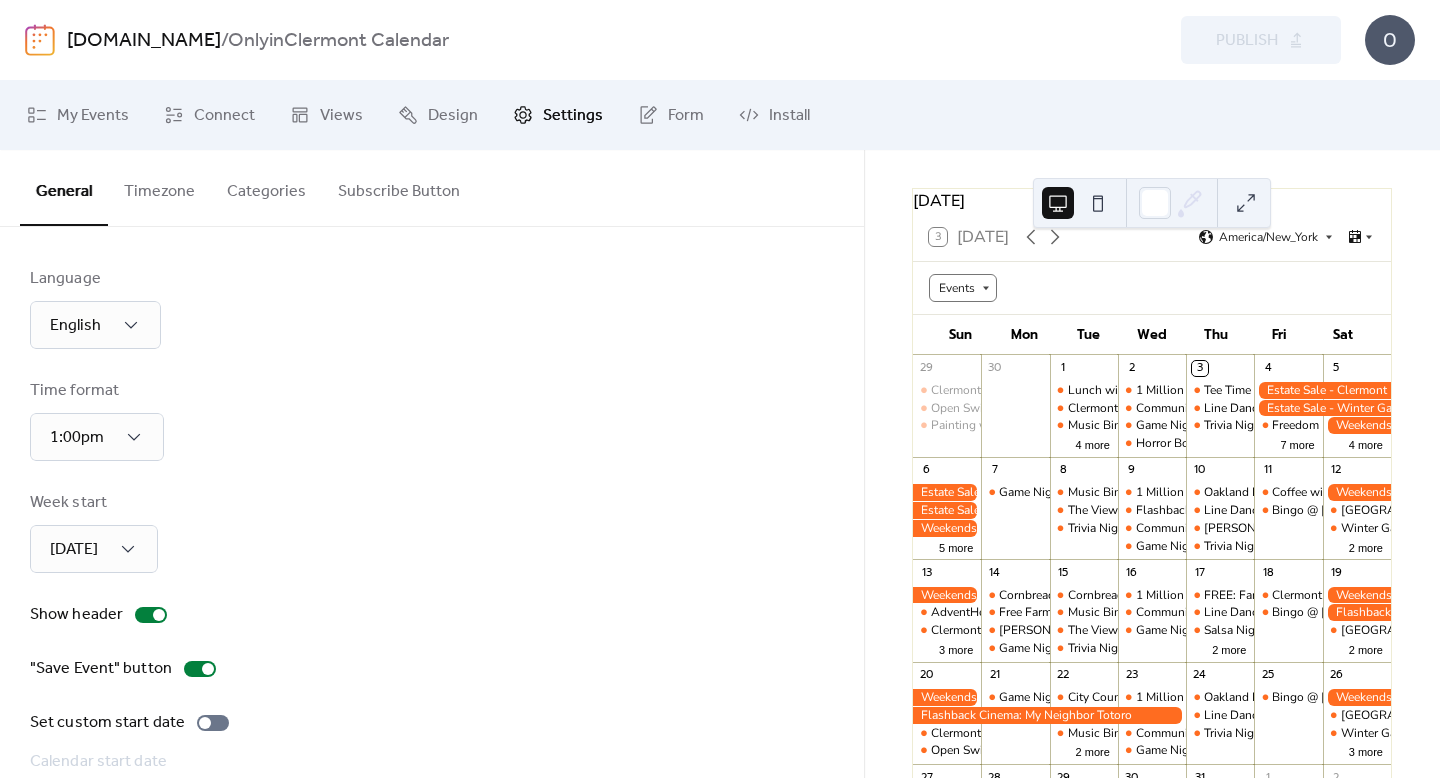 click on "Subscribe Button" at bounding box center [399, 187] 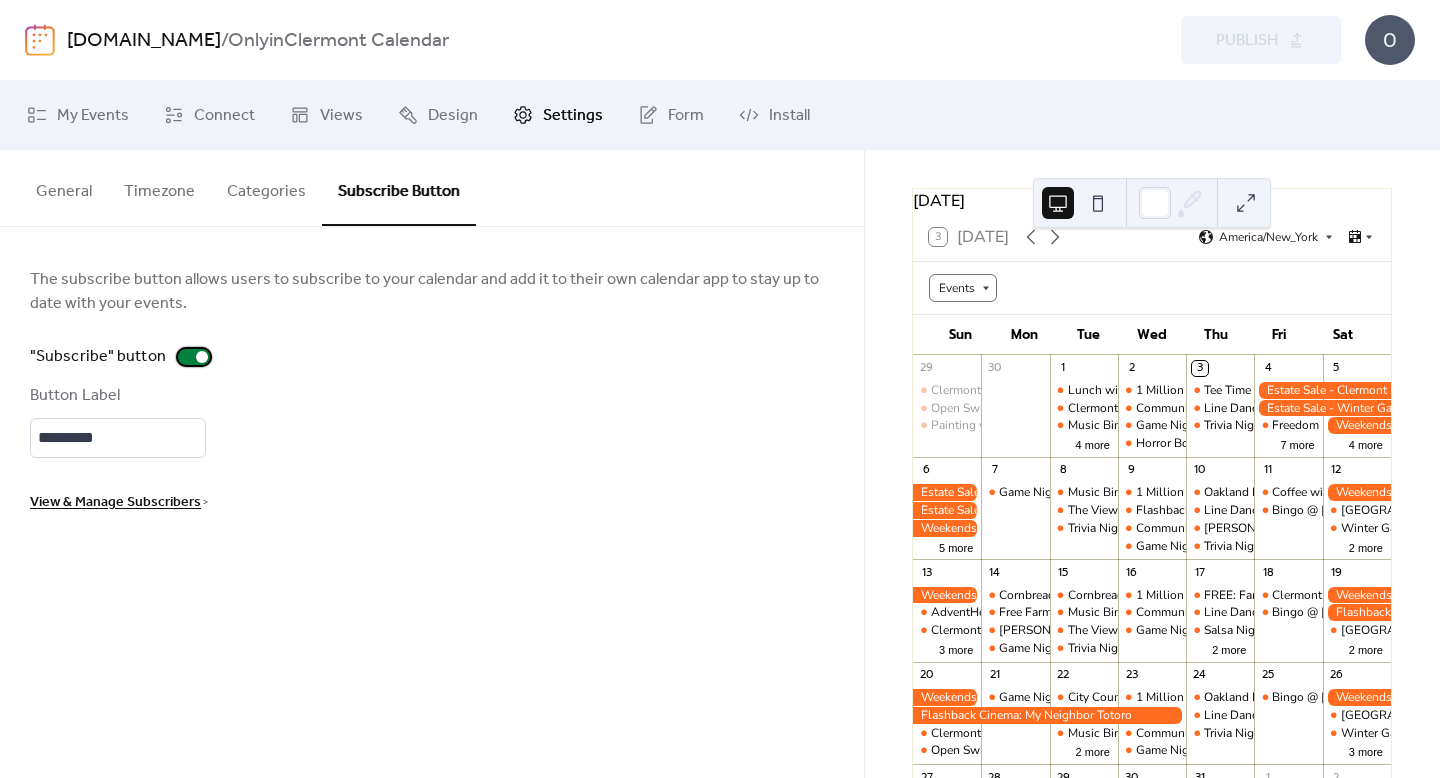 click at bounding box center [194, 357] 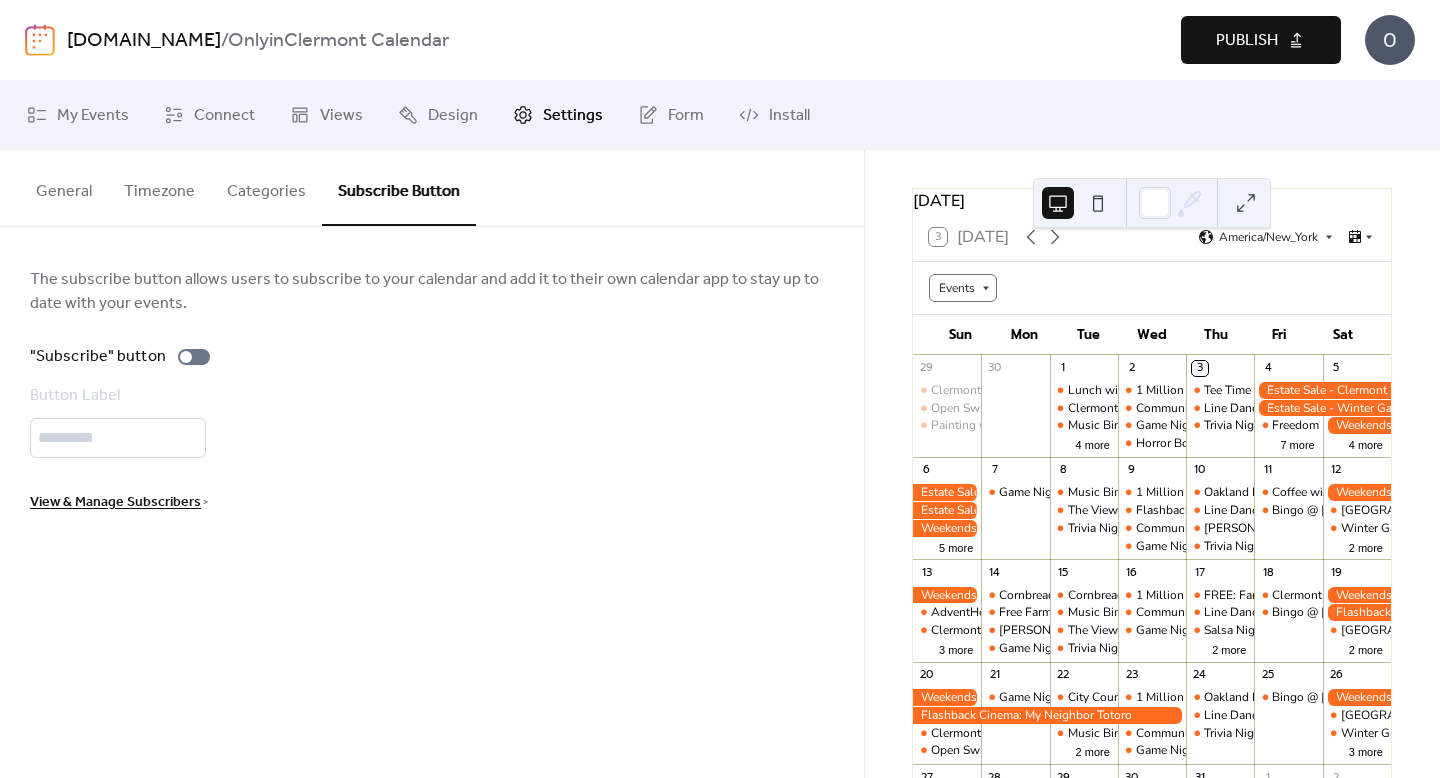 click on "Publish" at bounding box center [1261, 40] 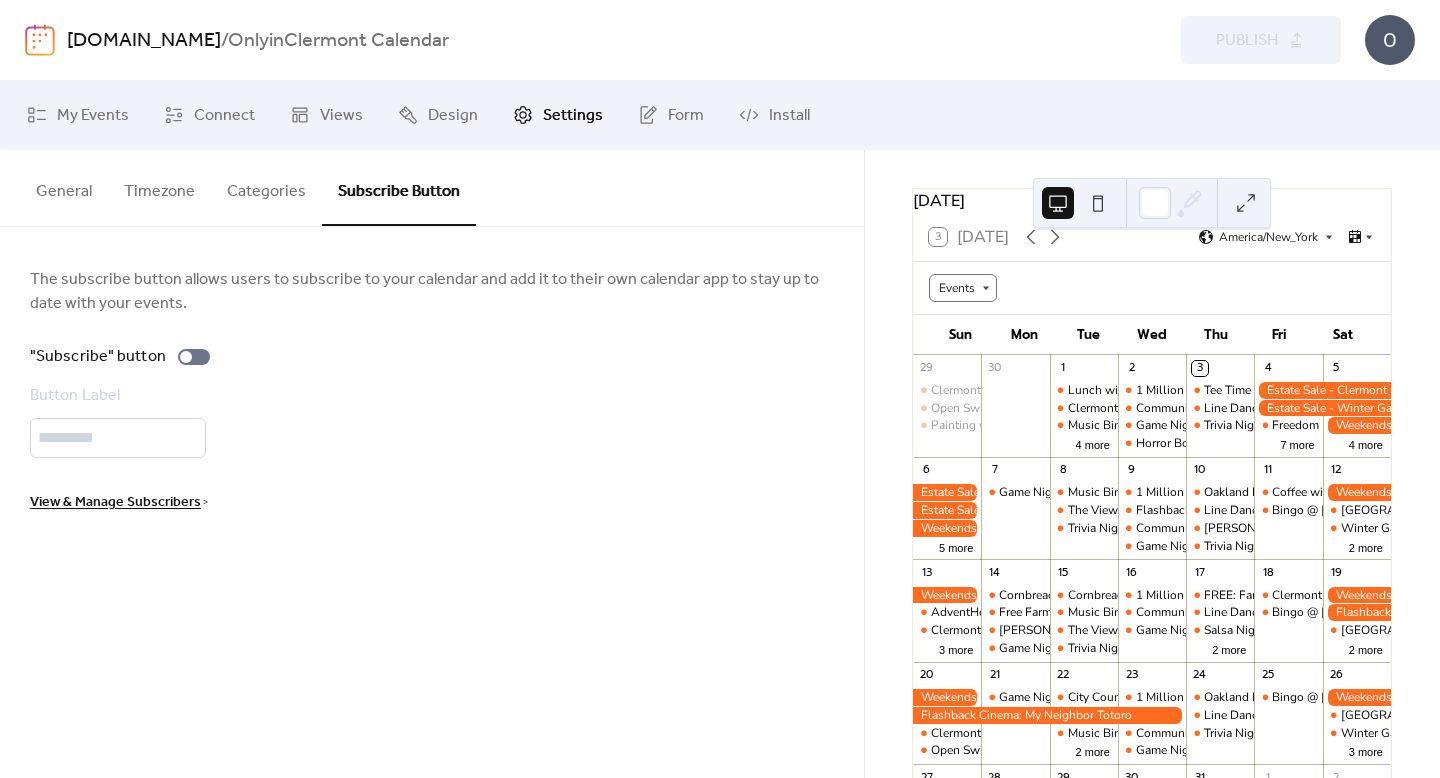 click on "Categories" at bounding box center (266, 187) 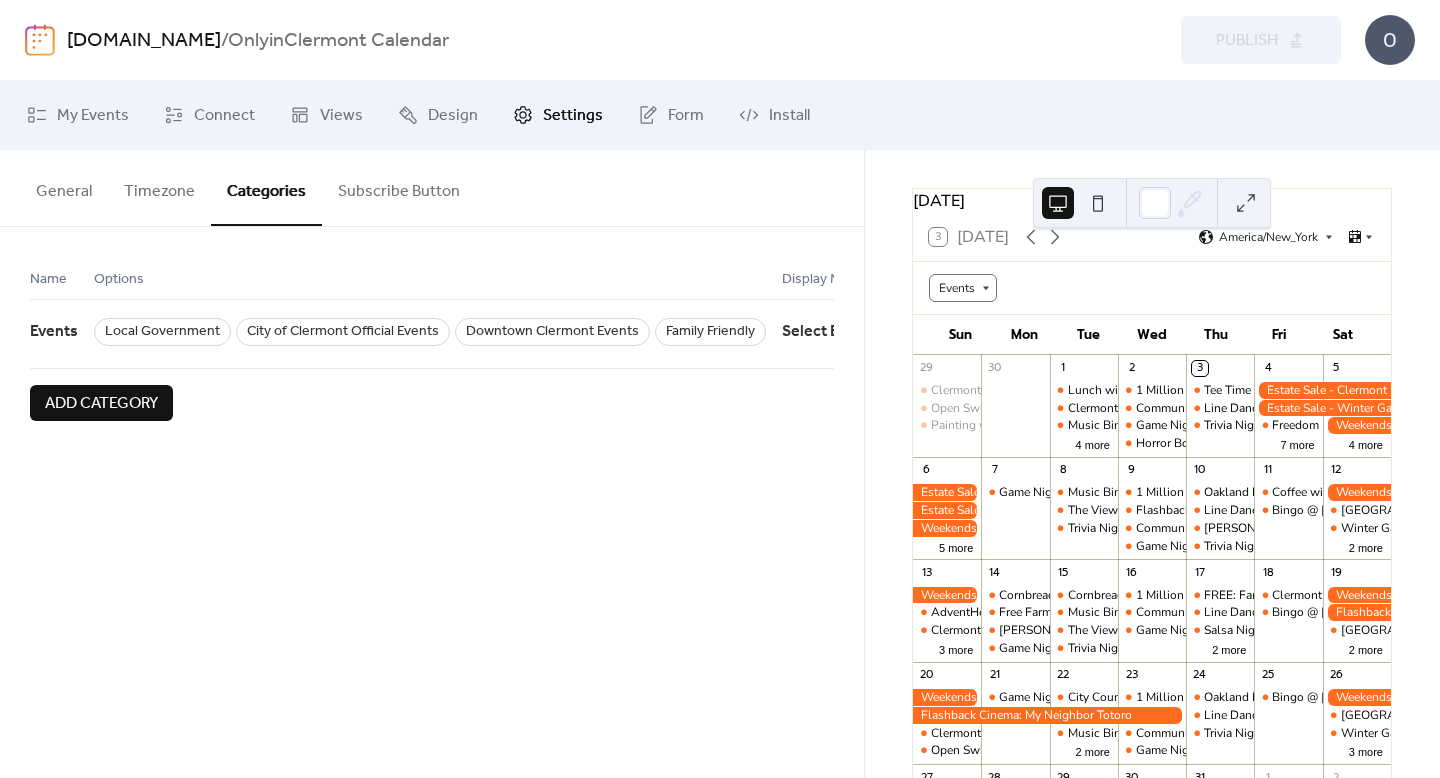 click on "Timezone" at bounding box center (159, 187) 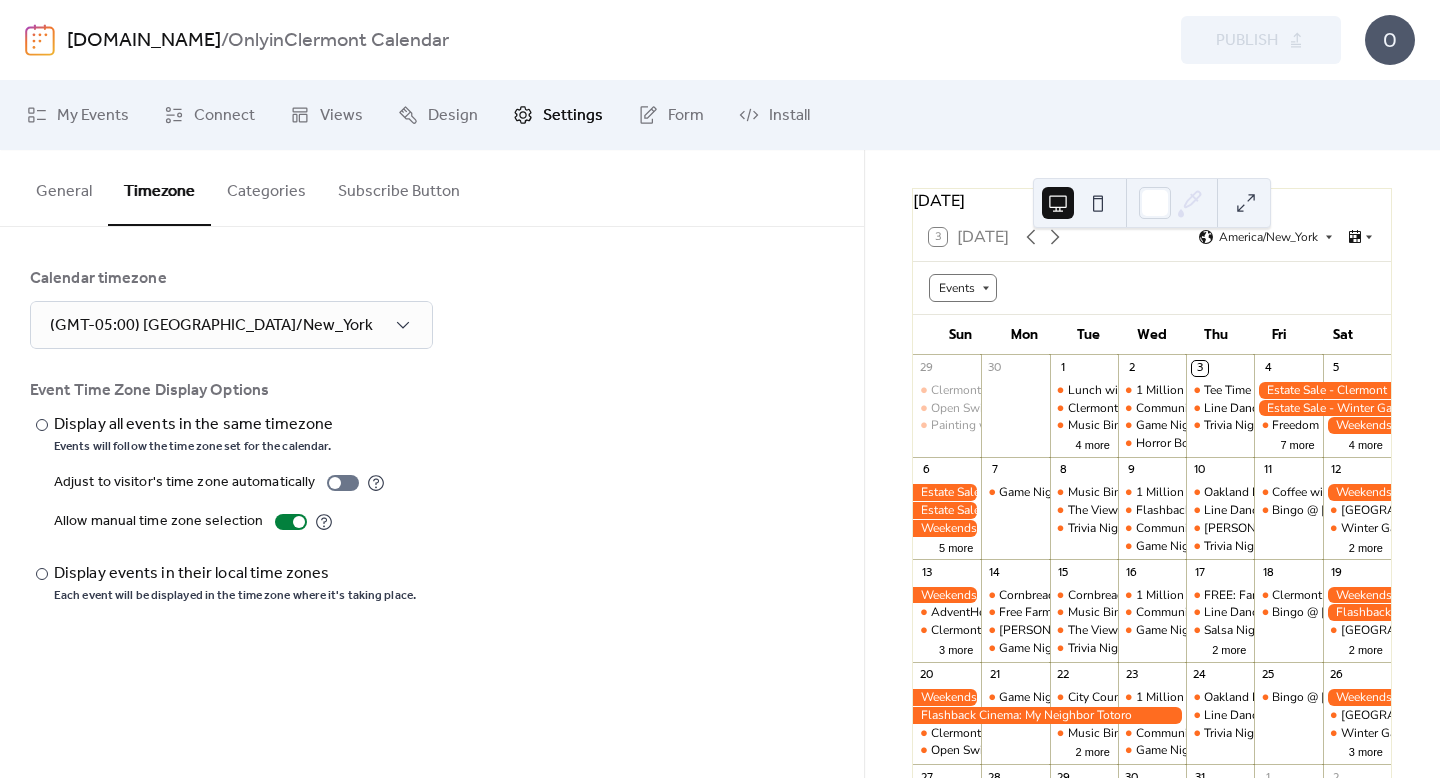 click on "General" at bounding box center [64, 187] 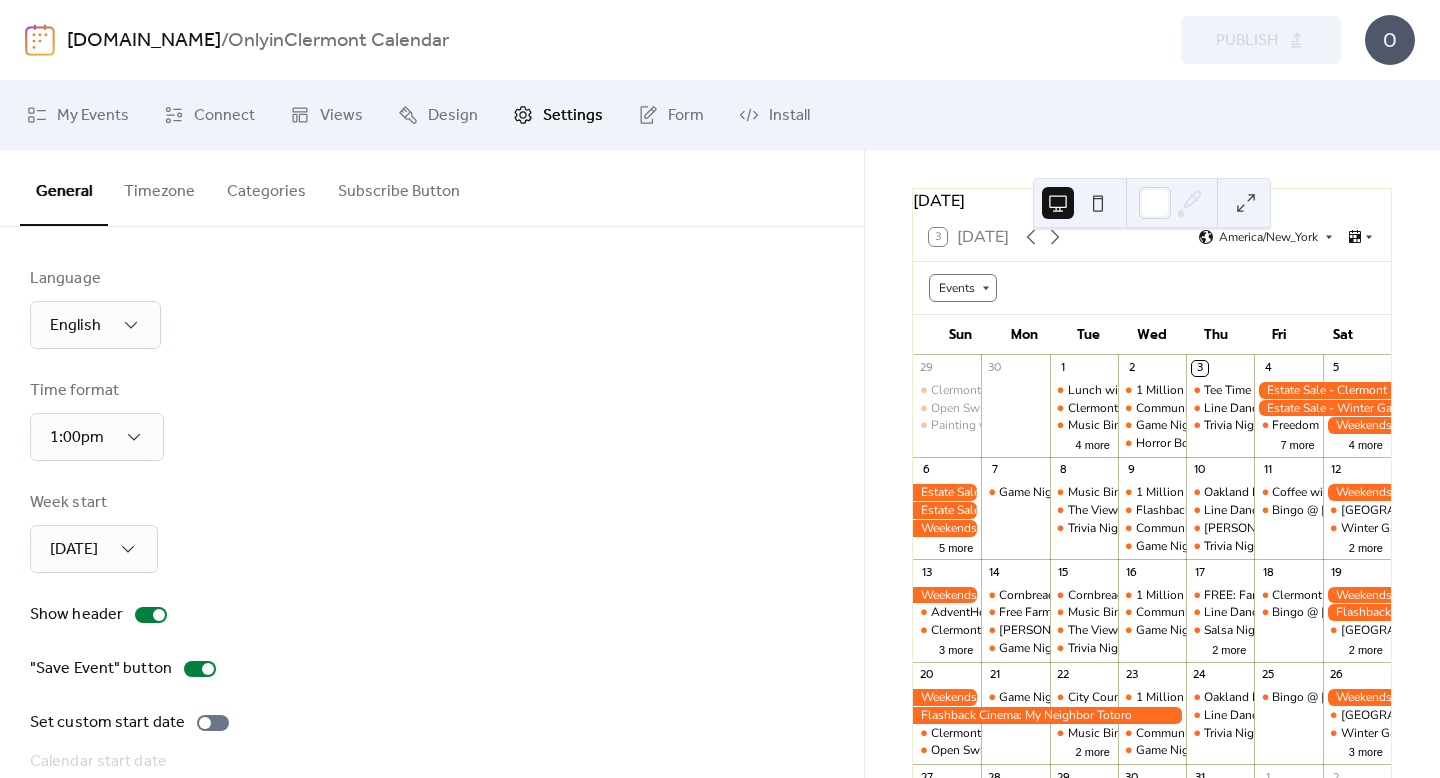click on "Subscribe Button" at bounding box center [399, 187] 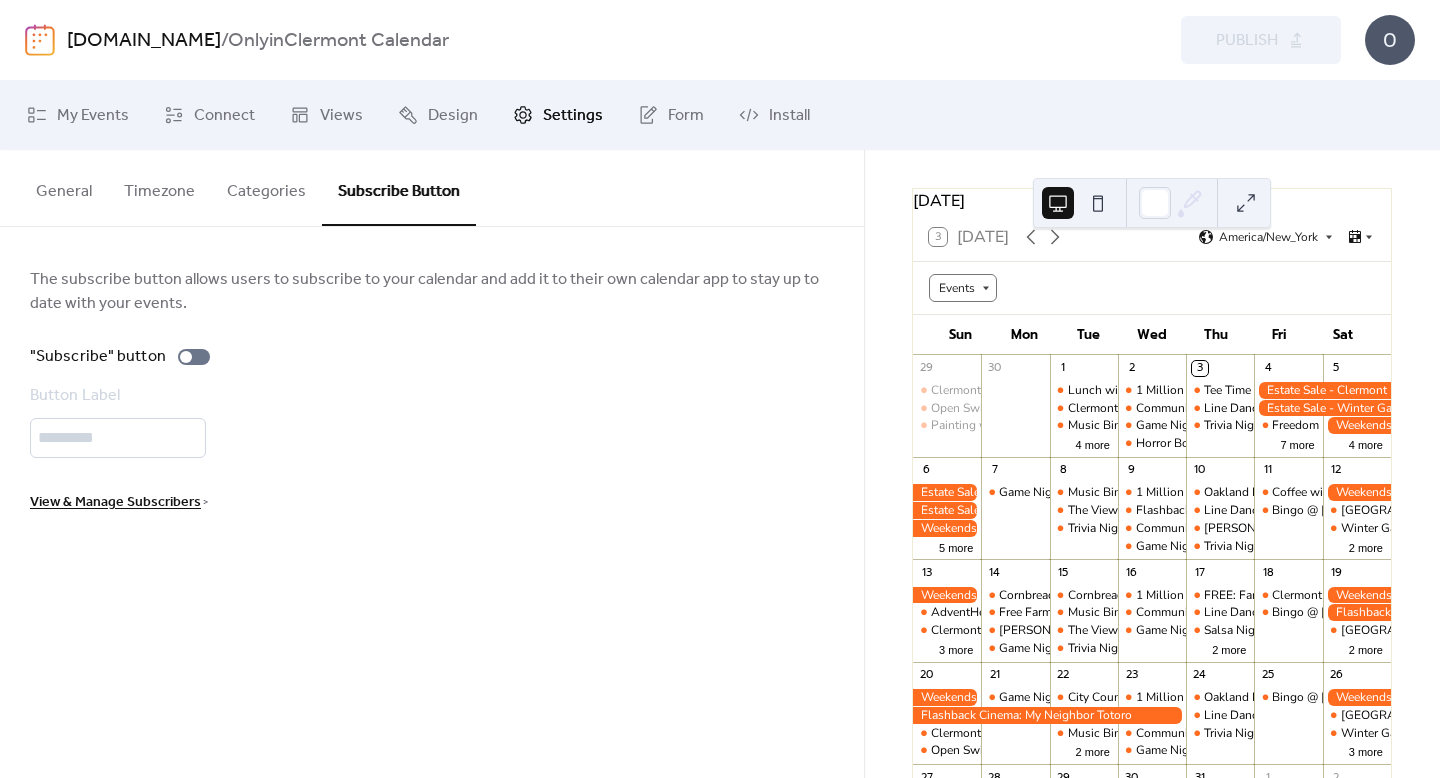 click on "Categories" at bounding box center (266, 187) 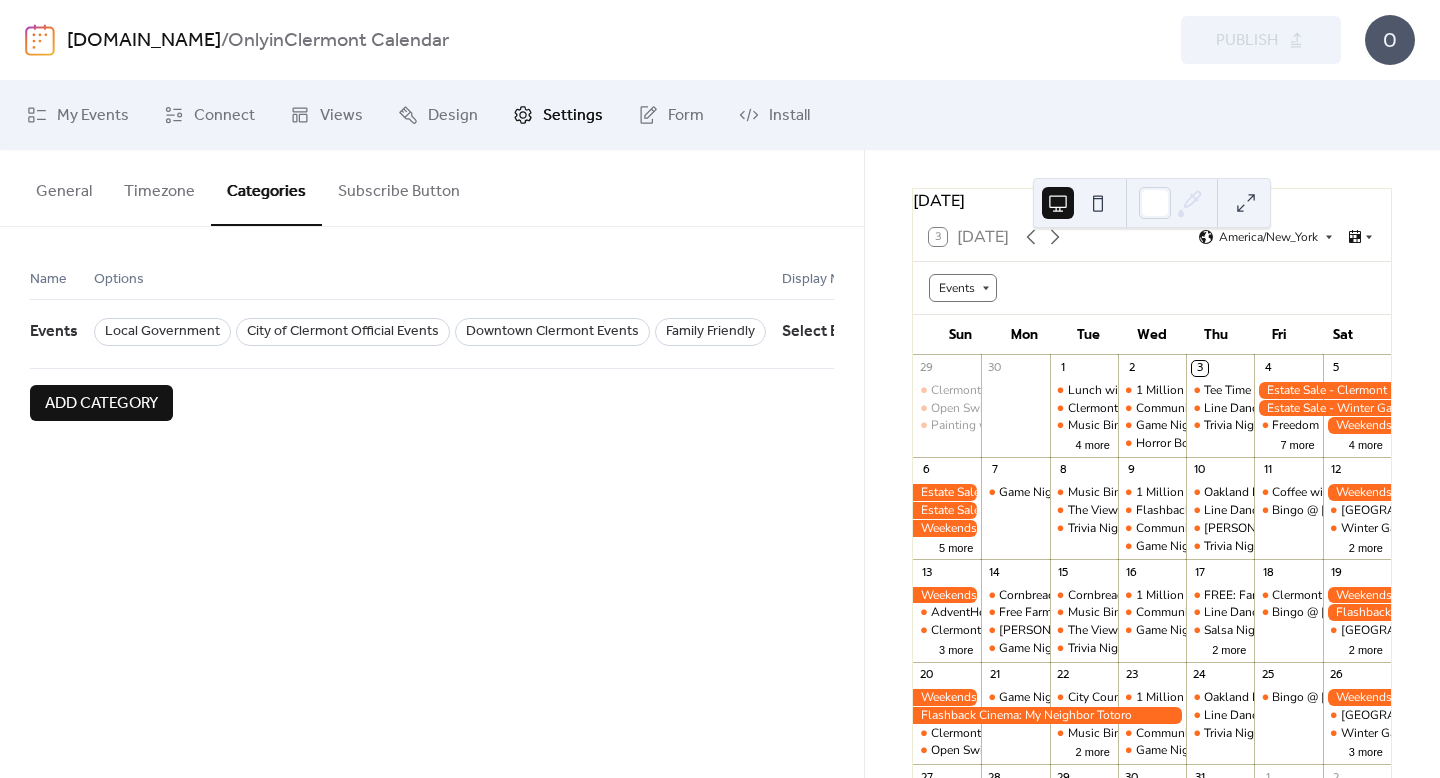 click on "Timezone" at bounding box center [159, 187] 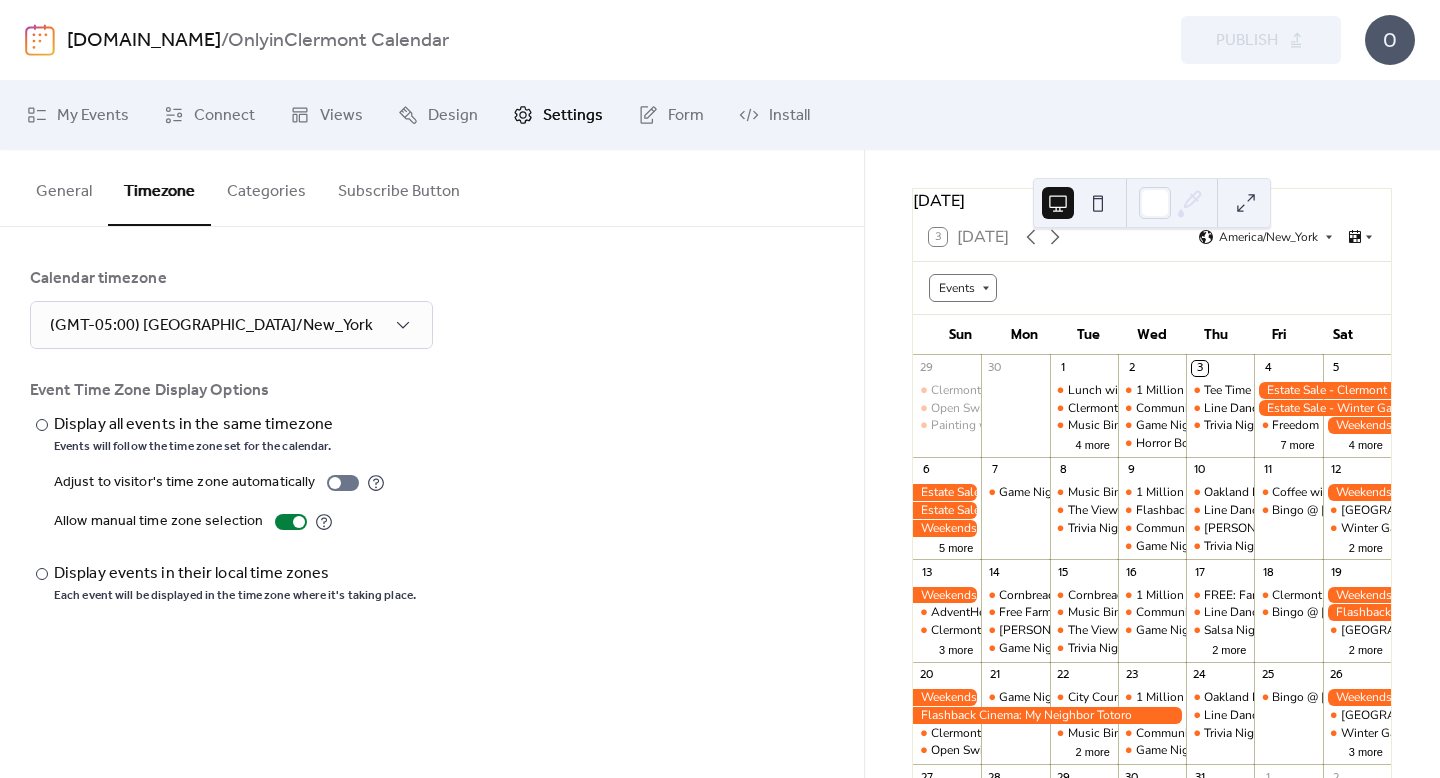 click on "General" at bounding box center (64, 187) 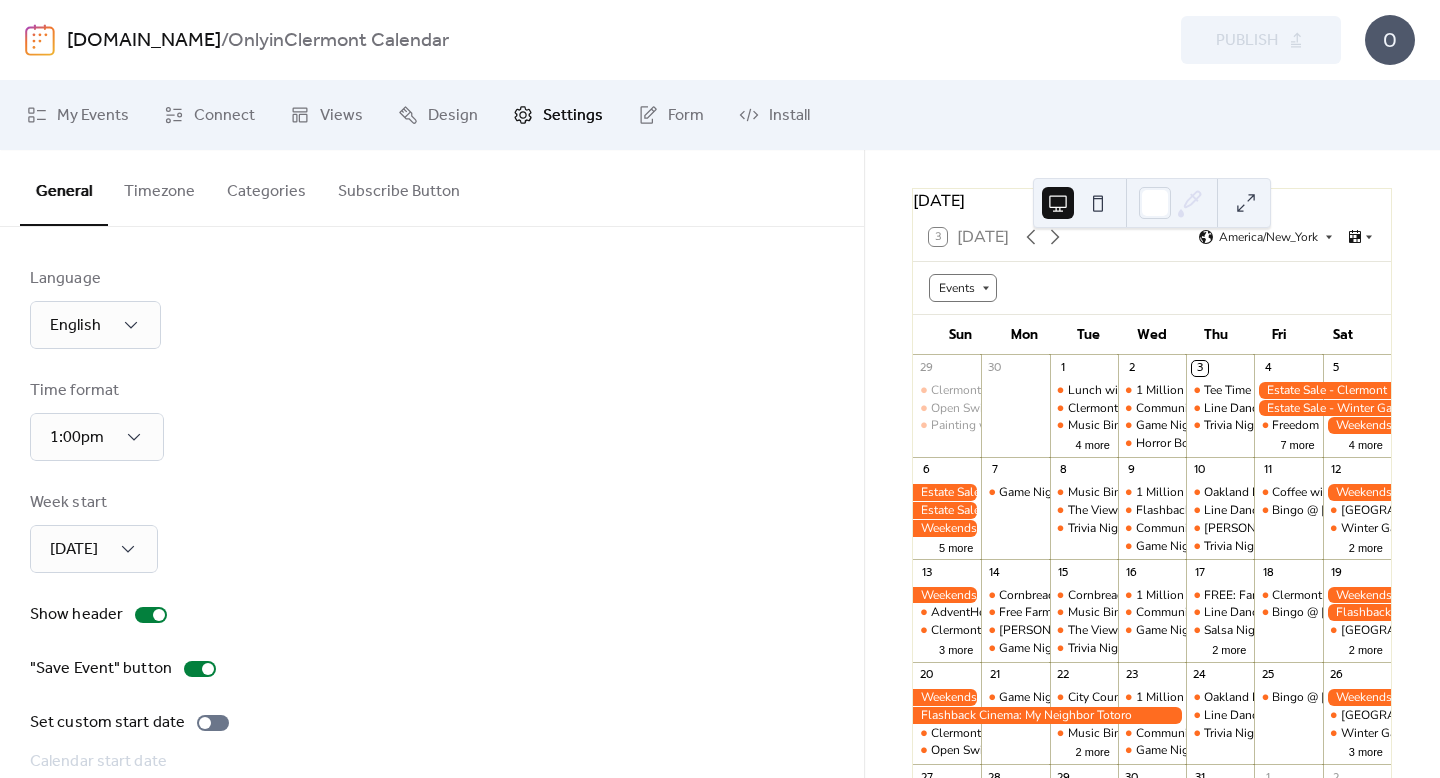 scroll, scrollTop: 140, scrollLeft: 0, axis: vertical 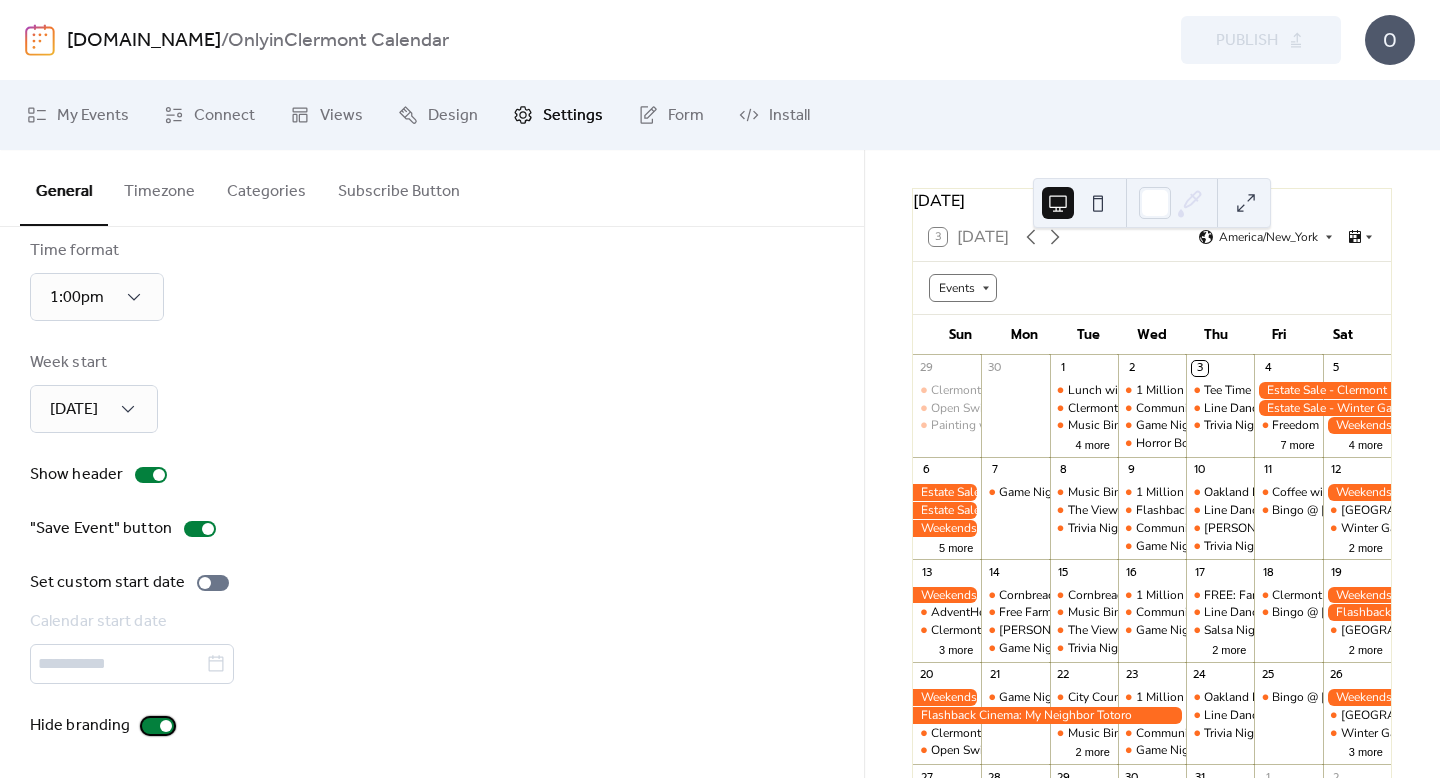 click at bounding box center (166, 726) 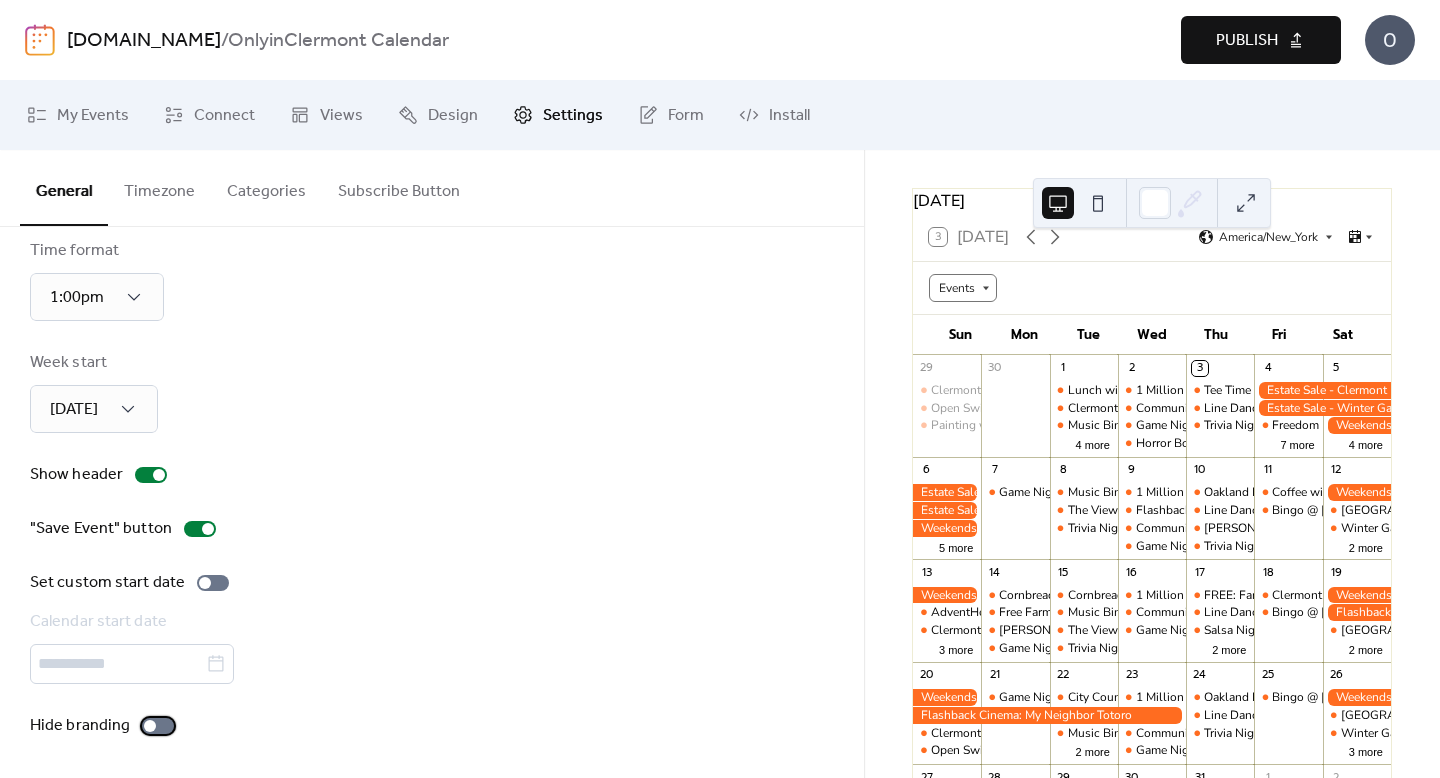 scroll, scrollTop: 423, scrollLeft: 0, axis: vertical 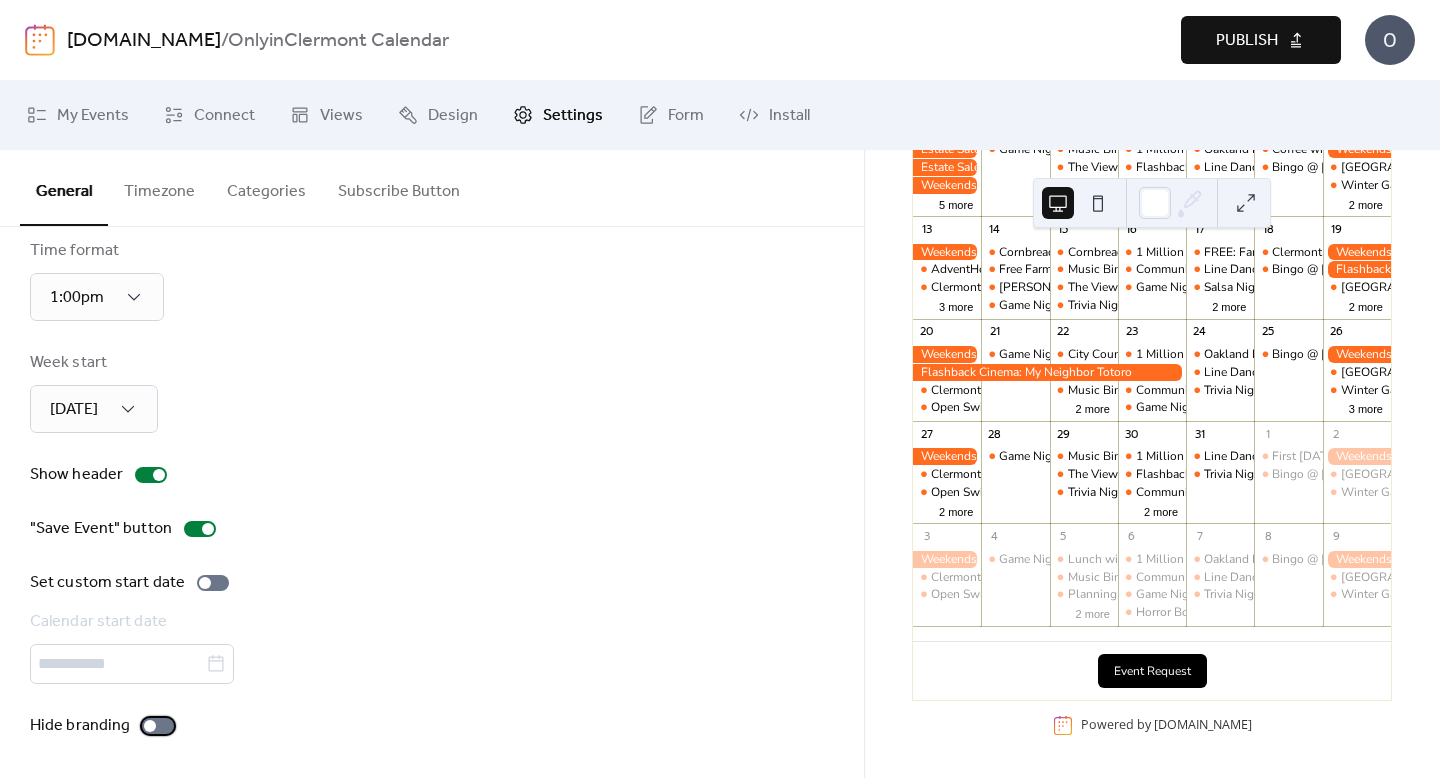 click at bounding box center [150, 726] 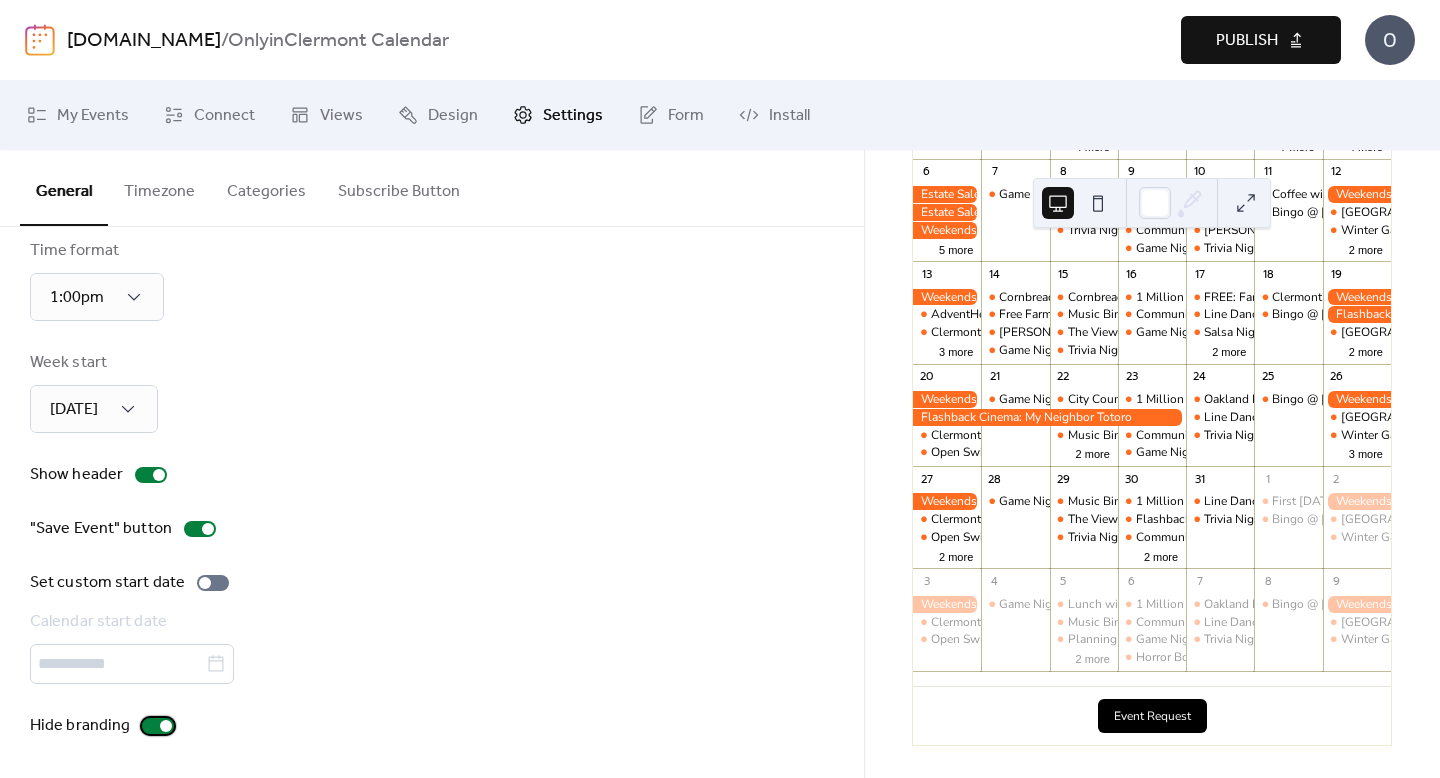 scroll, scrollTop: 378, scrollLeft: 0, axis: vertical 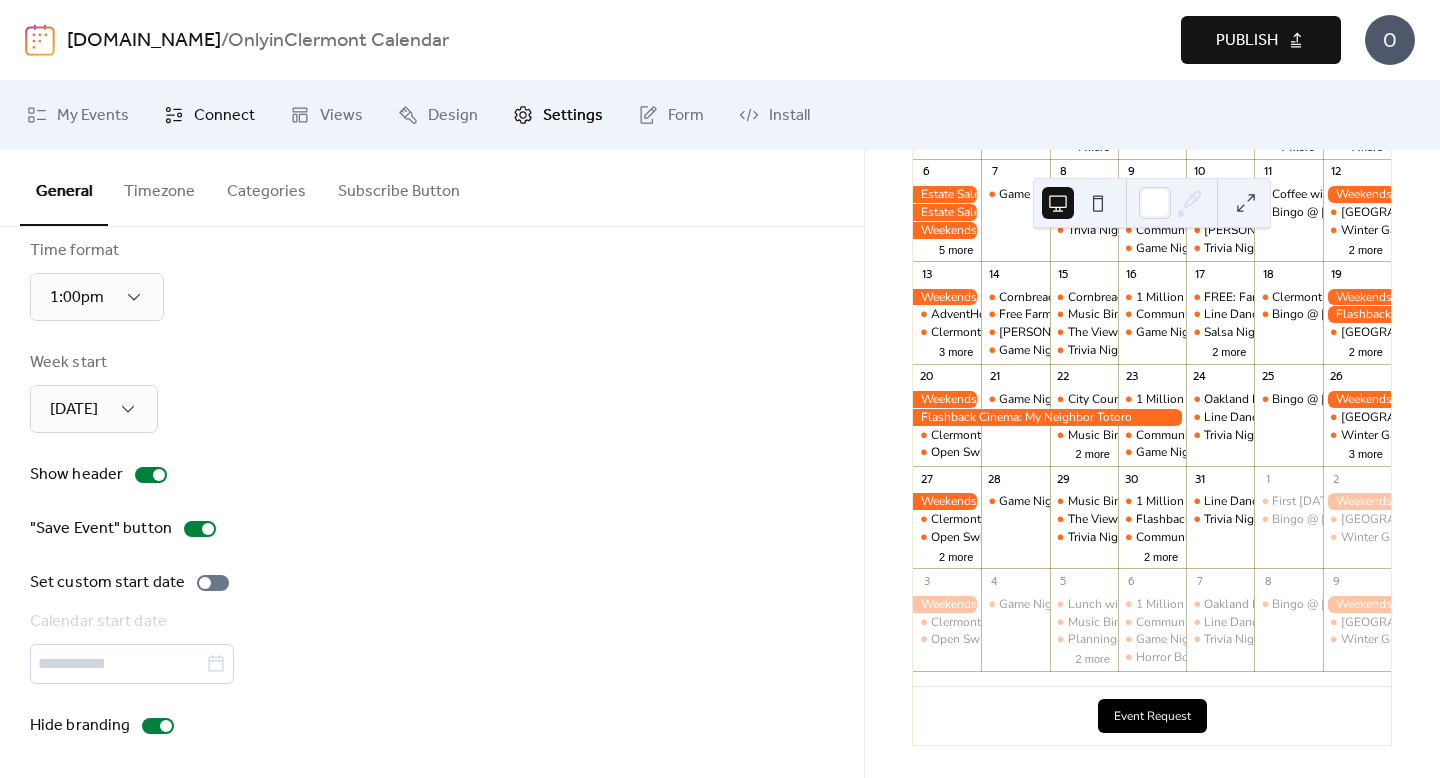 click on "Connect" at bounding box center (224, 116) 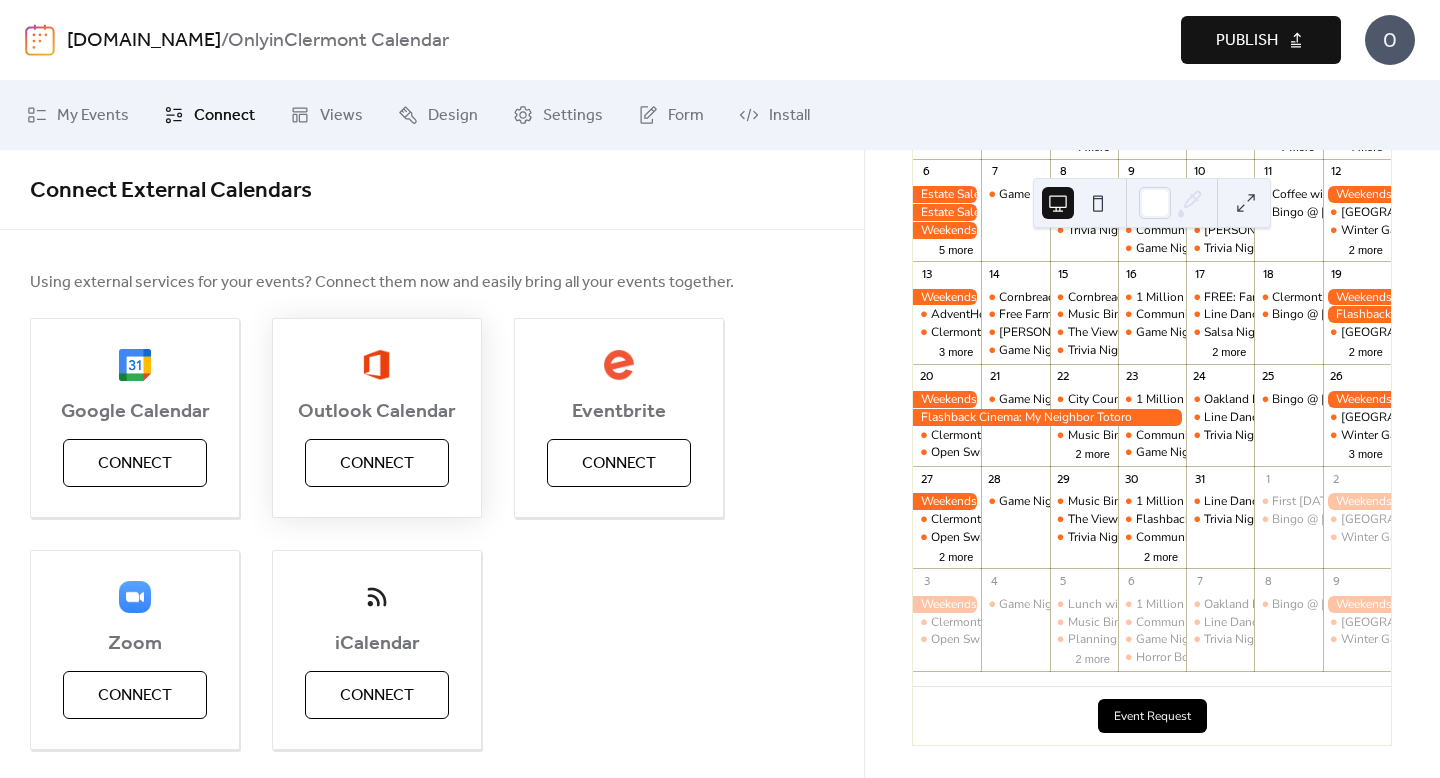 scroll, scrollTop: 53, scrollLeft: 0, axis: vertical 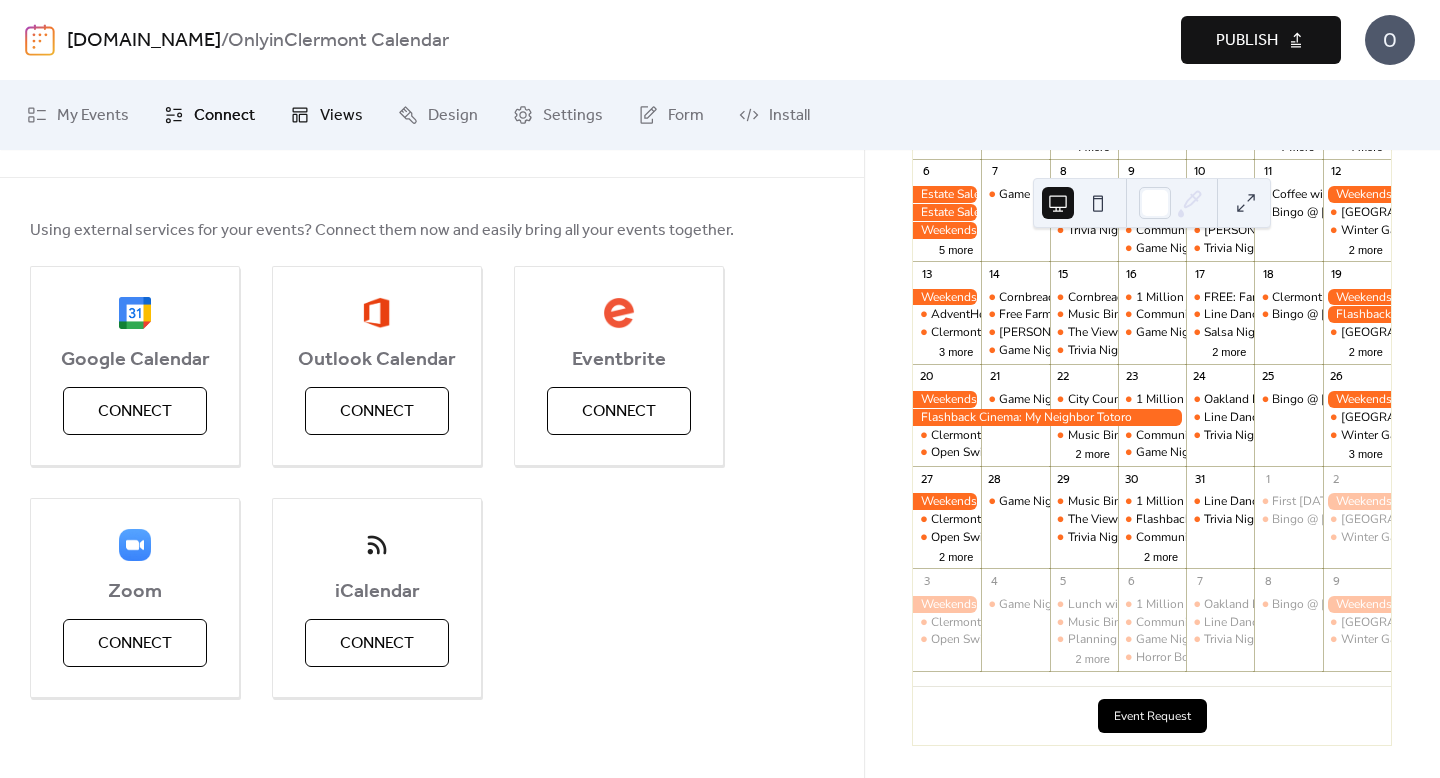 click on "Views" at bounding box center (326, 115) 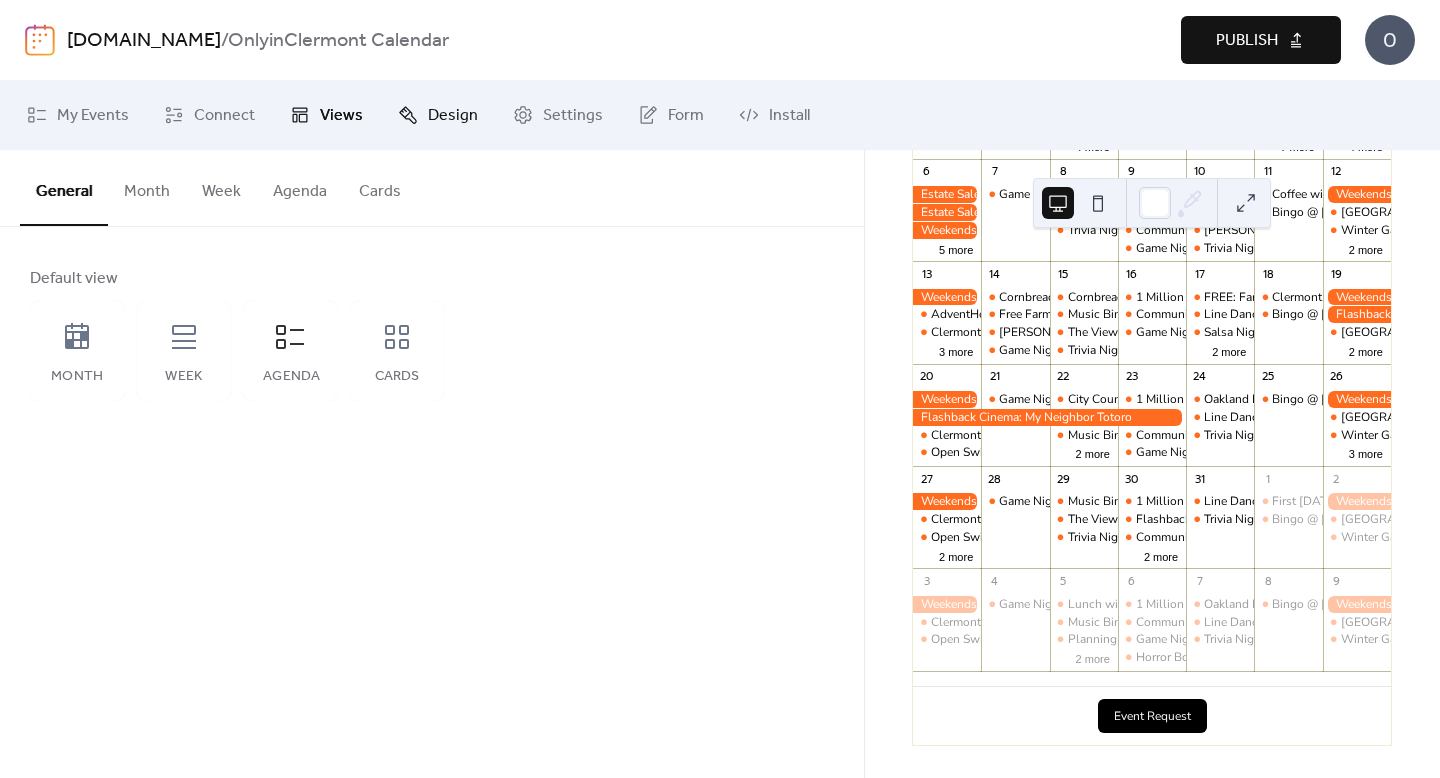 click on "Design" at bounding box center [438, 115] 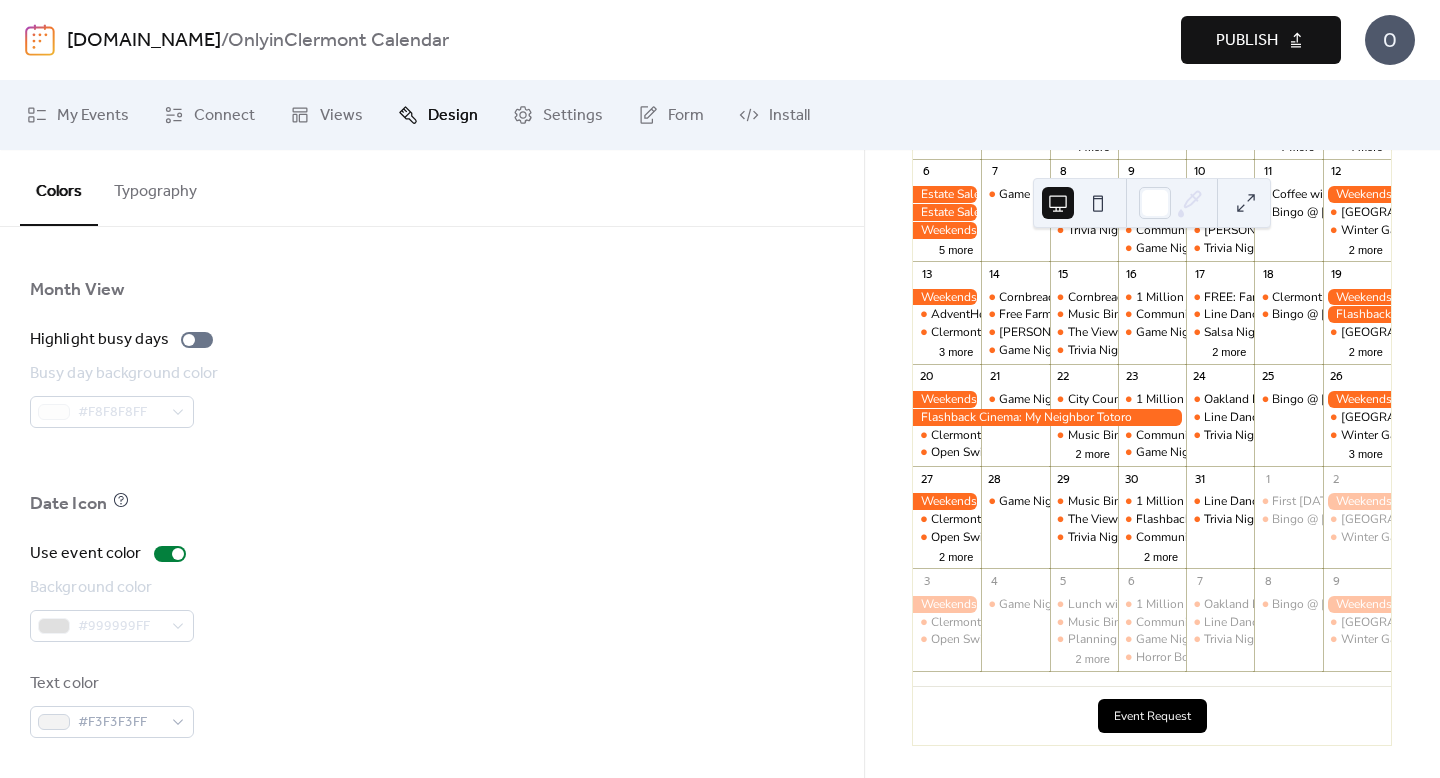 scroll, scrollTop: 0, scrollLeft: 0, axis: both 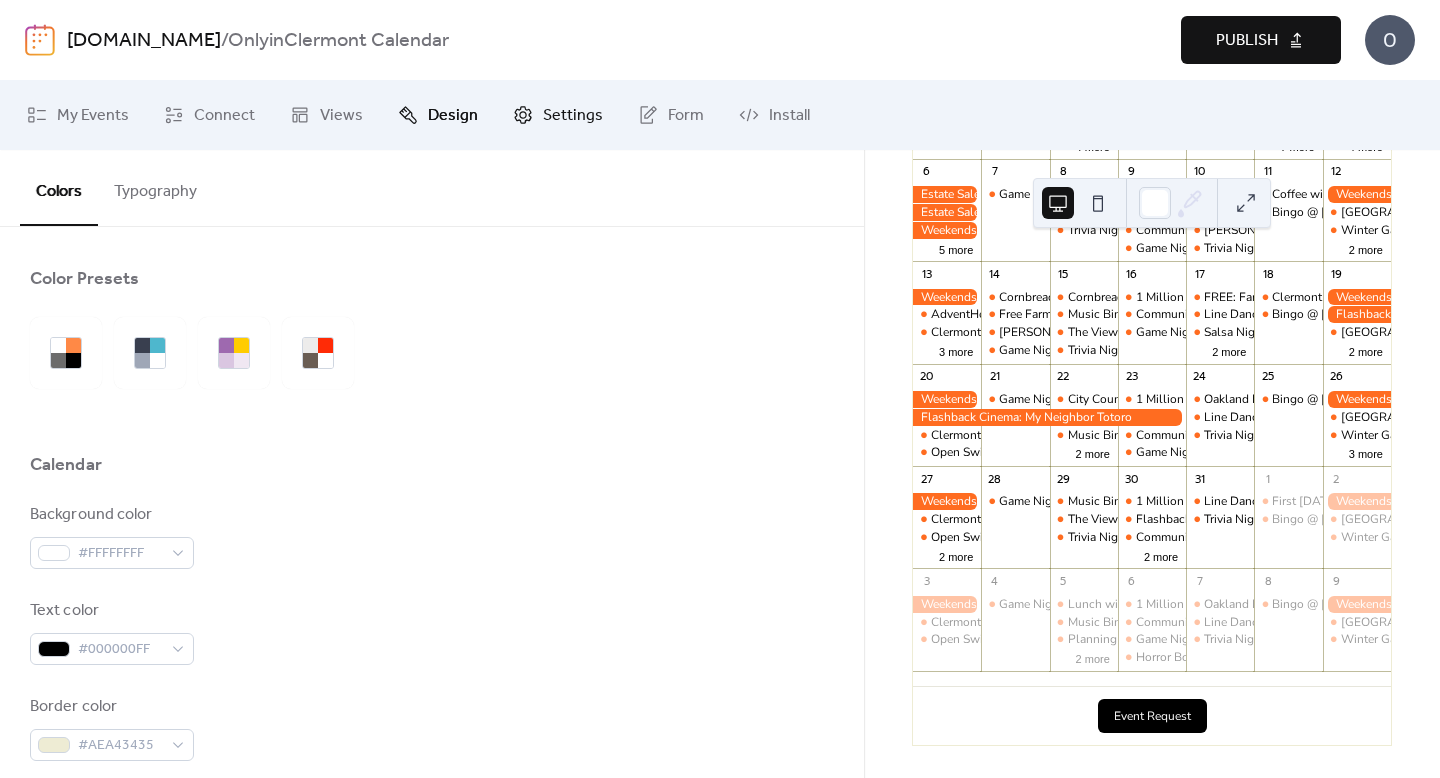 click on "Settings" at bounding box center [558, 115] 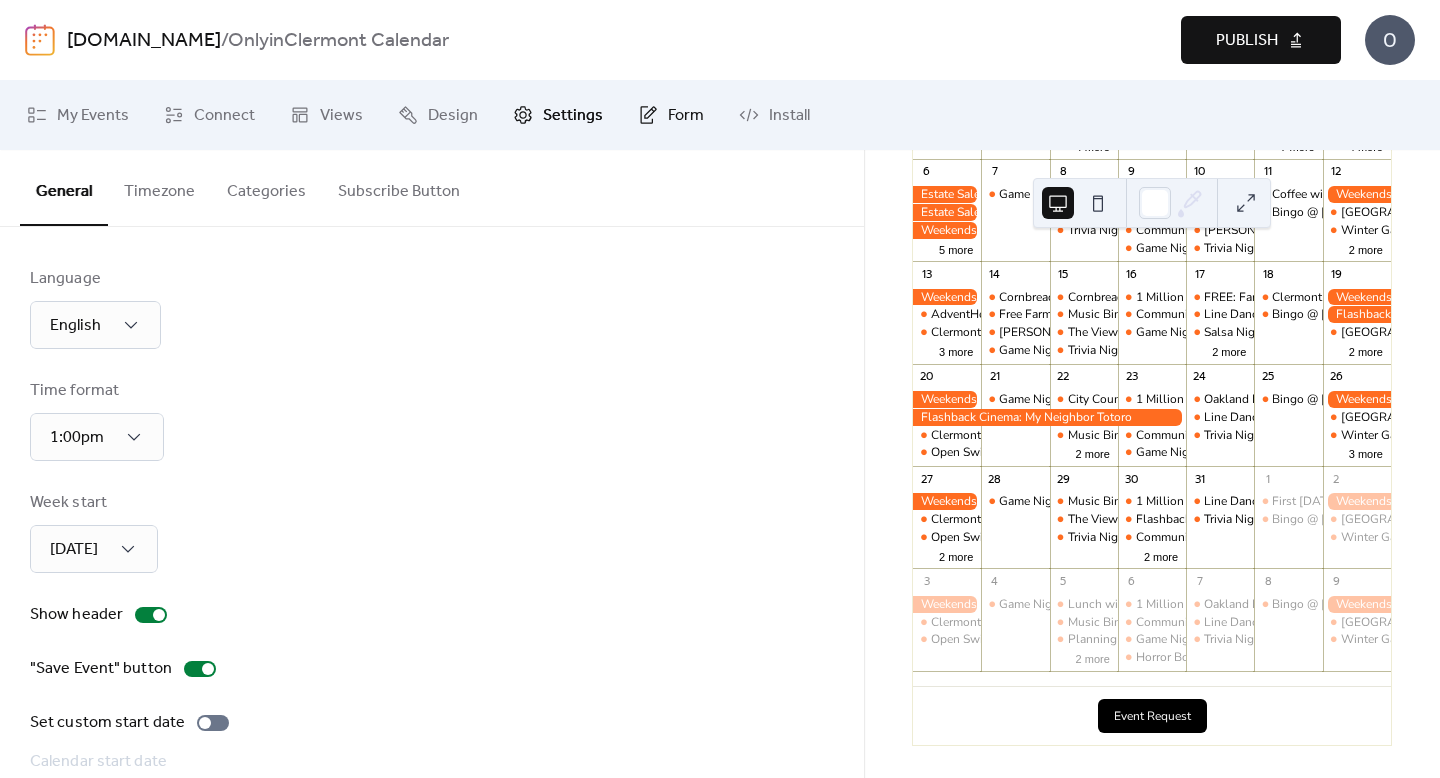 click on "Form" at bounding box center [686, 116] 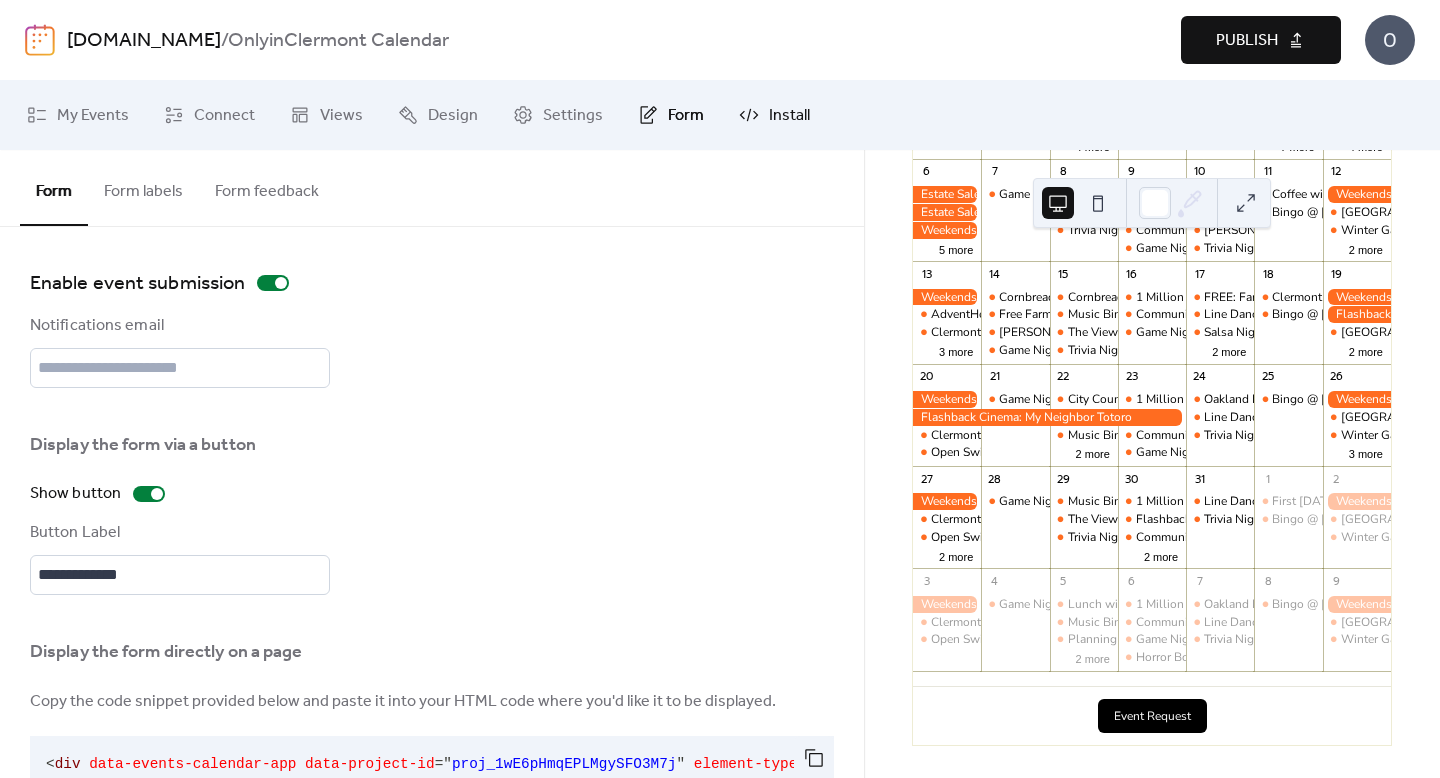 click on "Install" at bounding box center [789, 116] 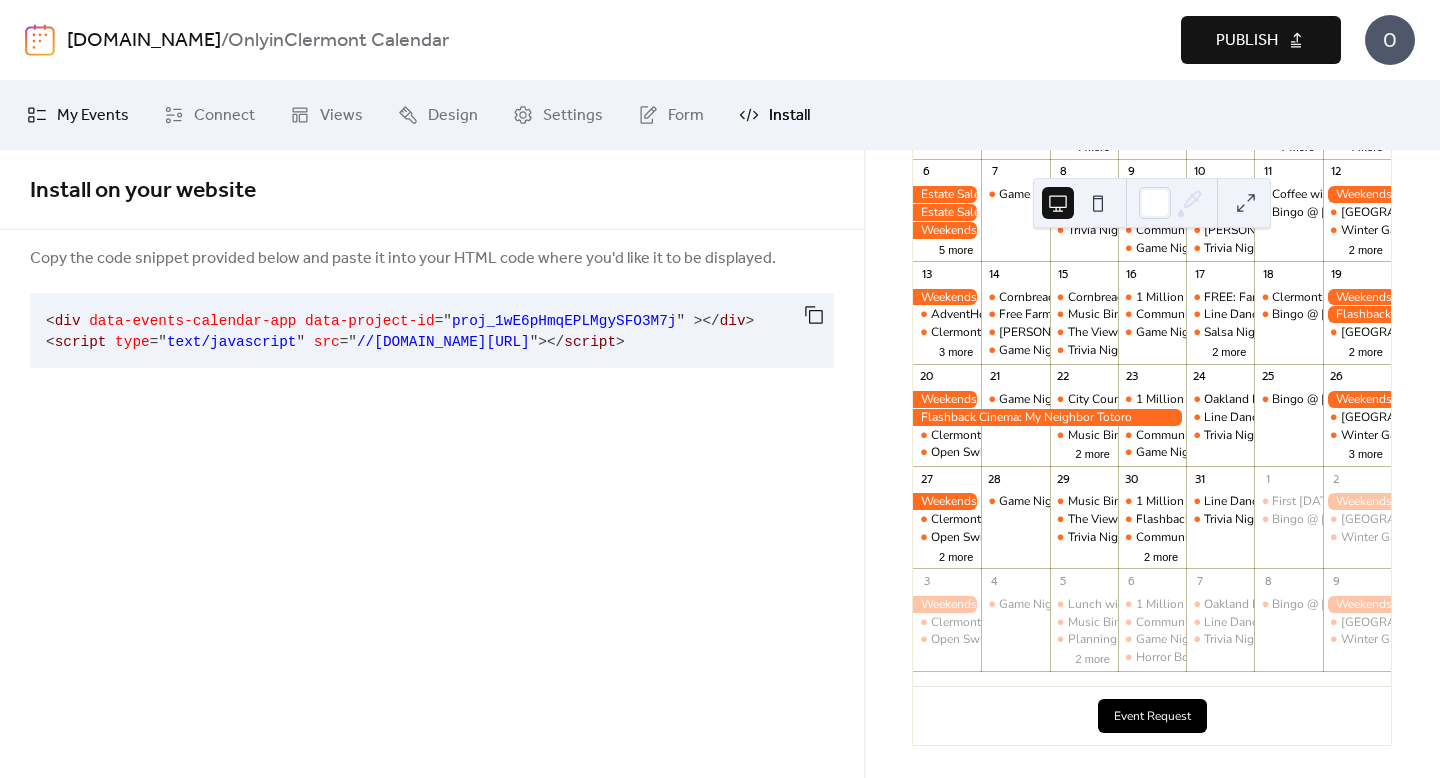 click on "My Events" at bounding box center [93, 116] 